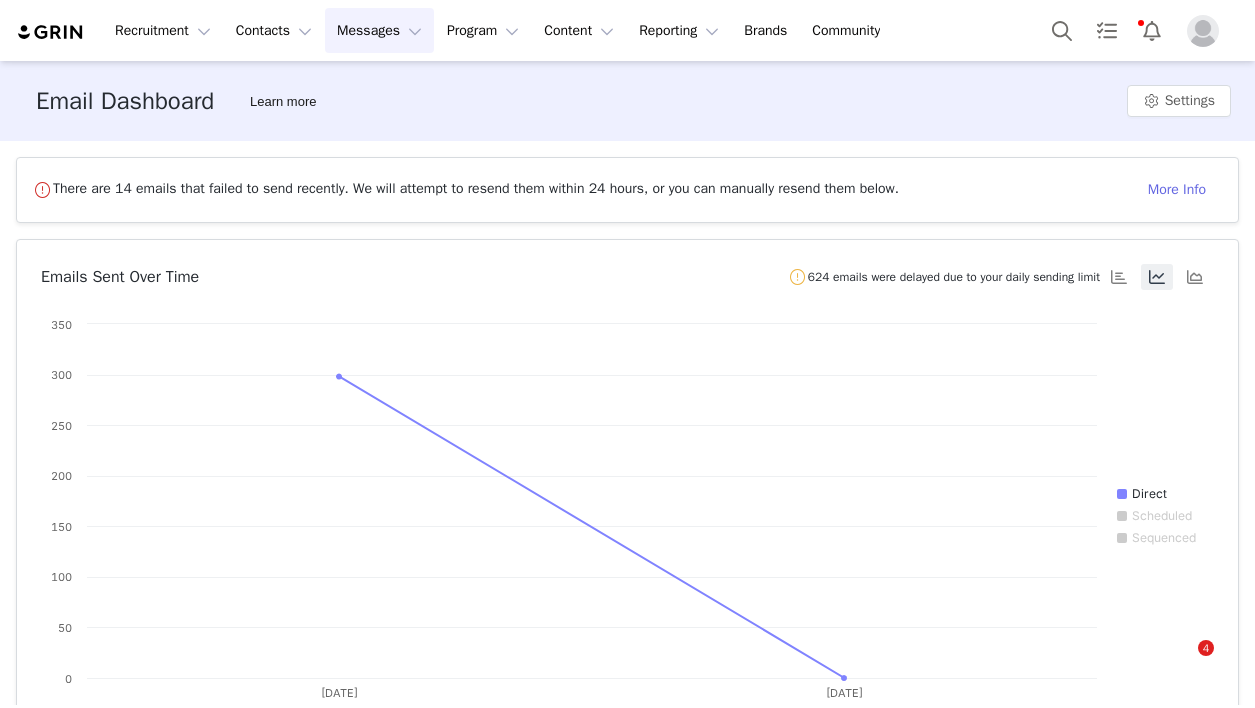 scroll, scrollTop: 0, scrollLeft: 0, axis: both 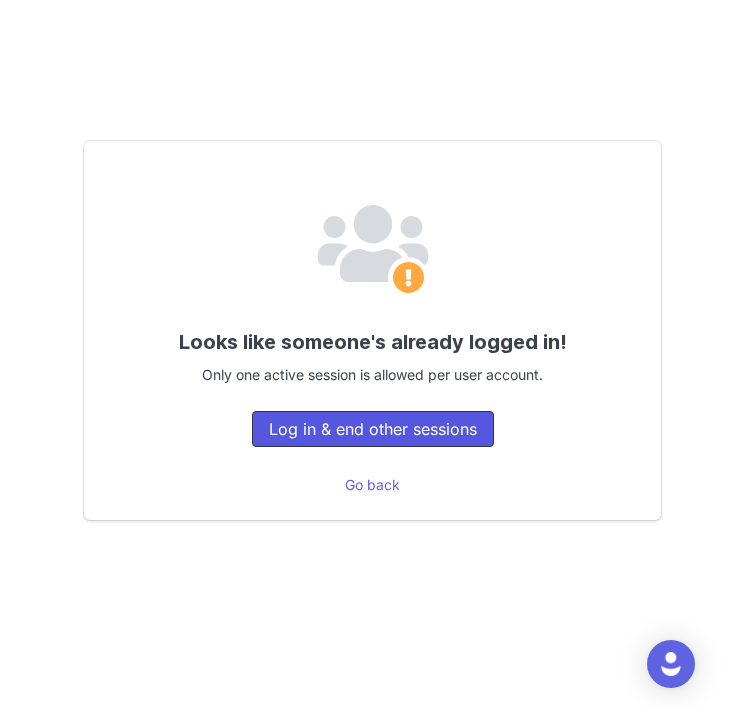 click on "Log in & end other sessions" at bounding box center [373, 429] 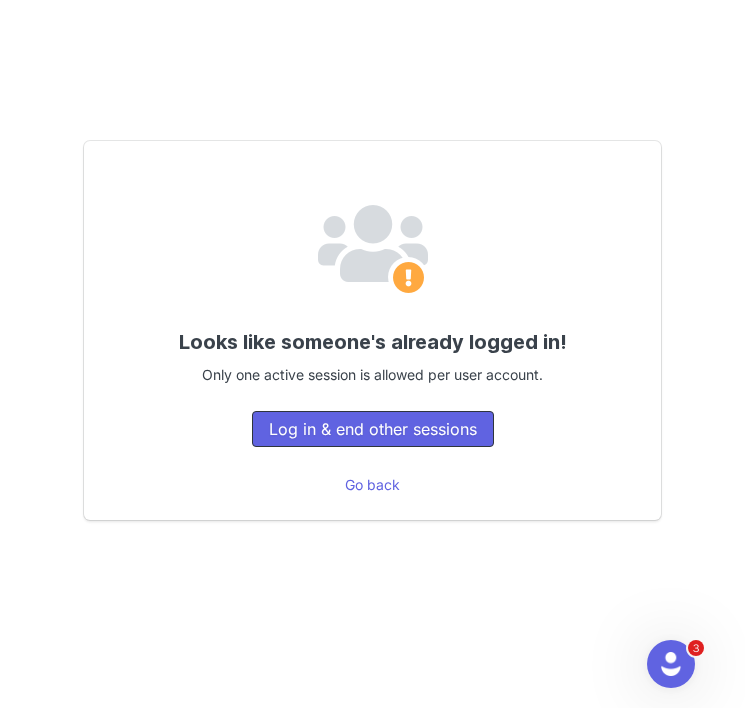 scroll, scrollTop: 0, scrollLeft: 0, axis: both 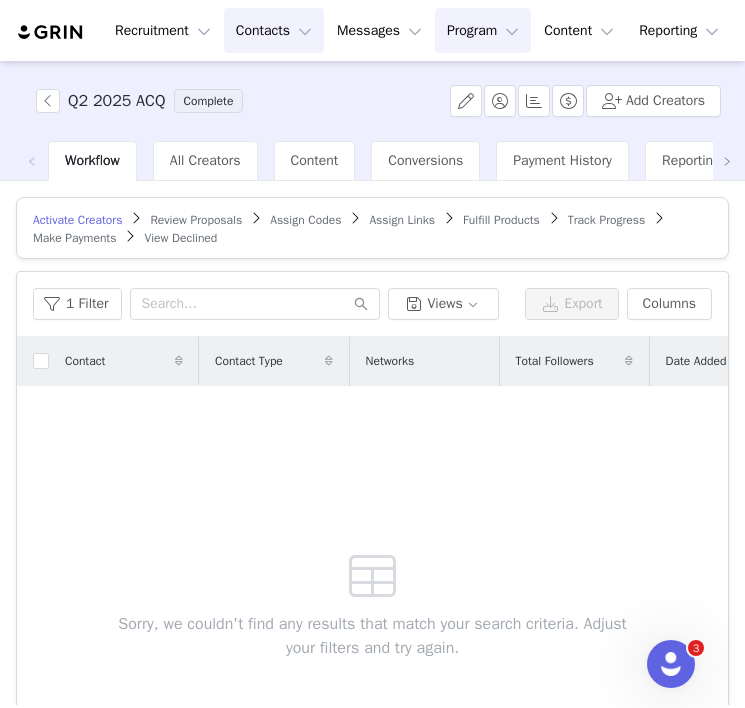 click on "Contacts Contacts" at bounding box center [274, 30] 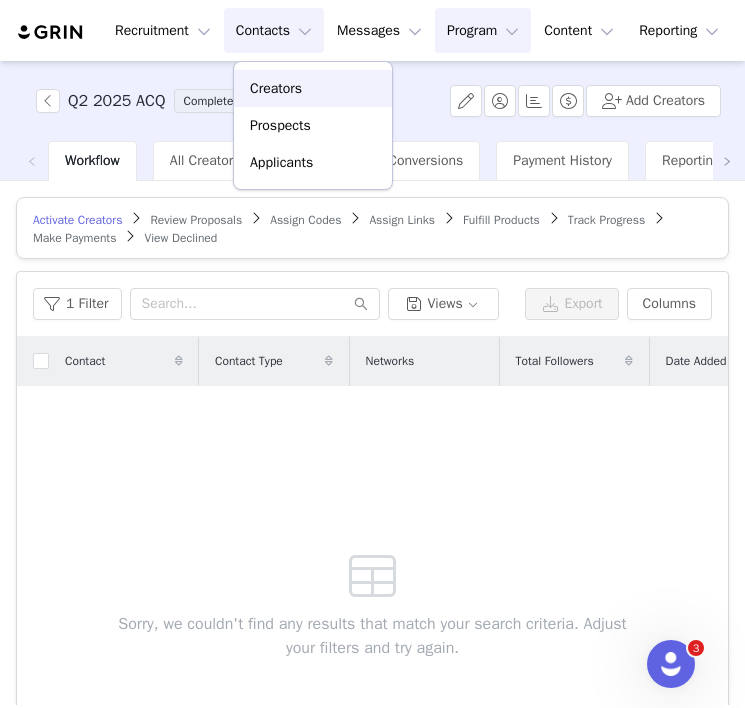 click on "Creators" at bounding box center (276, 88) 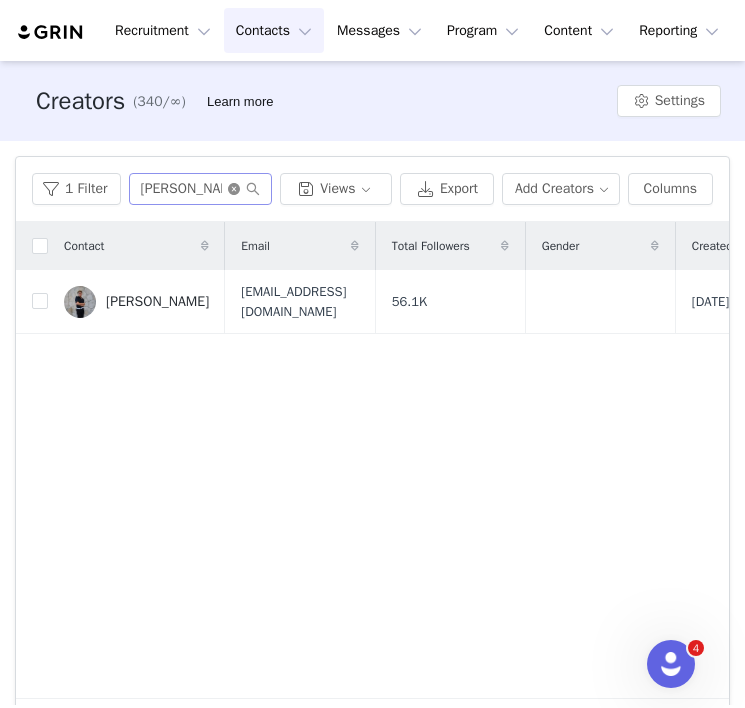 click 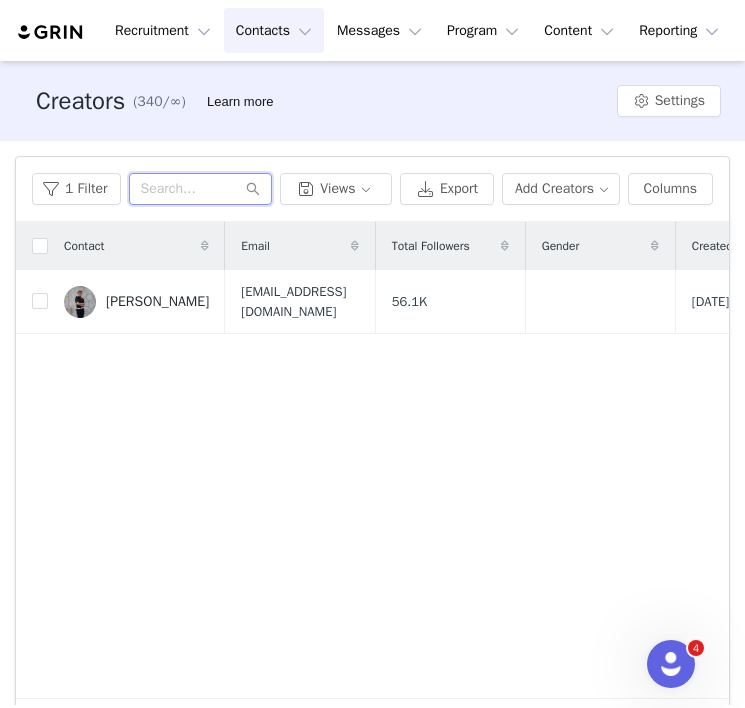 click at bounding box center [201, 189] 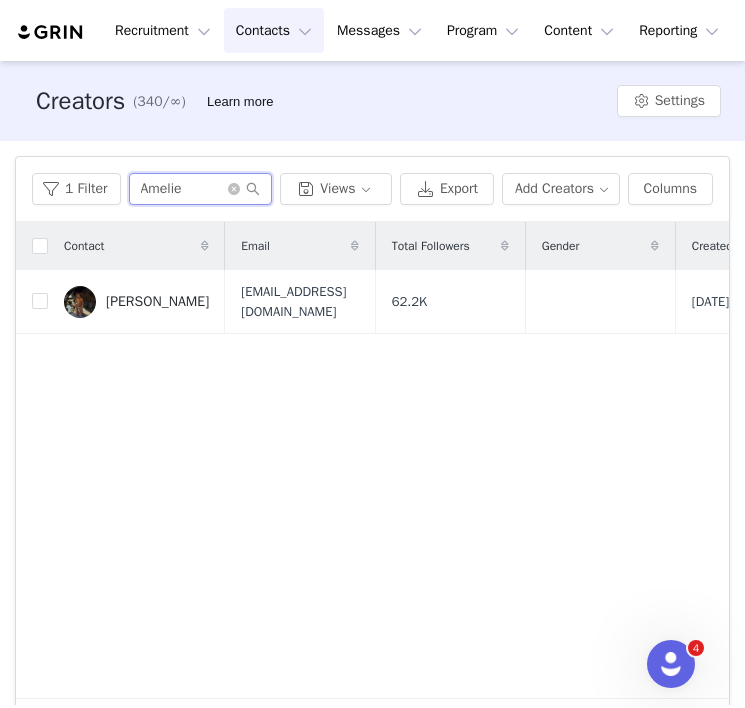 type on "Amelie" 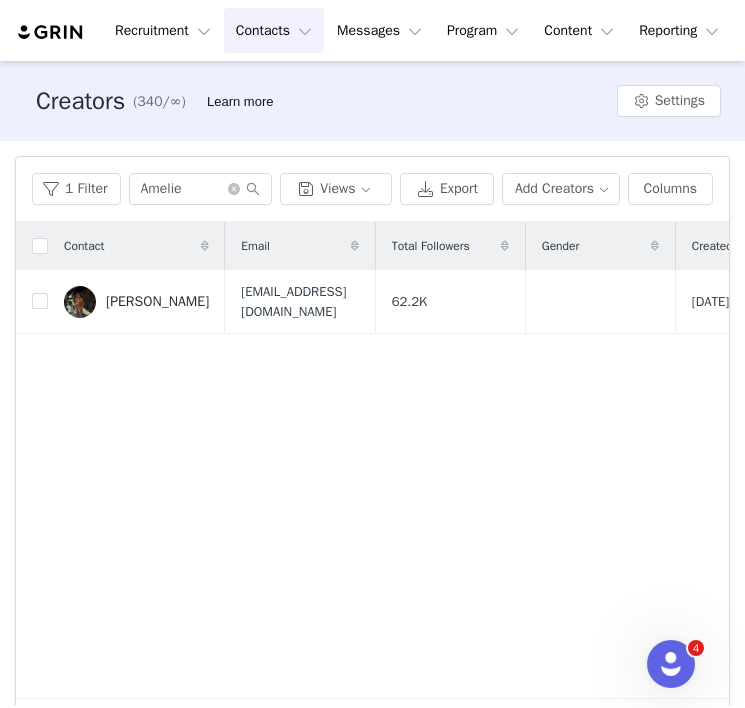 click on "[PERSON_NAME]" at bounding box center [136, 302] 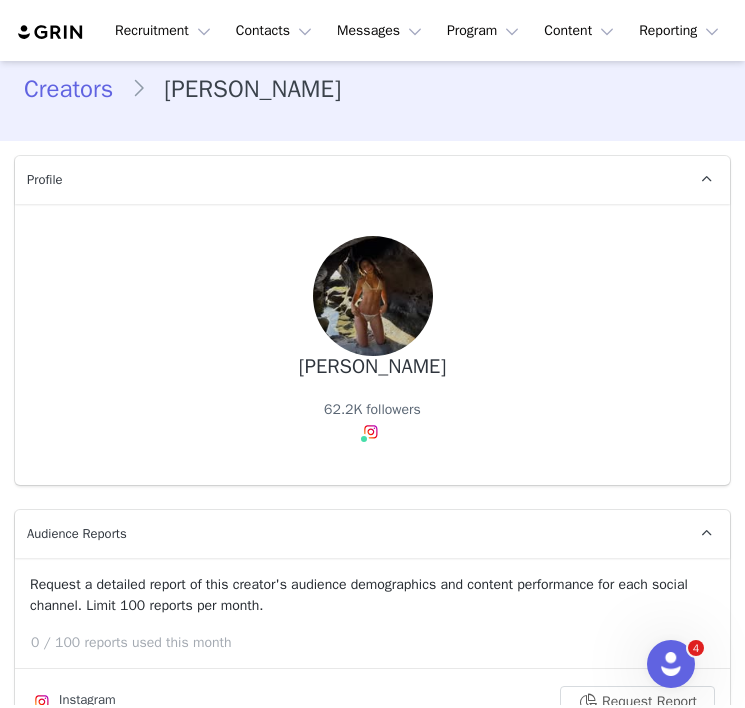 type on "+1 ([GEOGRAPHIC_DATA])" 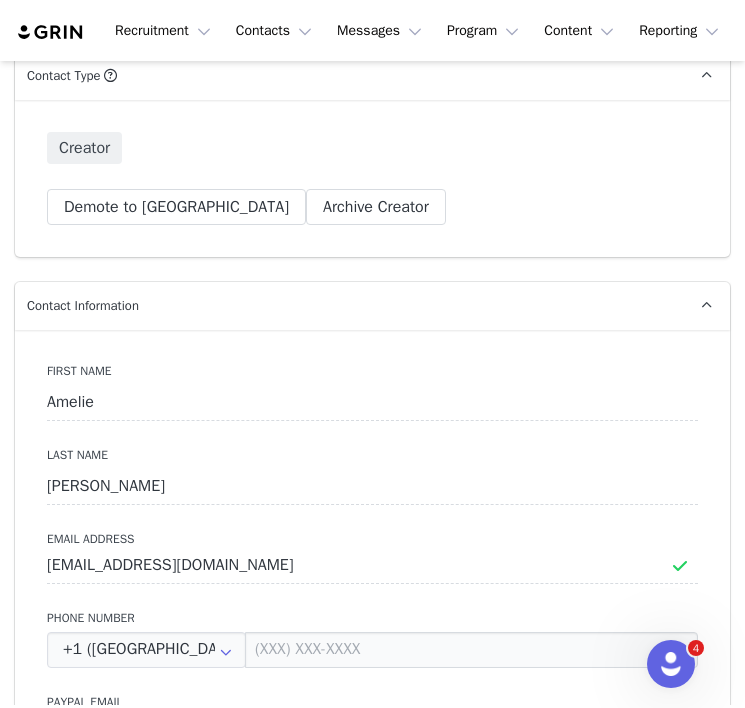 scroll, scrollTop: 0, scrollLeft: 0, axis: both 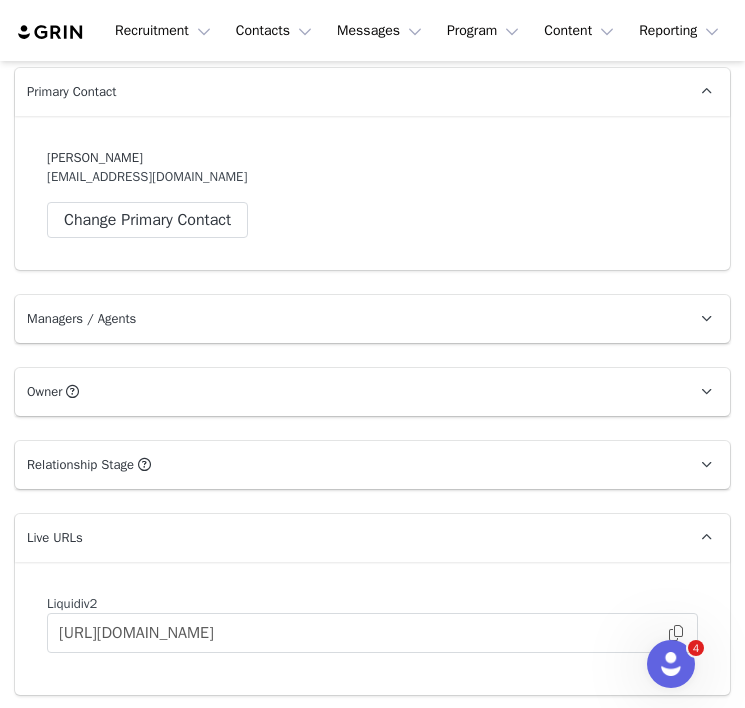 click on "[PERSON_NAME]  [PERSON_NAME][EMAIL_ADDRESS][DOMAIN_NAME] Change Primary Contact" at bounding box center [372, 193] 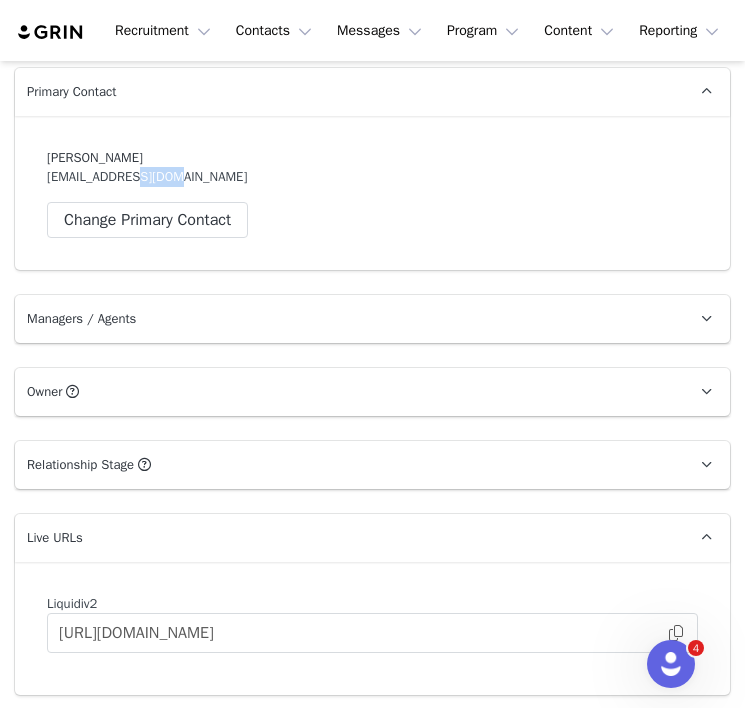 click on "[PERSON_NAME]  [PERSON_NAME][EMAIL_ADDRESS][DOMAIN_NAME] Change Primary Contact" at bounding box center (372, 193) 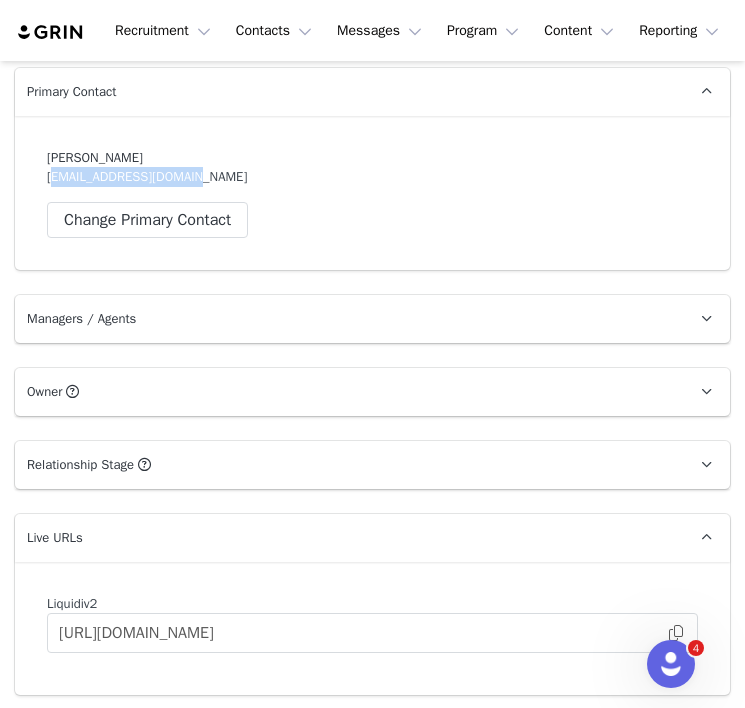 click on "[PERSON_NAME]  [PERSON_NAME][EMAIL_ADDRESS][DOMAIN_NAME] Change Primary Contact" at bounding box center [372, 193] 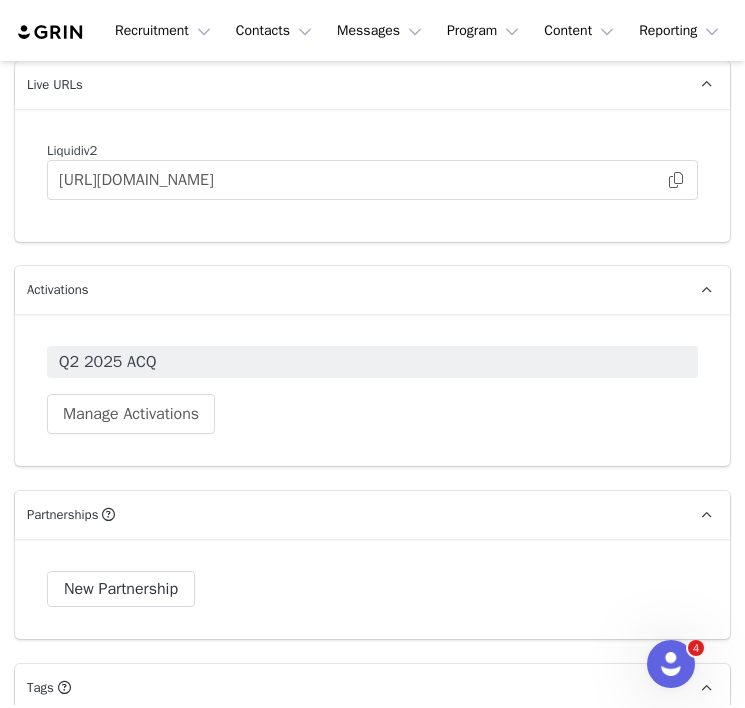 scroll, scrollTop: 2663, scrollLeft: 0, axis: vertical 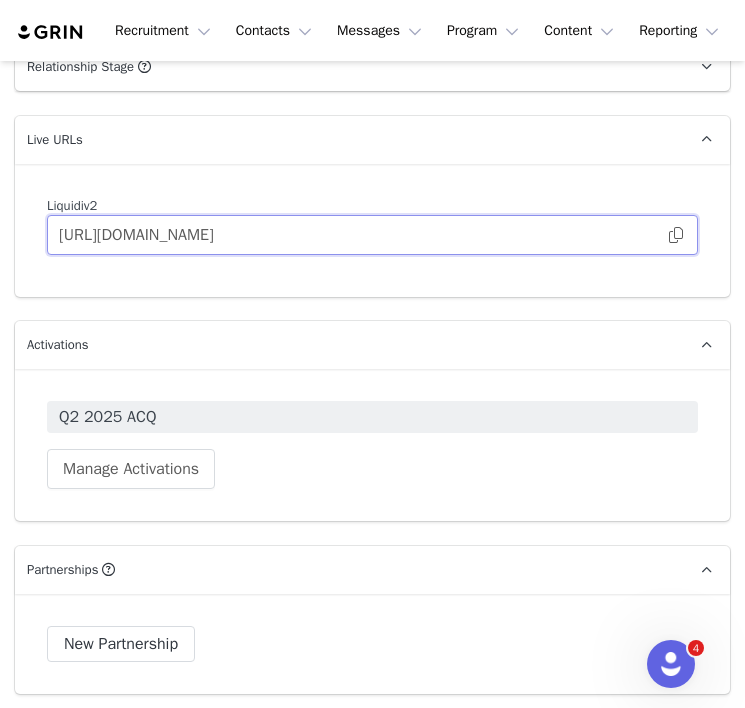 click on "[URL][DOMAIN_NAME]" at bounding box center [372, 235] 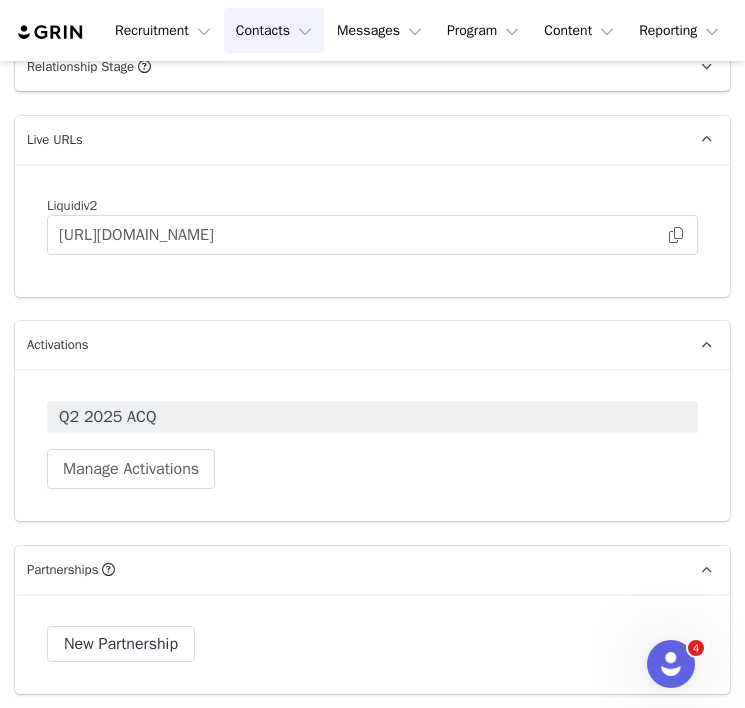 click on "Contacts Contacts" at bounding box center (274, 30) 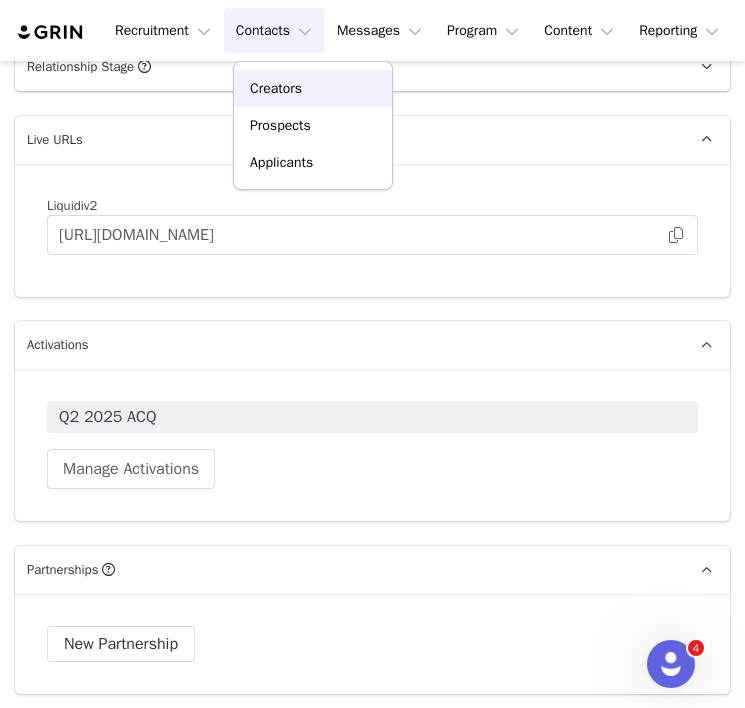 click on "Creators" at bounding box center [276, 88] 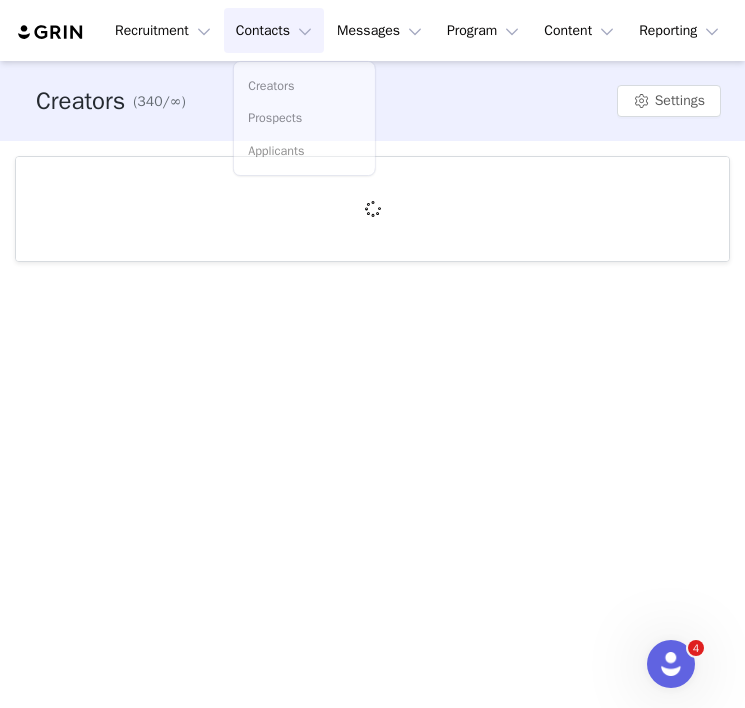 scroll, scrollTop: 0, scrollLeft: 0, axis: both 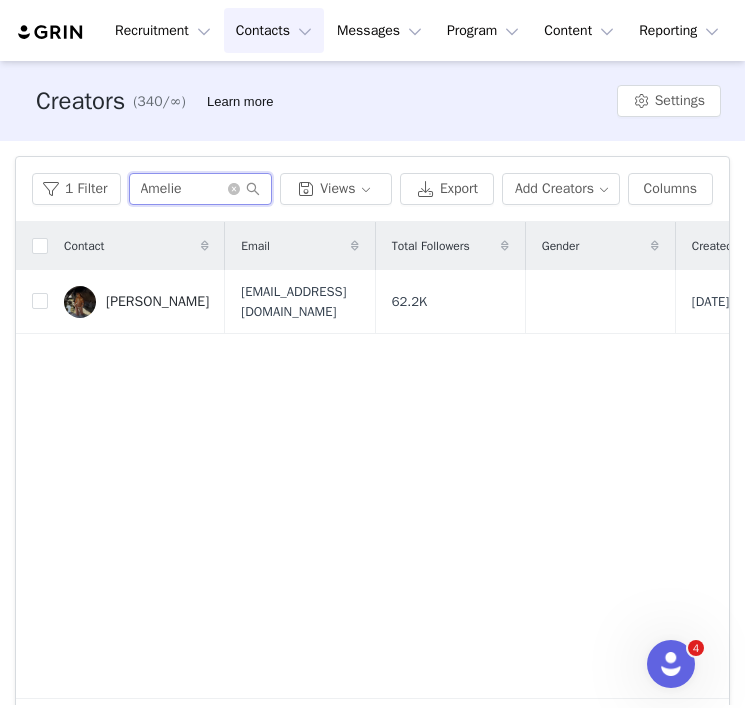 click on "Amelie" at bounding box center [201, 189] 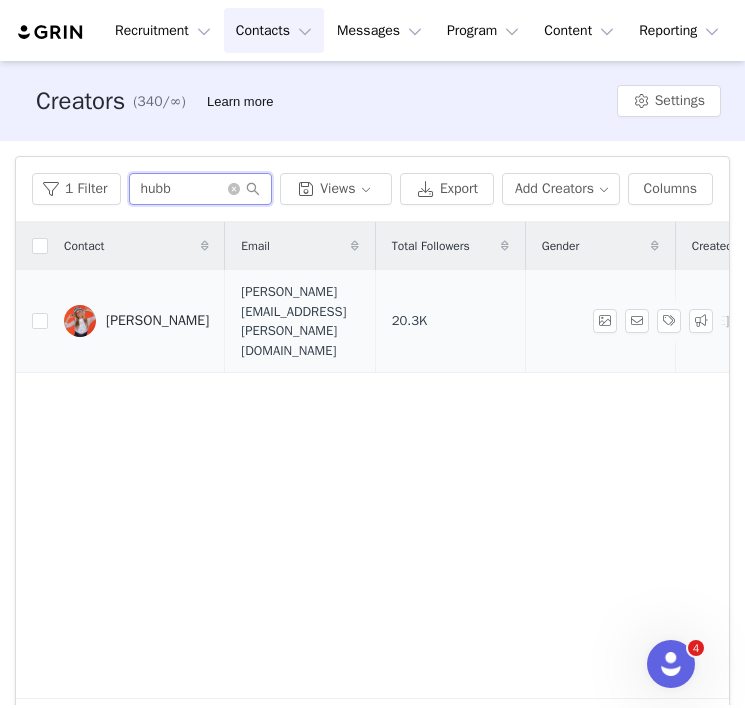 type on "hubb" 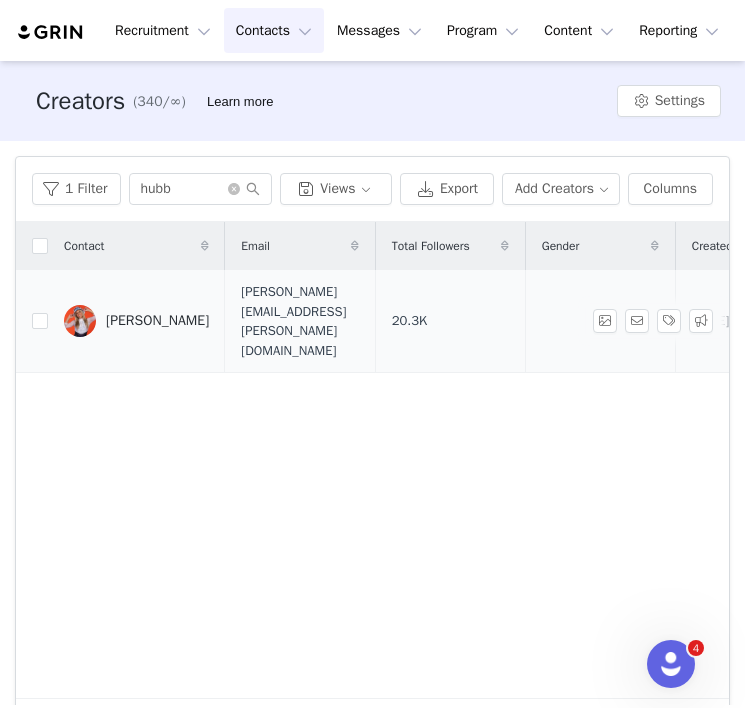 click on "[PERSON_NAME]" at bounding box center (157, 321) 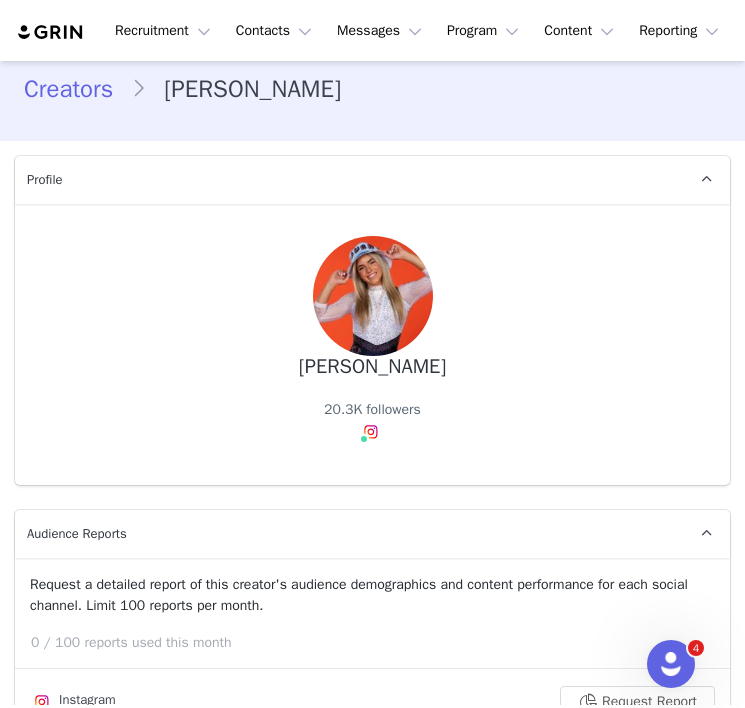 scroll, scrollTop: 0, scrollLeft: 0, axis: both 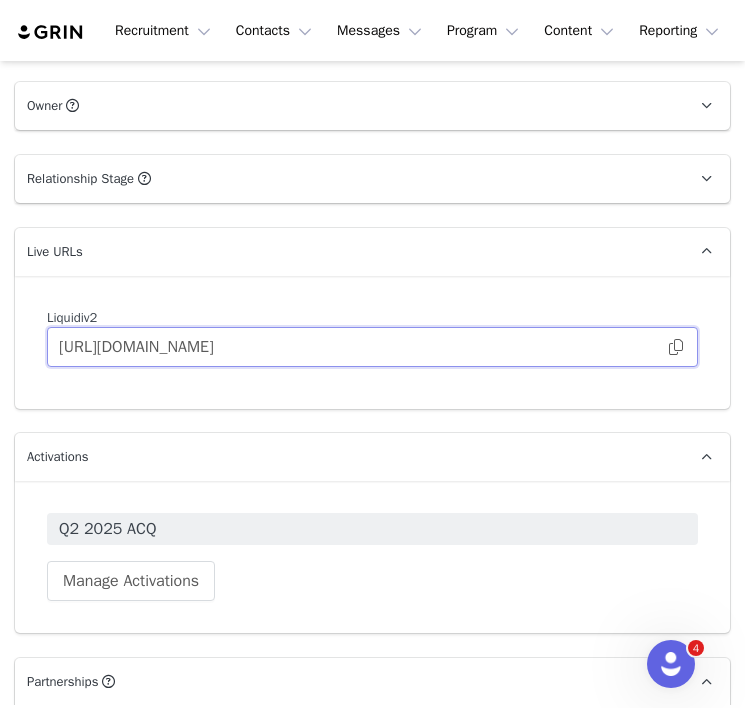click on "[URL][DOMAIN_NAME]" at bounding box center [372, 347] 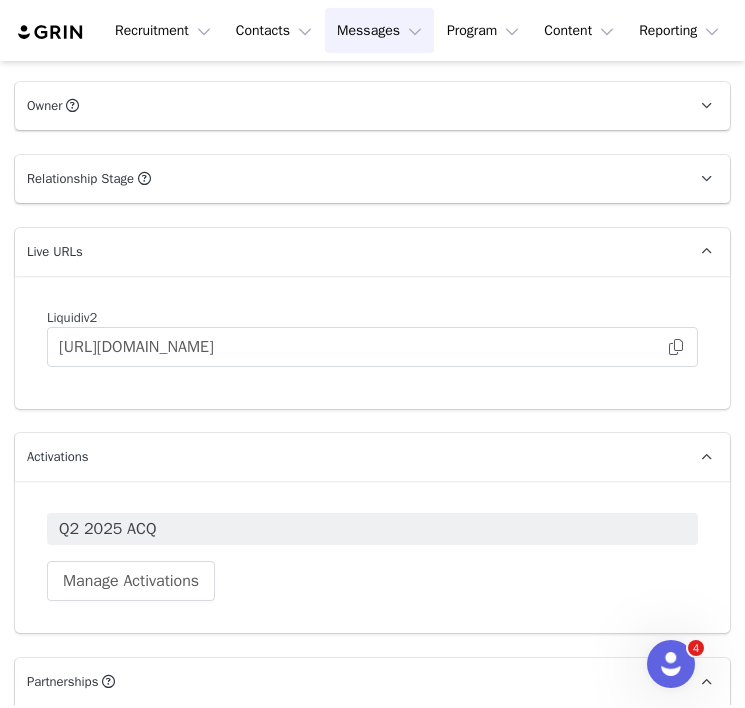 click on "Messages Messages" at bounding box center [379, 30] 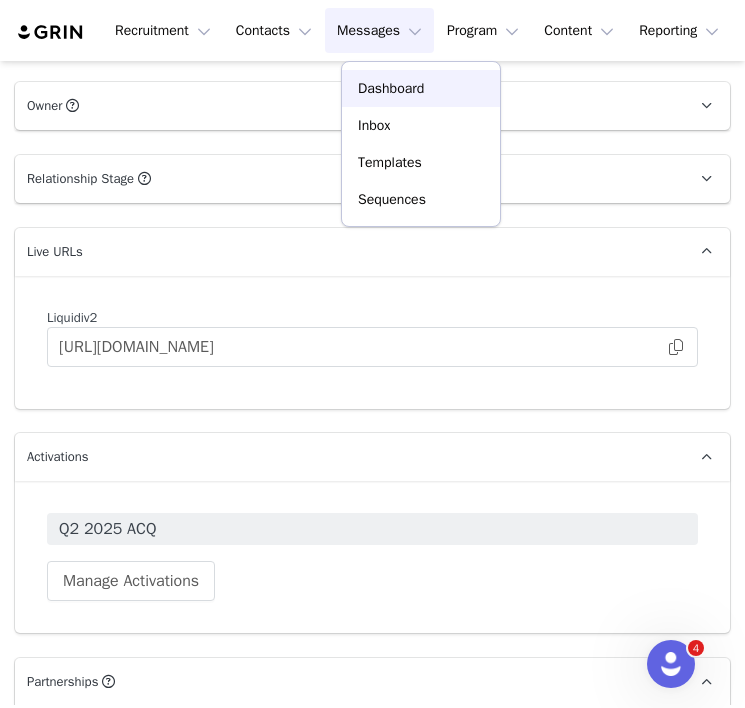 click on "Dashboard" at bounding box center [421, 88] 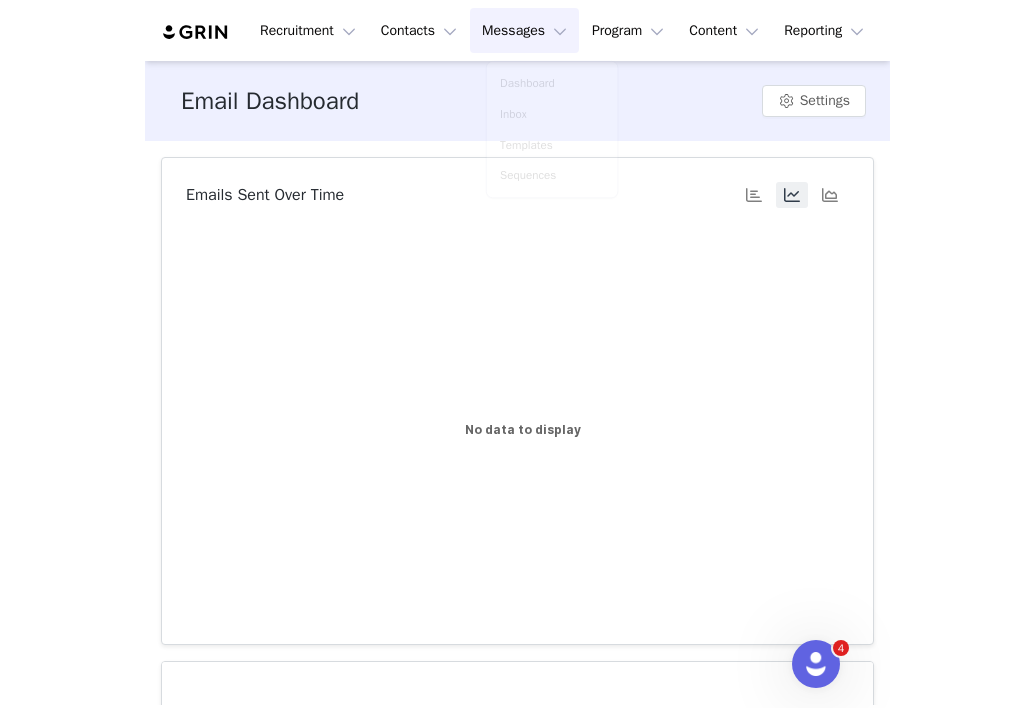 scroll, scrollTop: 0, scrollLeft: 0, axis: both 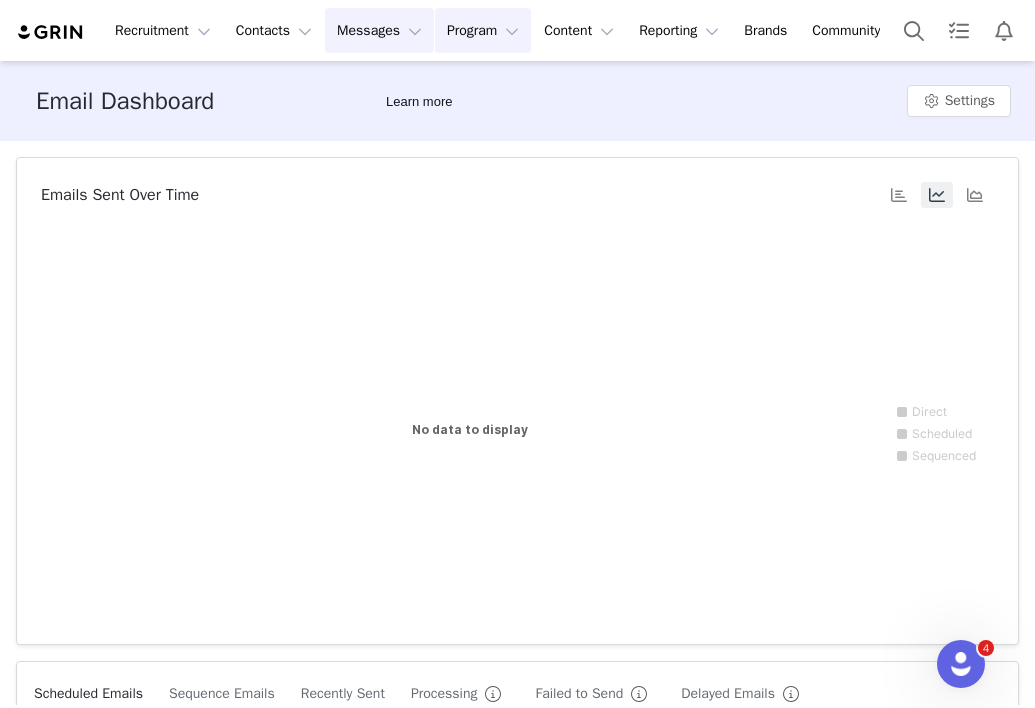 click on "Program Program" at bounding box center (483, 30) 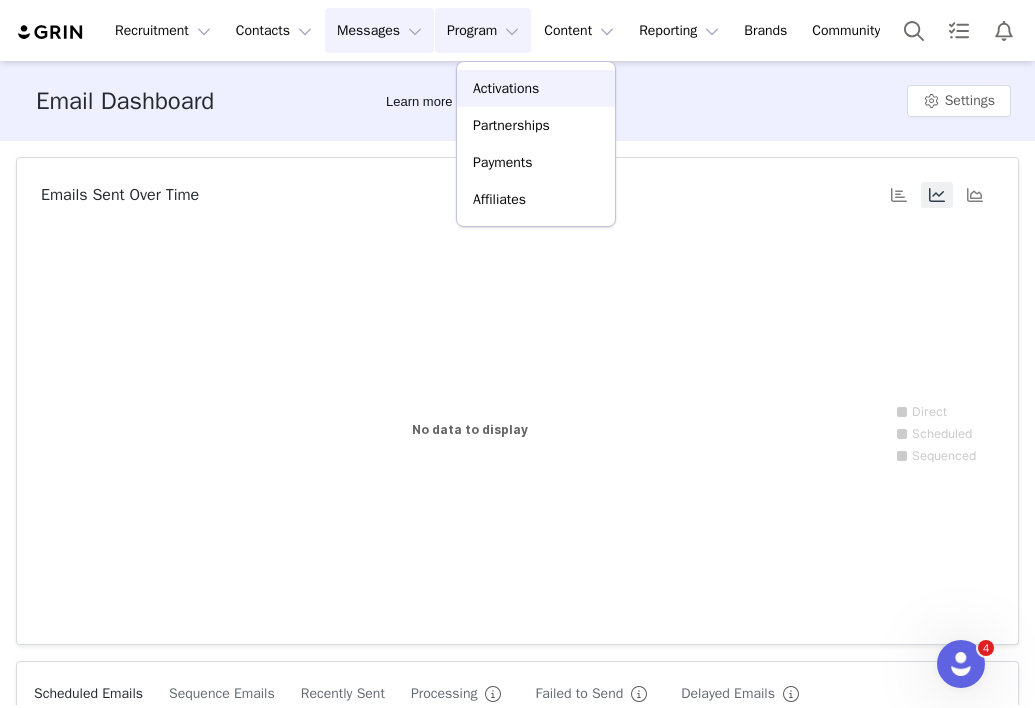click on "Activations" at bounding box center (506, 88) 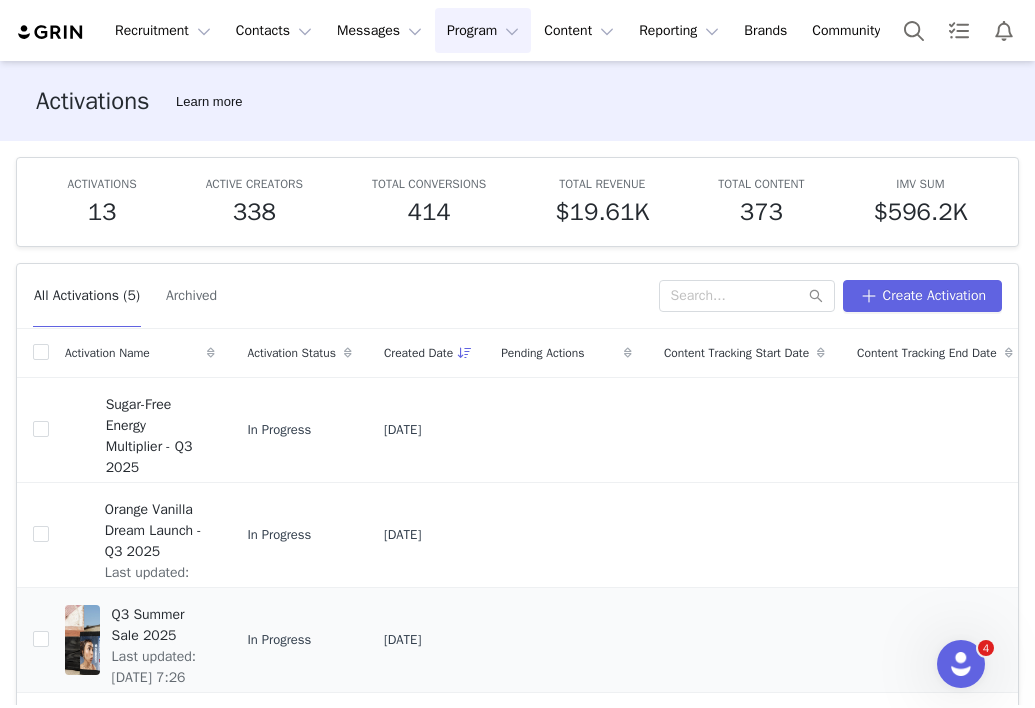 scroll, scrollTop: 165, scrollLeft: 0, axis: vertical 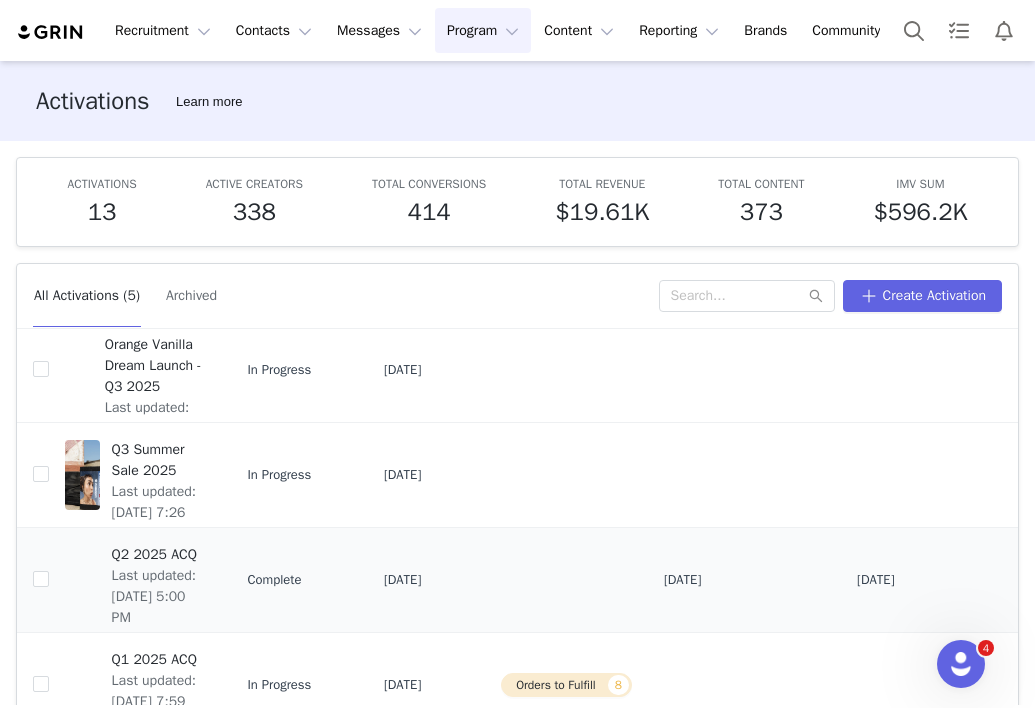 click on "Q2 2025 ACQ" at bounding box center (158, 554) 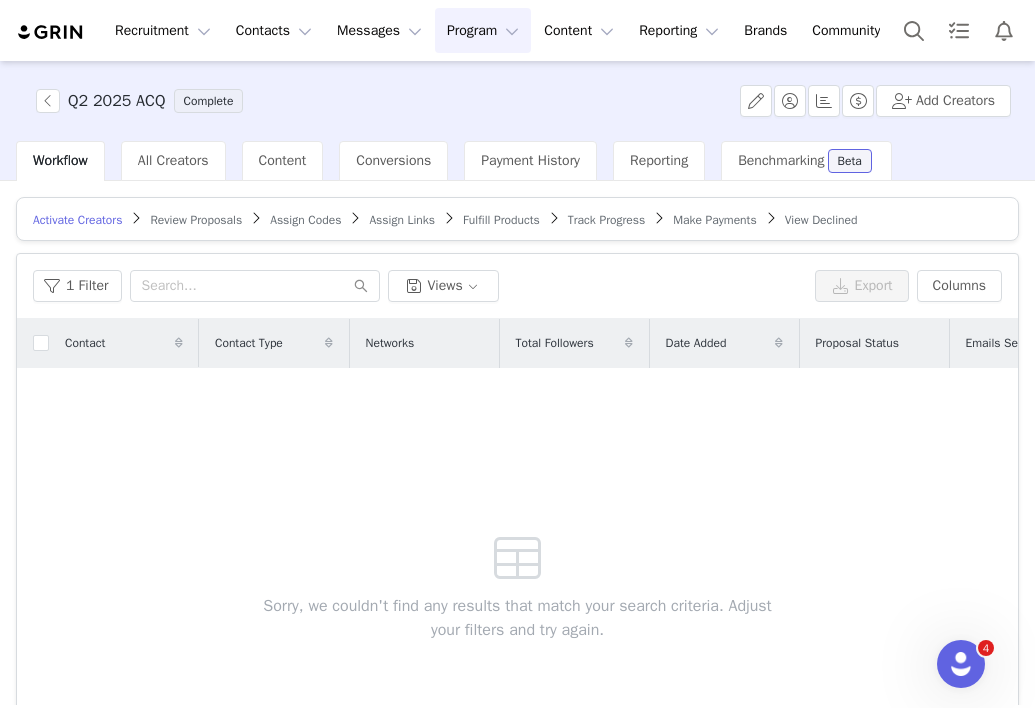 click on "Make Payments" at bounding box center (714, 220) 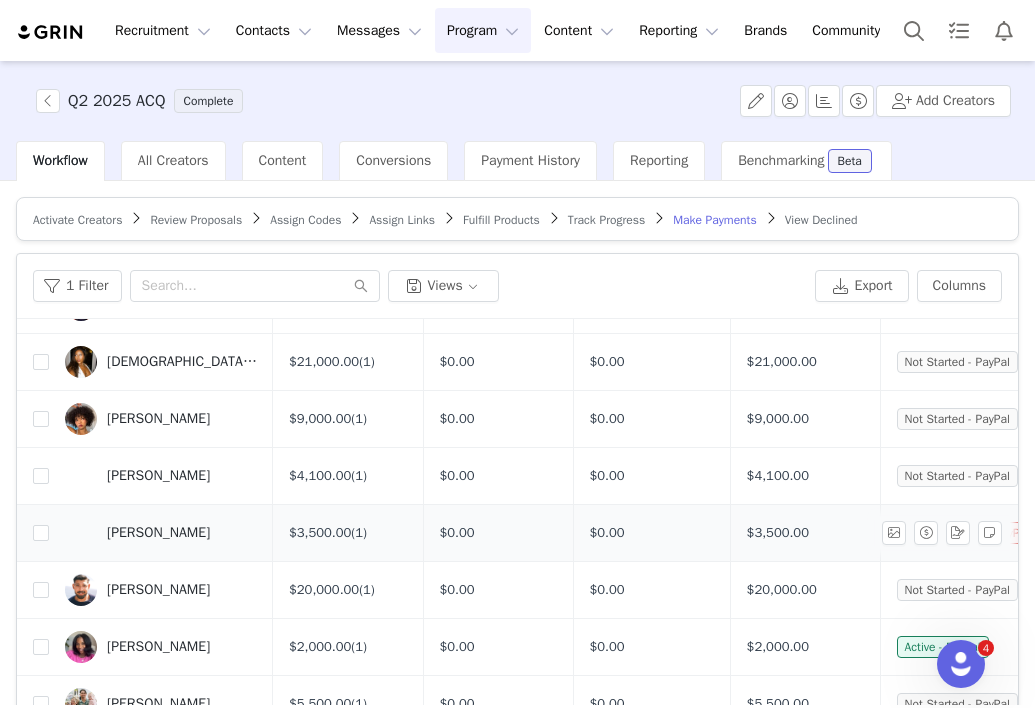 scroll, scrollTop: 3624, scrollLeft: 80, axis: both 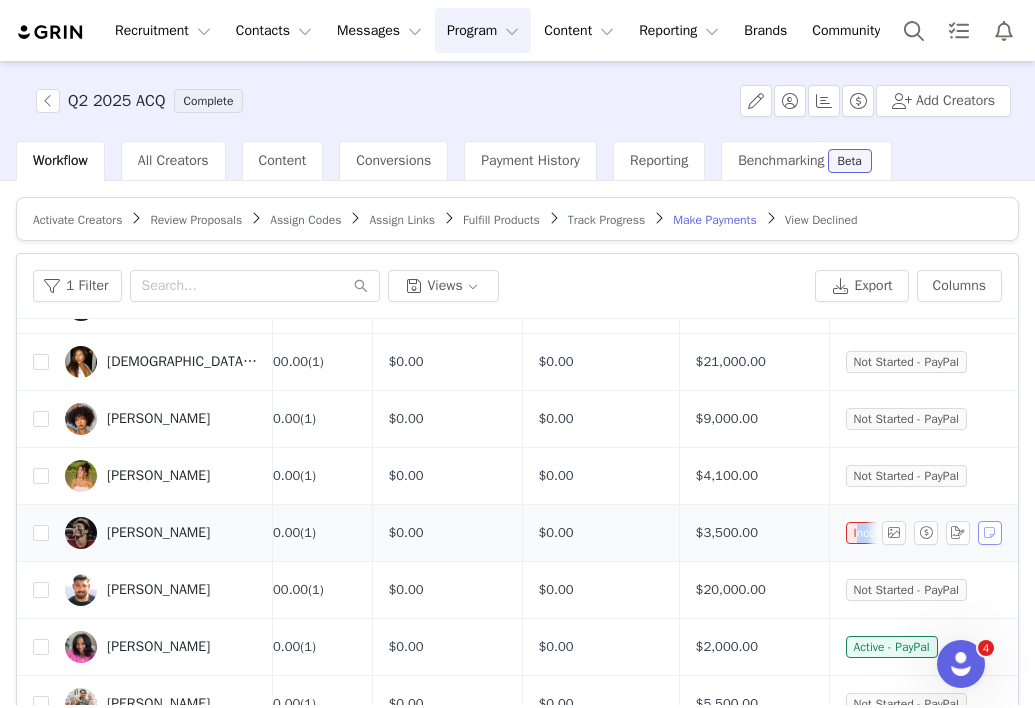 drag, startPoint x: 837, startPoint y: 533, endPoint x: 990, endPoint y: 531, distance: 153.01308 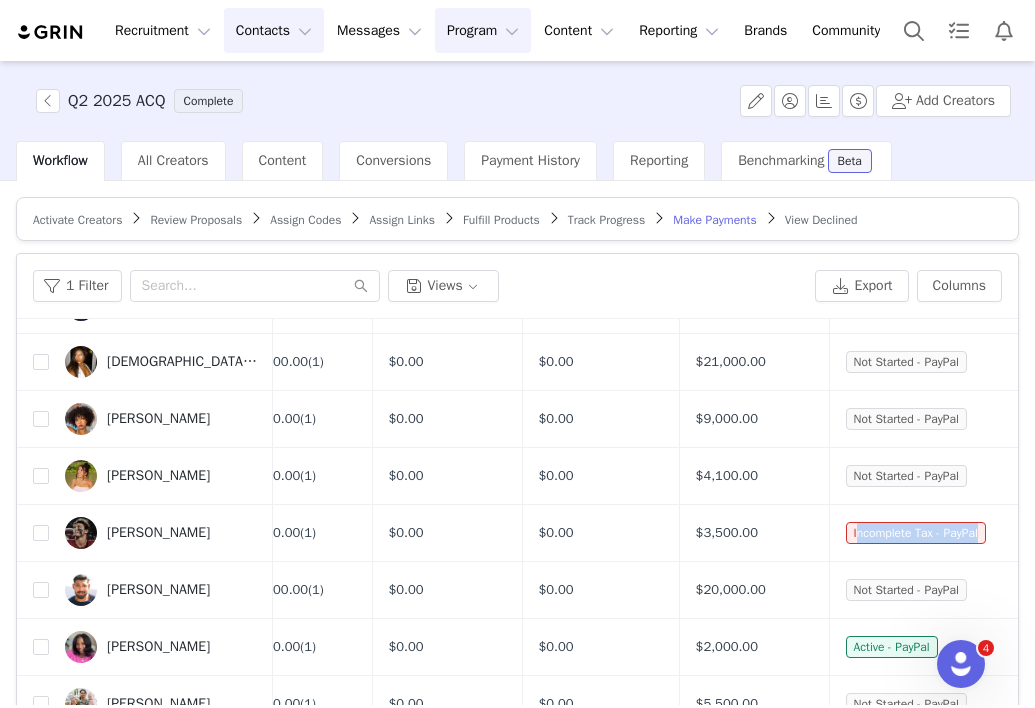 click on "Contacts Contacts" at bounding box center (274, 30) 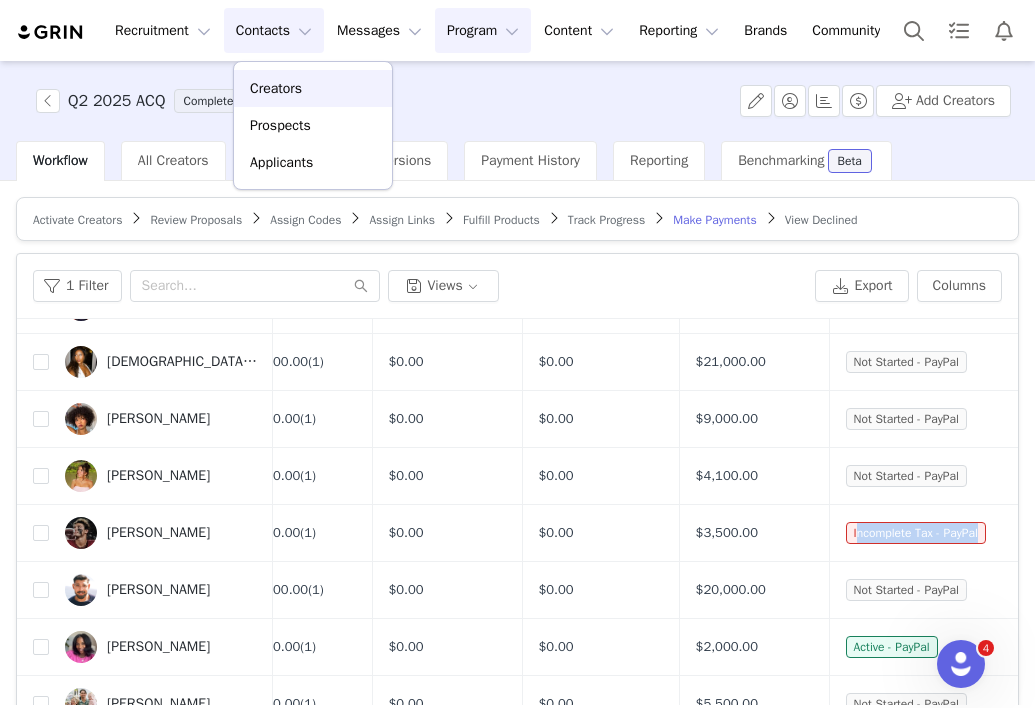 click on "Creators" at bounding box center [276, 88] 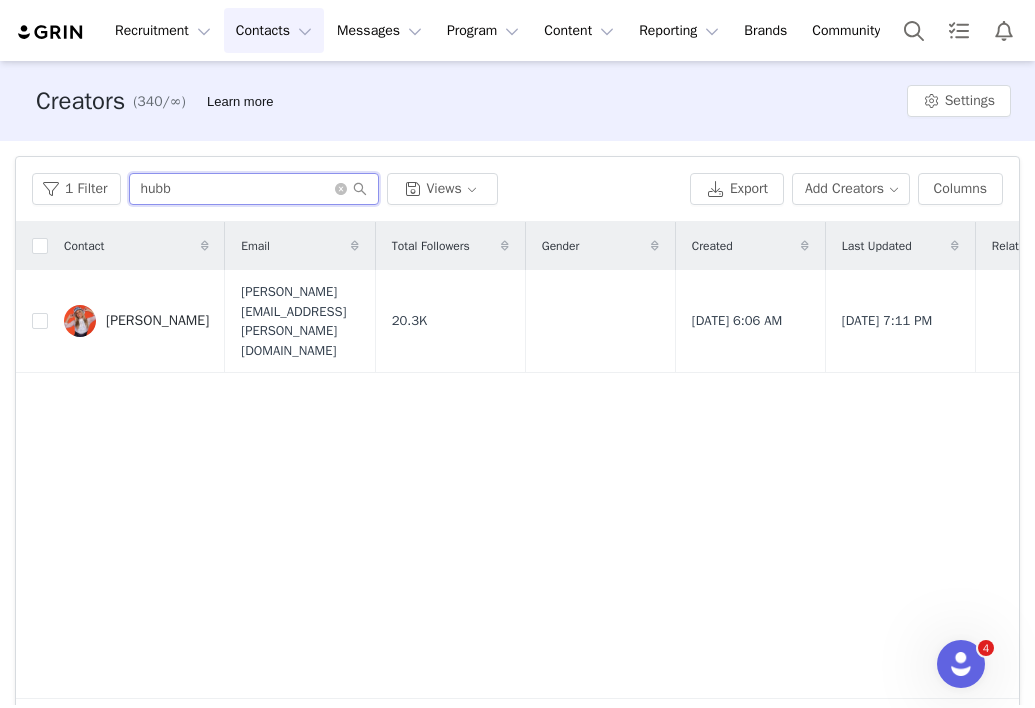 click on "hubb" at bounding box center (254, 189) 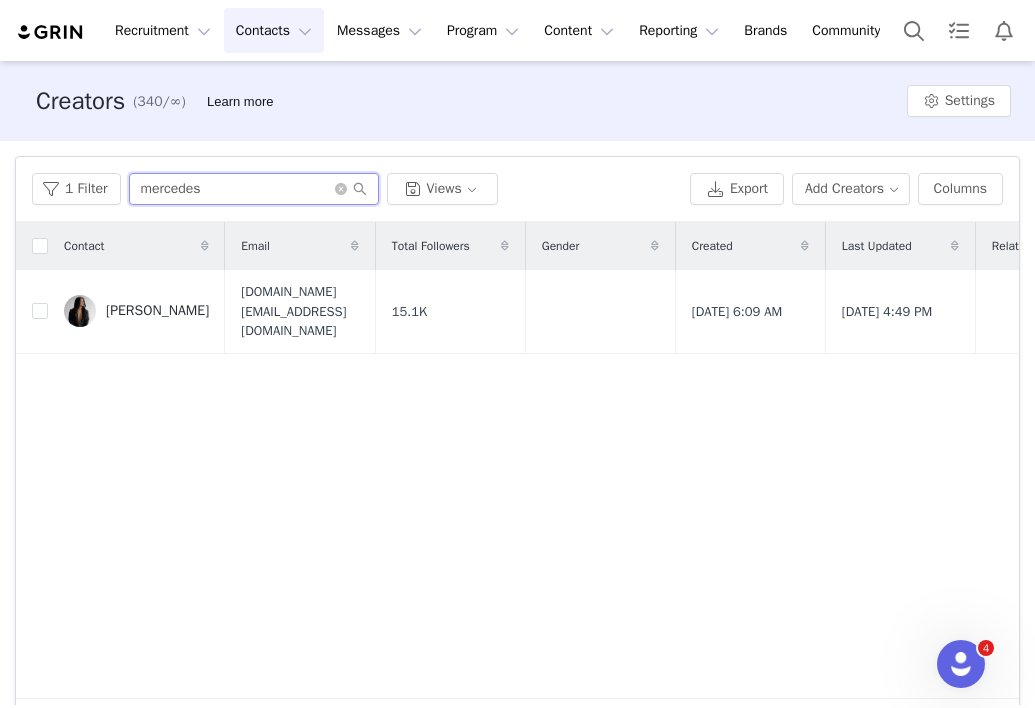 type on "mercedes" 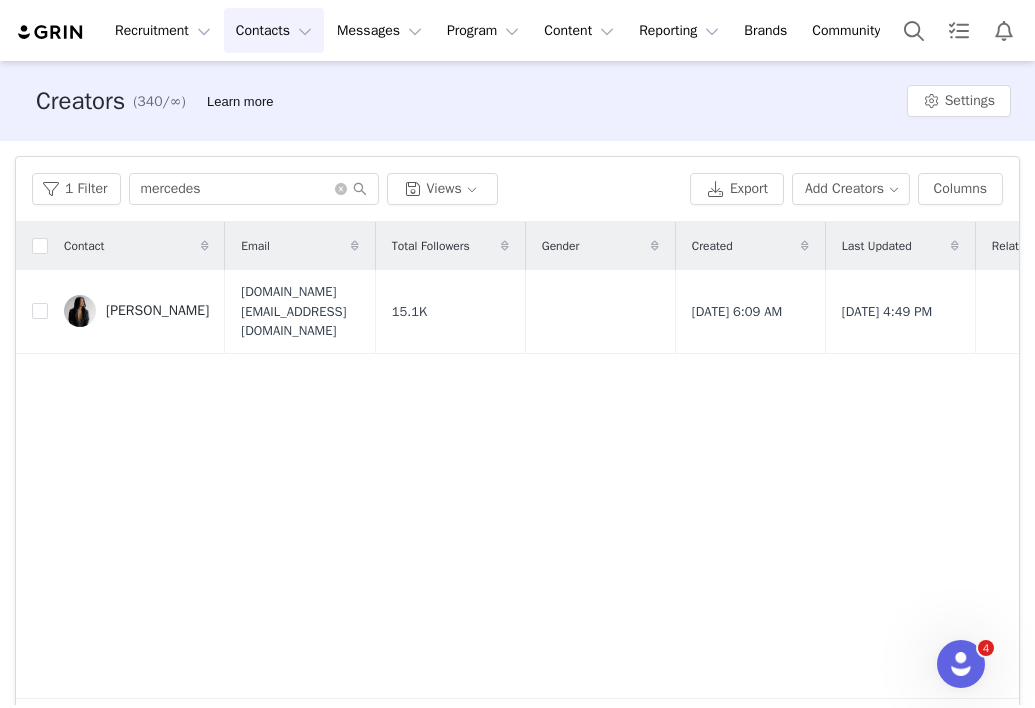 click on "[PERSON_NAME]" at bounding box center (157, 311) 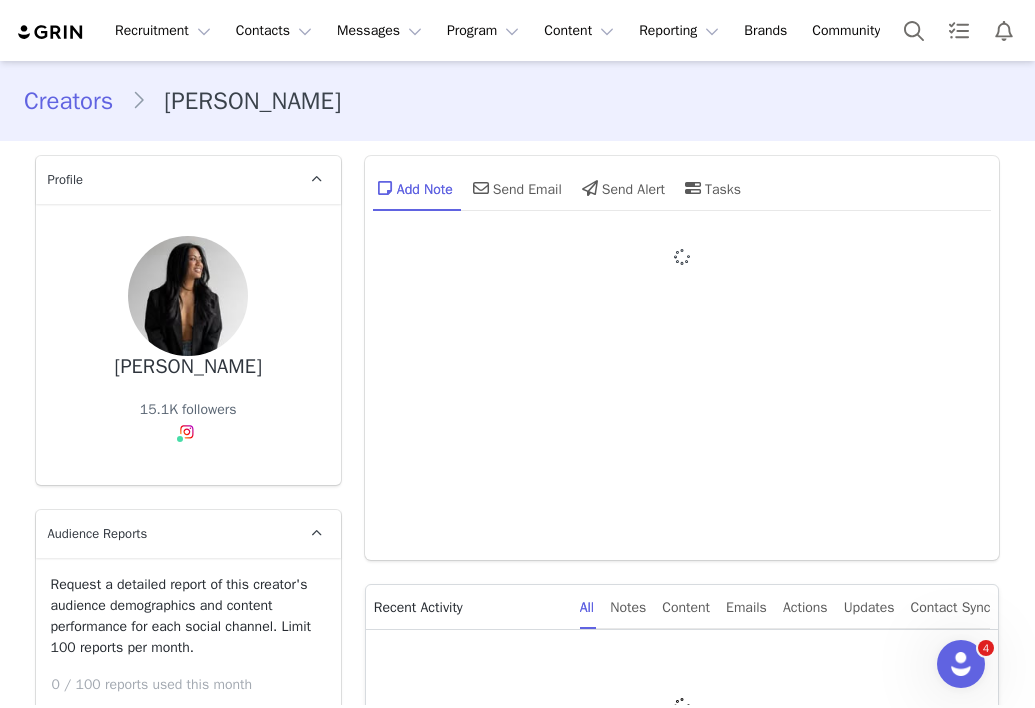 type on "+1 ([GEOGRAPHIC_DATA])" 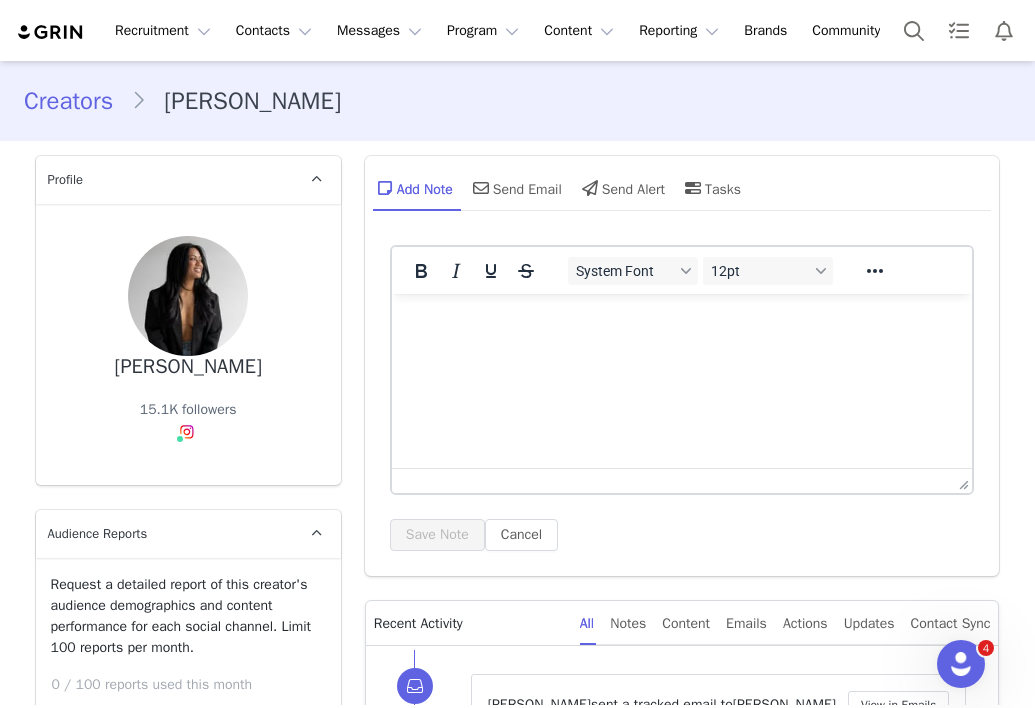 scroll, scrollTop: 0, scrollLeft: 0, axis: both 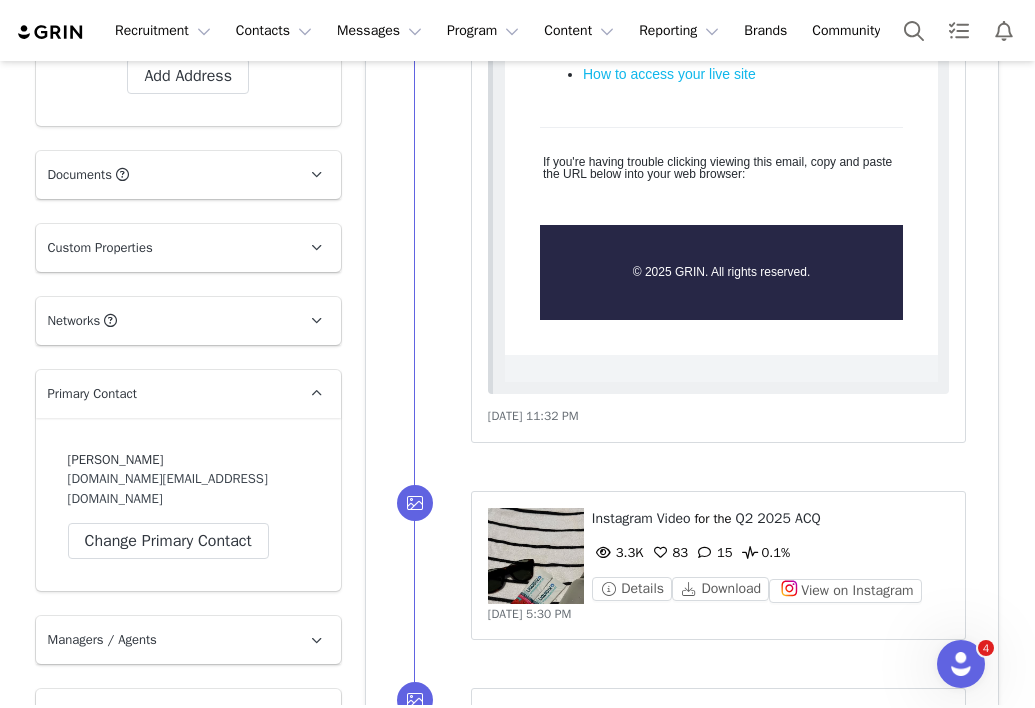 click on "[PERSON_NAME]  [DOMAIN_NAME][EMAIL_ADDRESS][DOMAIN_NAME] Change Primary Contact" at bounding box center [188, 505] 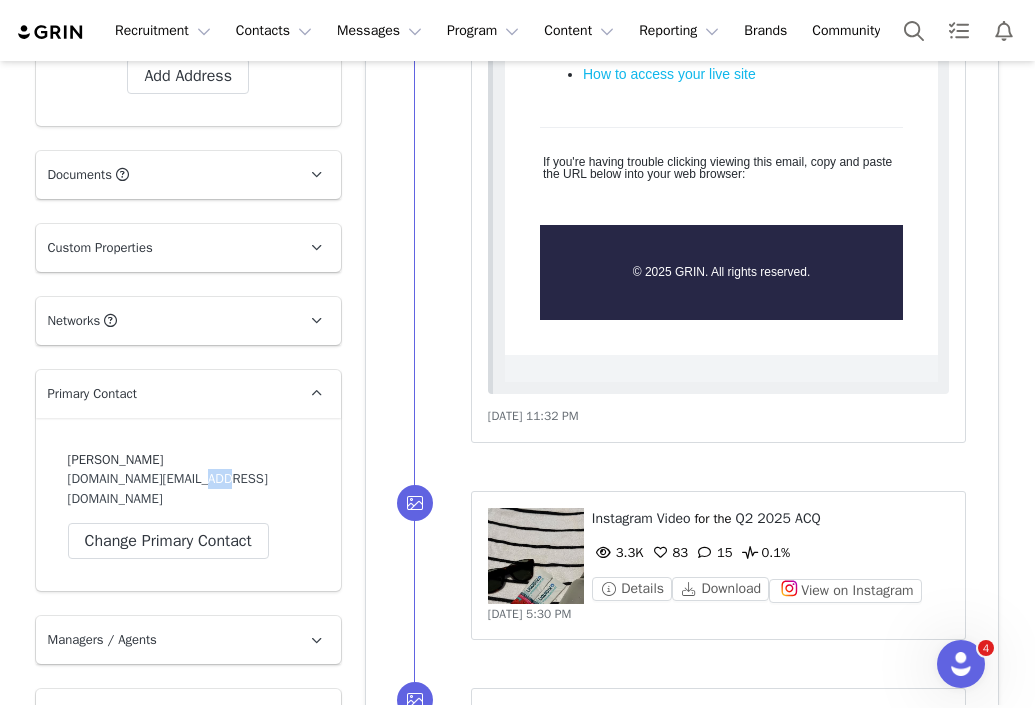 click on "[PERSON_NAME]  [DOMAIN_NAME][EMAIL_ADDRESS][DOMAIN_NAME] Change Primary Contact" at bounding box center (188, 505) 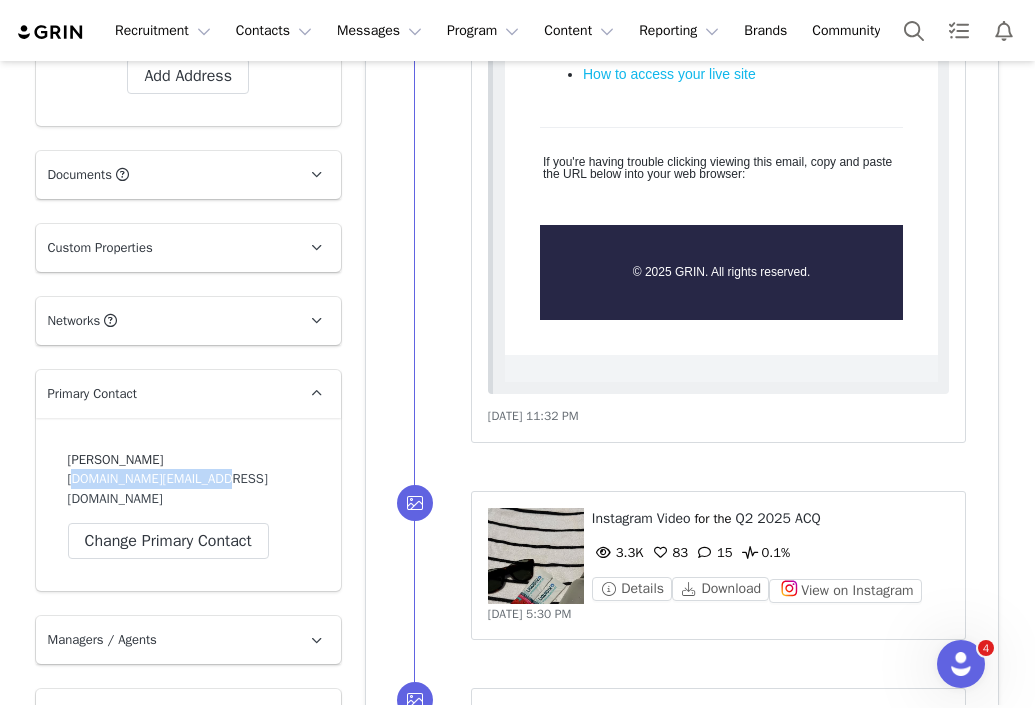 click on "[PERSON_NAME]  [DOMAIN_NAME][EMAIL_ADDRESS][DOMAIN_NAME] Change Primary Contact" at bounding box center (188, 505) 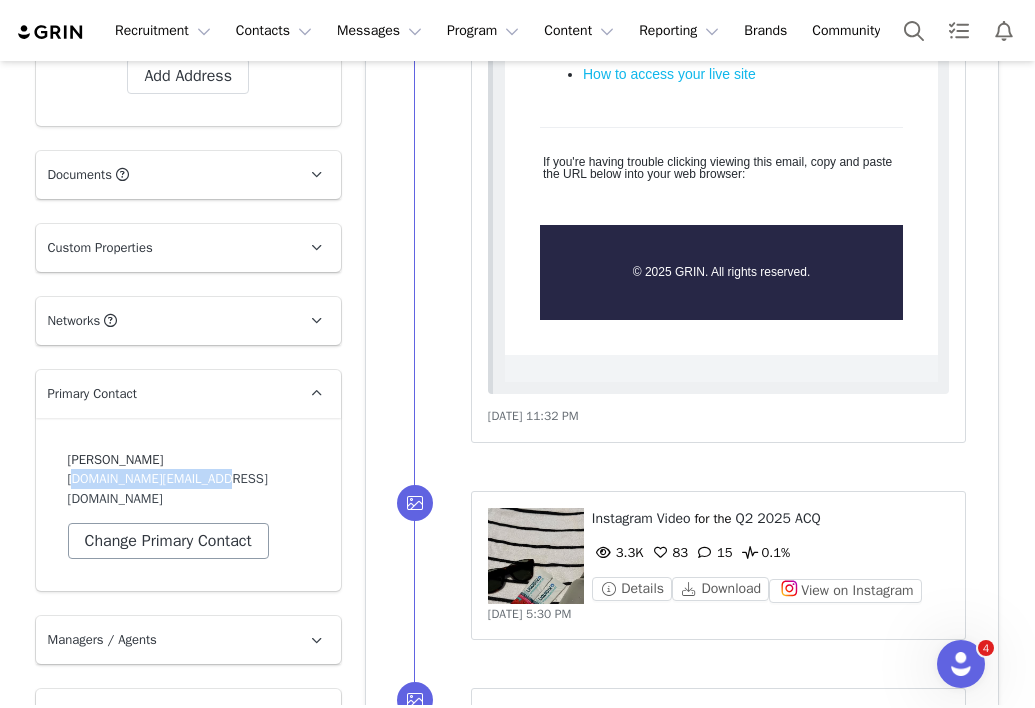 scroll, scrollTop: 2541, scrollLeft: 0, axis: vertical 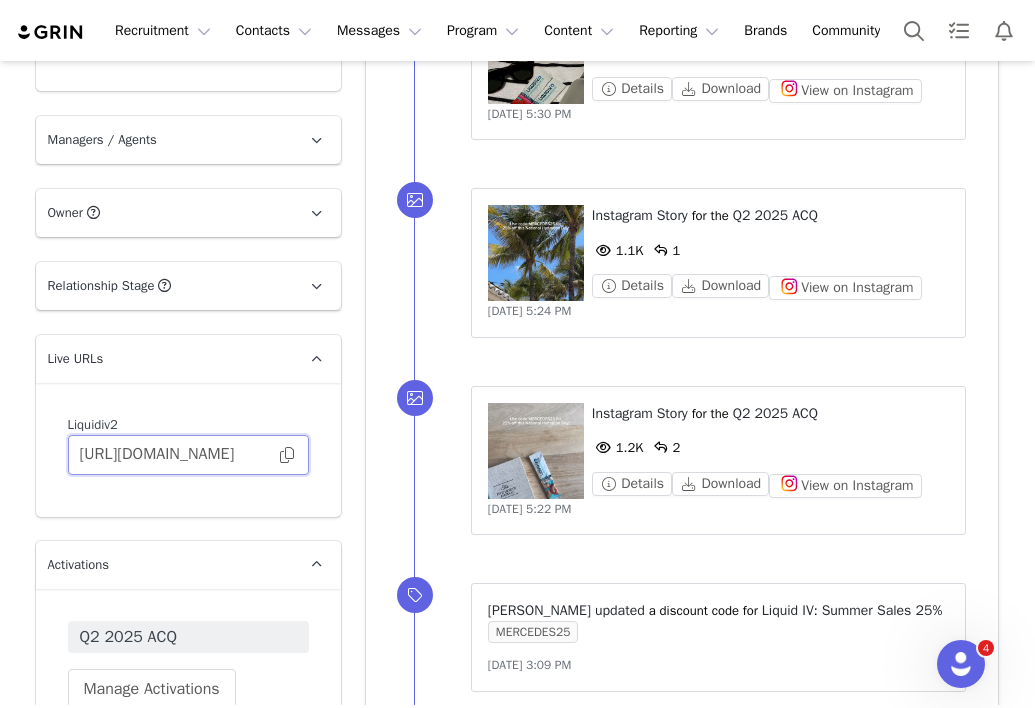 click on "[URL][DOMAIN_NAME]" at bounding box center (188, 455) 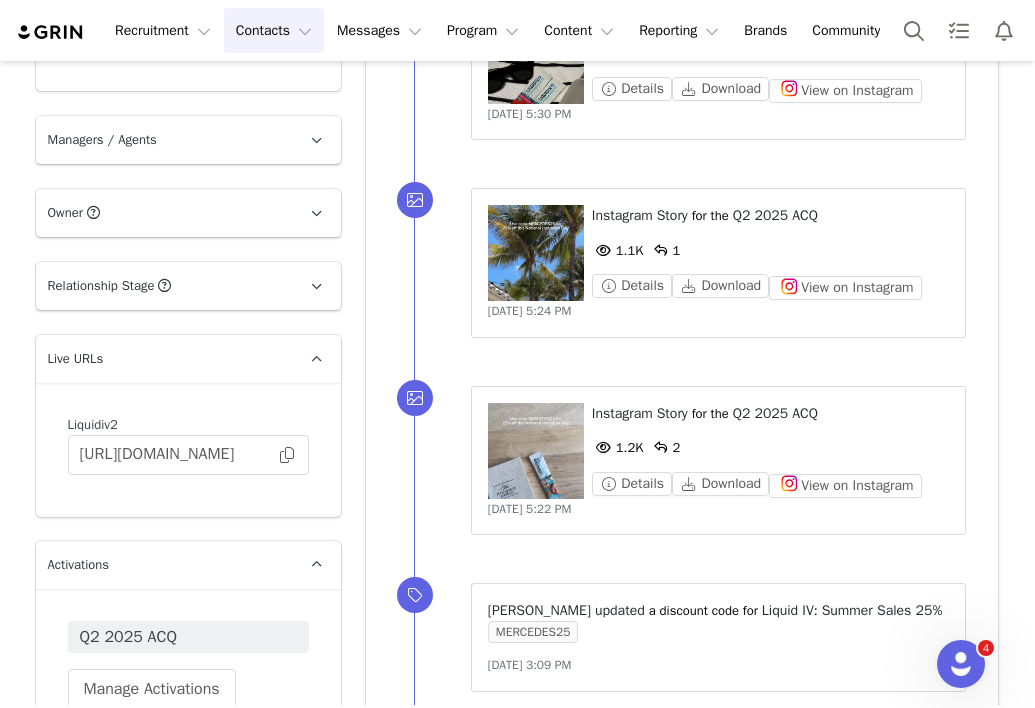 click on "Contacts Contacts" at bounding box center (274, 30) 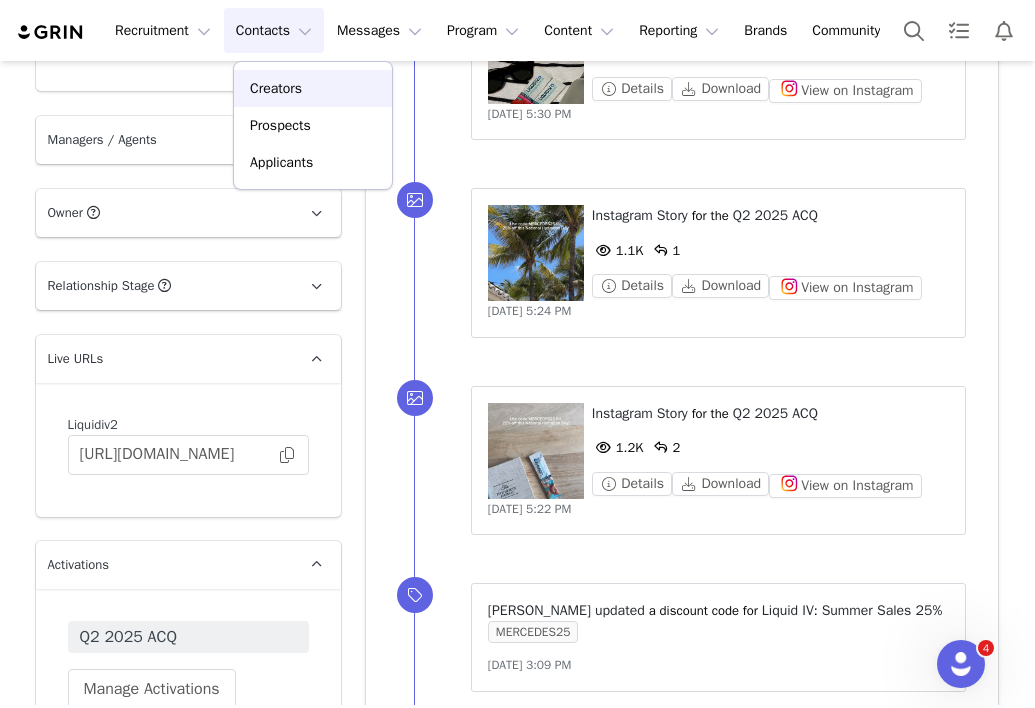click on "Creators" at bounding box center [313, 88] 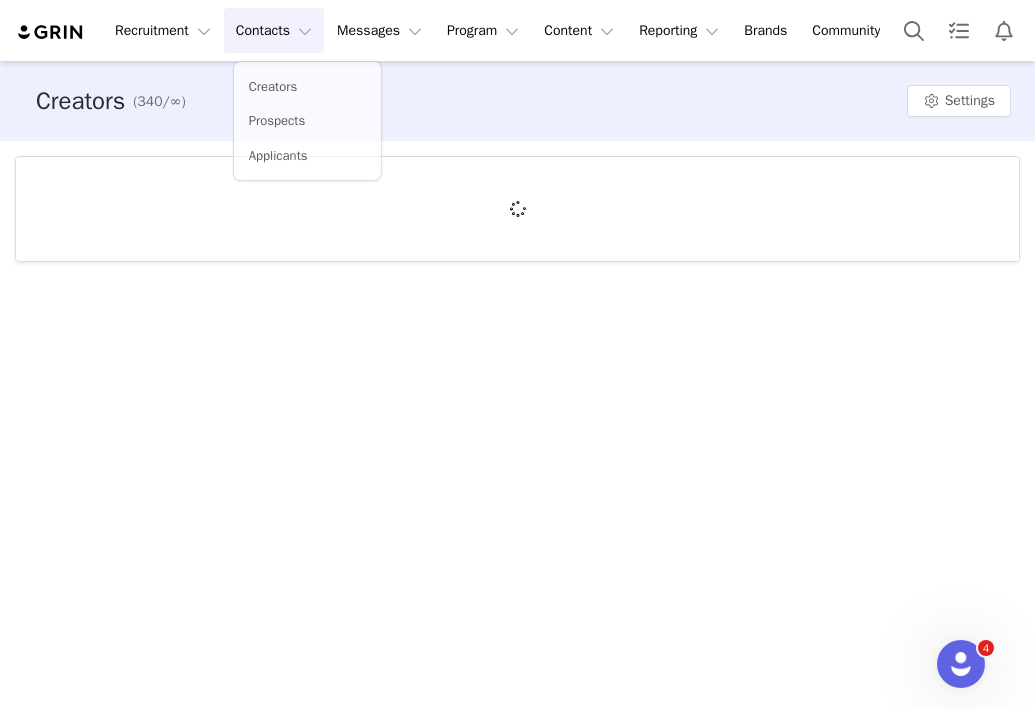 scroll, scrollTop: 0, scrollLeft: 0, axis: both 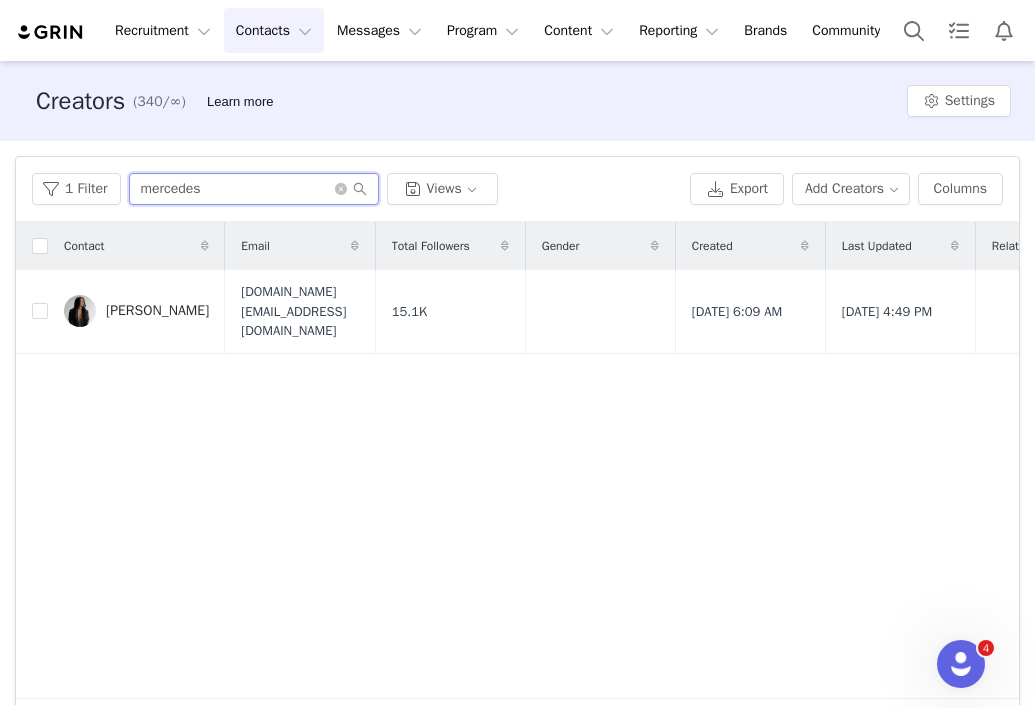 click on "mercedes" at bounding box center [254, 189] 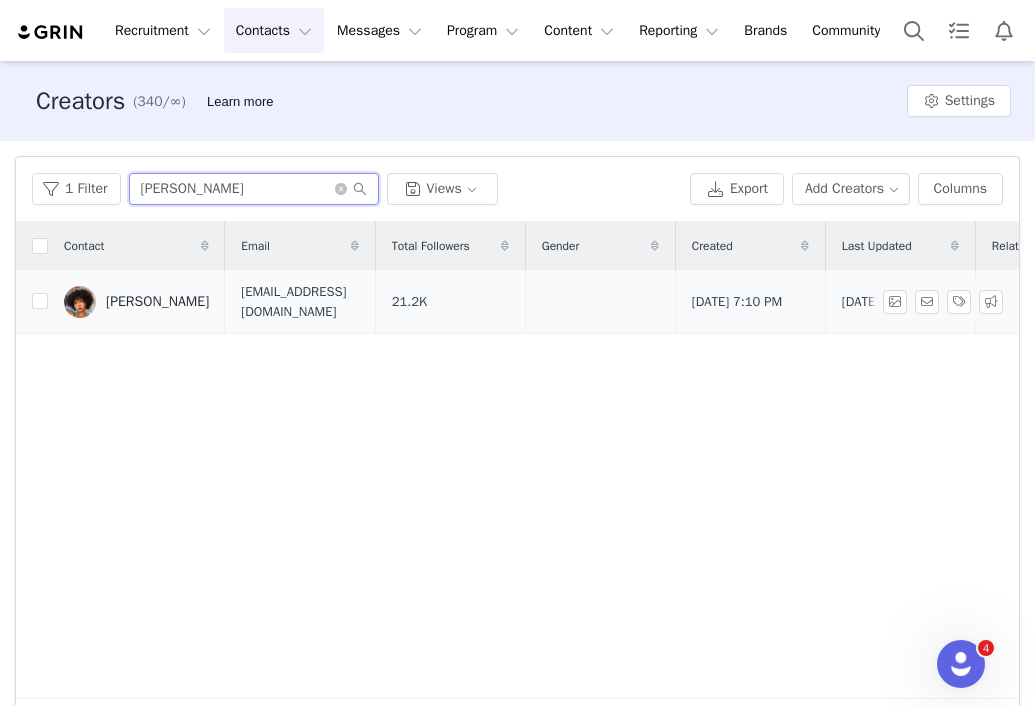 type on "[PERSON_NAME]" 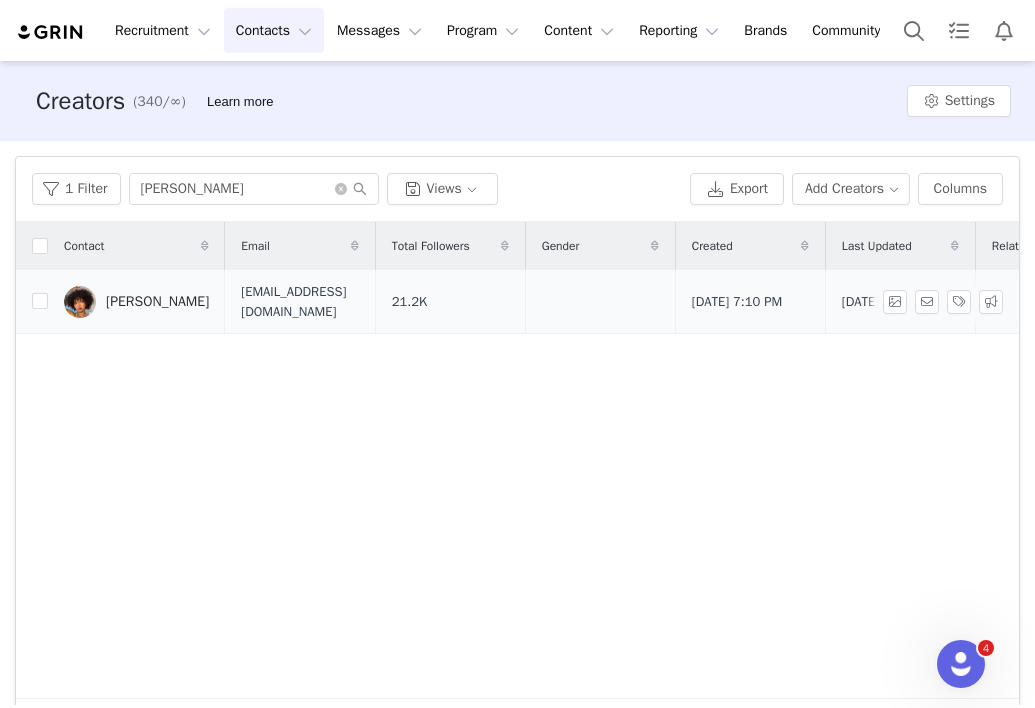 click on "[PERSON_NAME]" at bounding box center (136, 302) 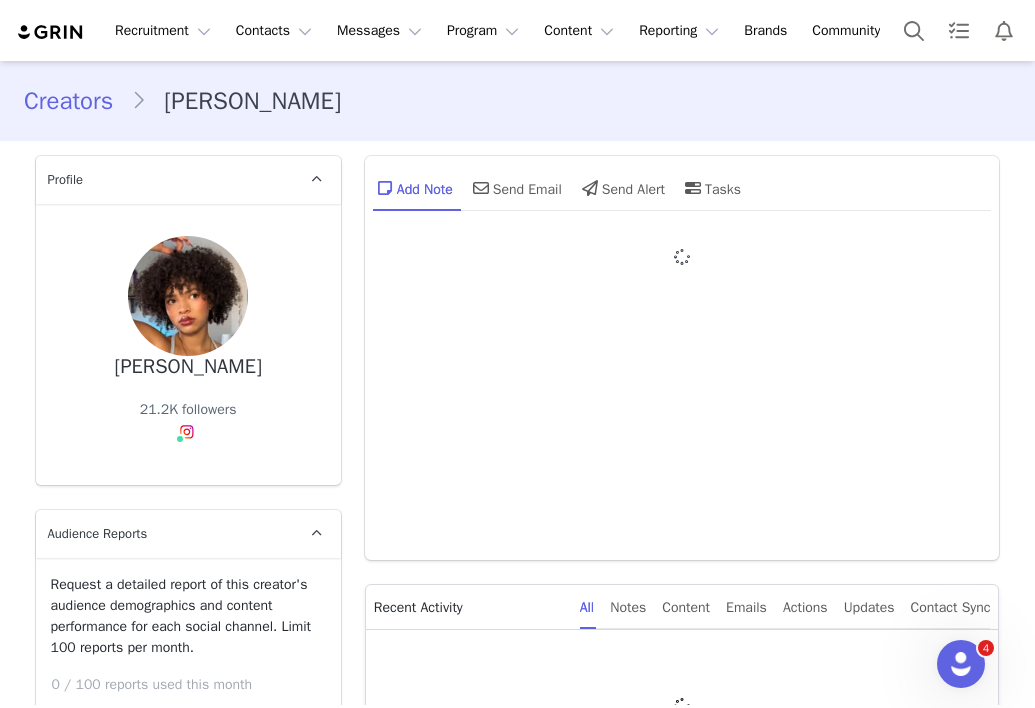 type on "+1 ([GEOGRAPHIC_DATA])" 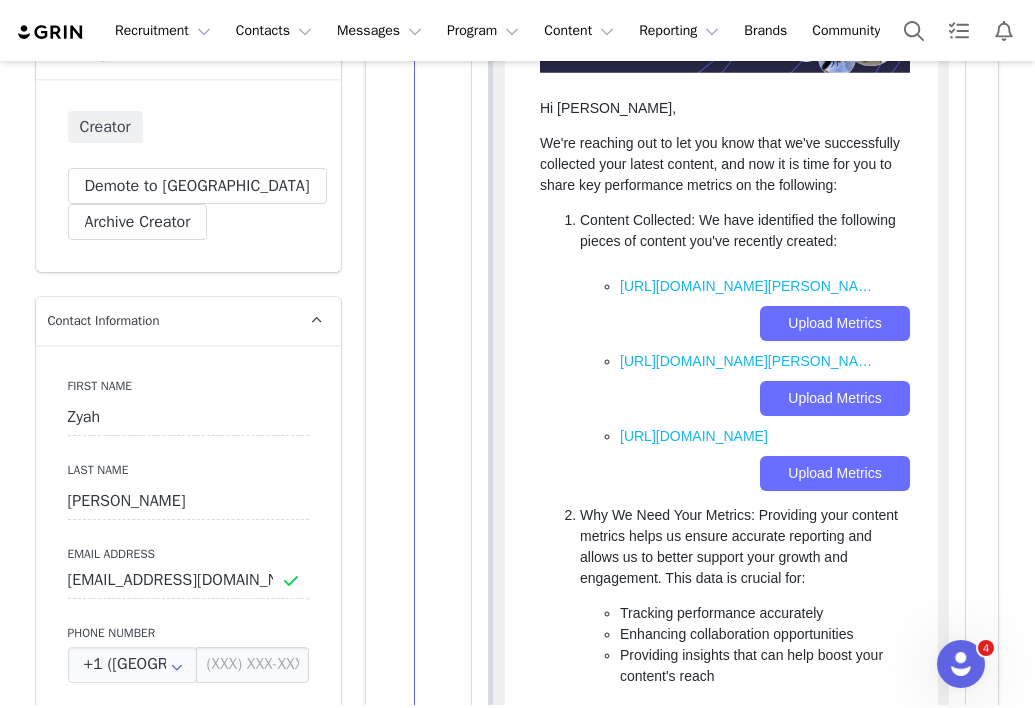 scroll, scrollTop: 0, scrollLeft: 0, axis: both 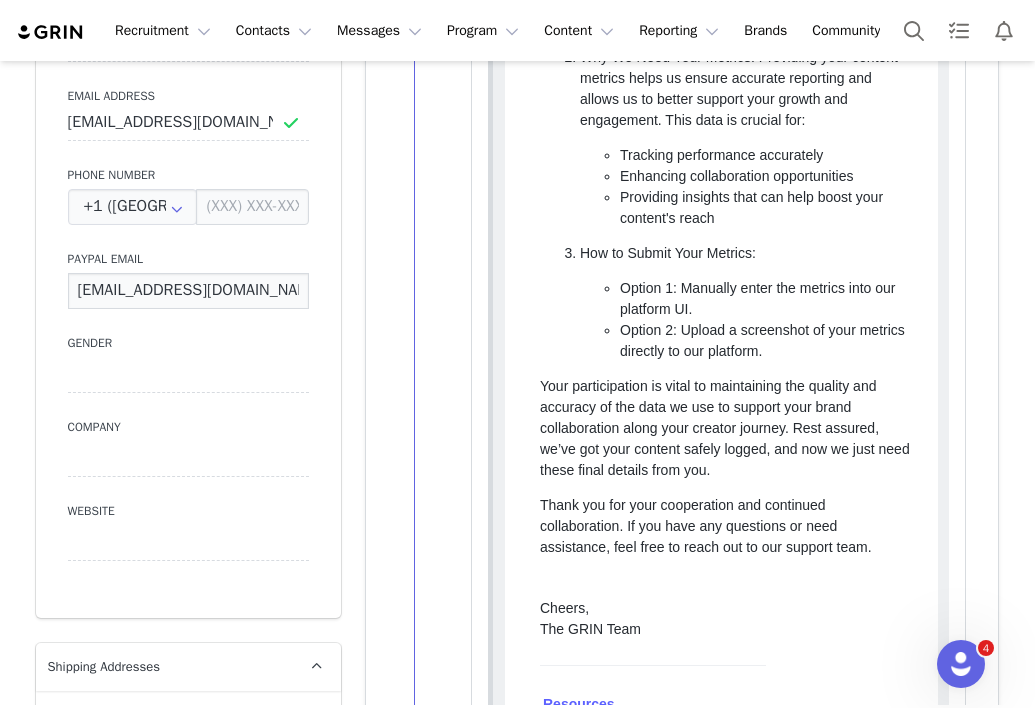 click on "[EMAIL_ADDRESS][DOMAIN_NAME]" at bounding box center (188, 291) 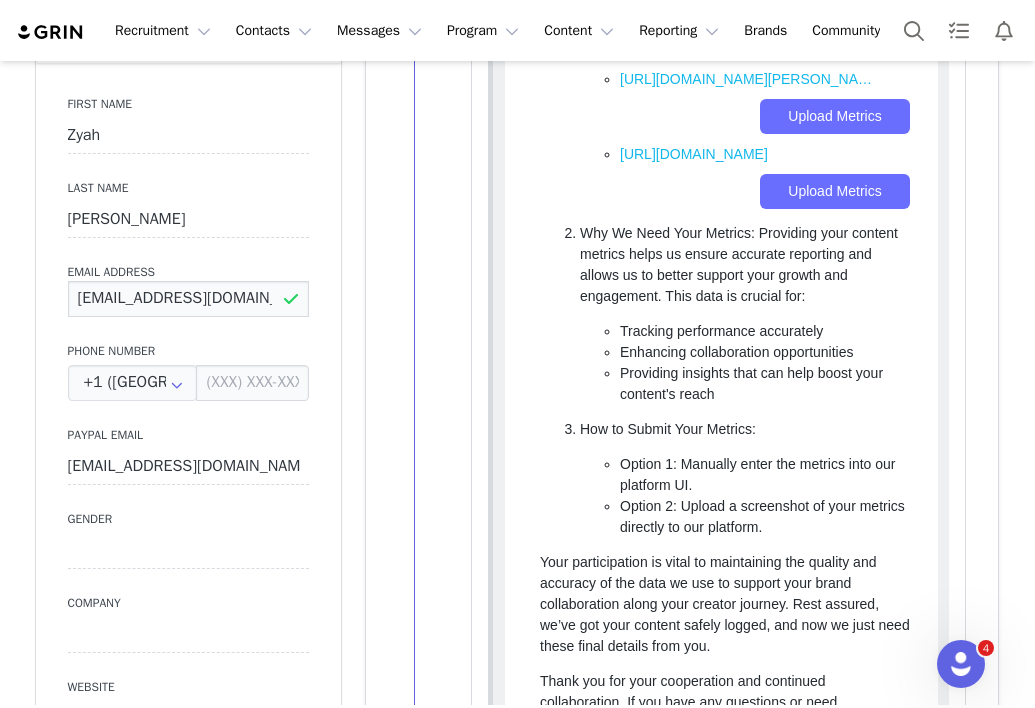 click on "[EMAIL_ADDRESS][DOMAIN_NAME]" at bounding box center [188, 299] 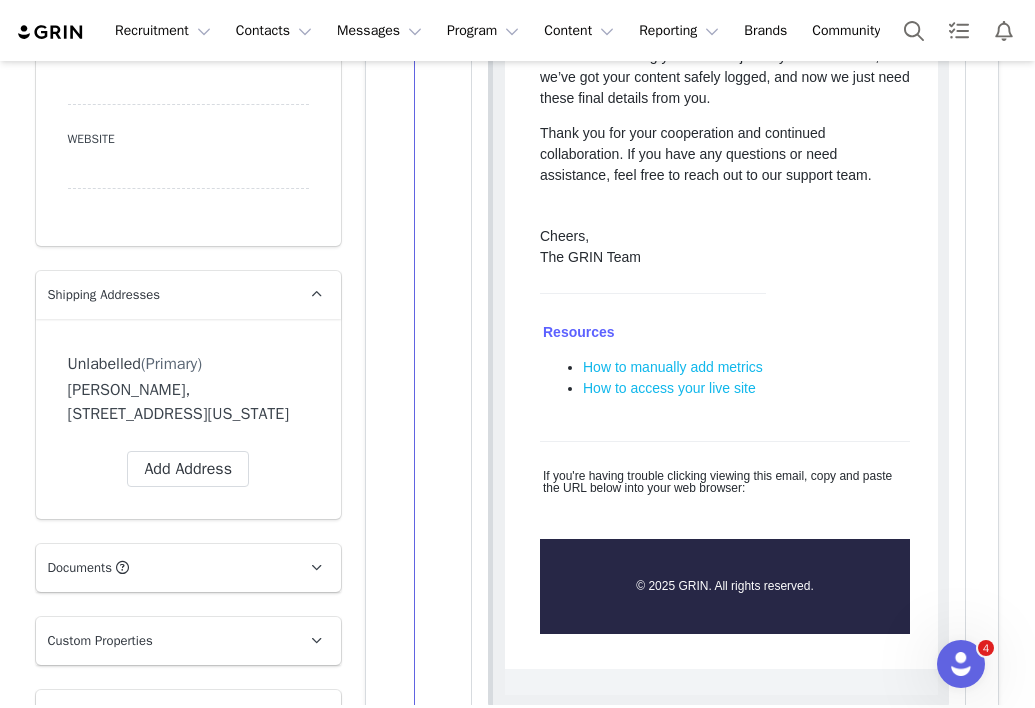 scroll, scrollTop: 1921, scrollLeft: 0, axis: vertical 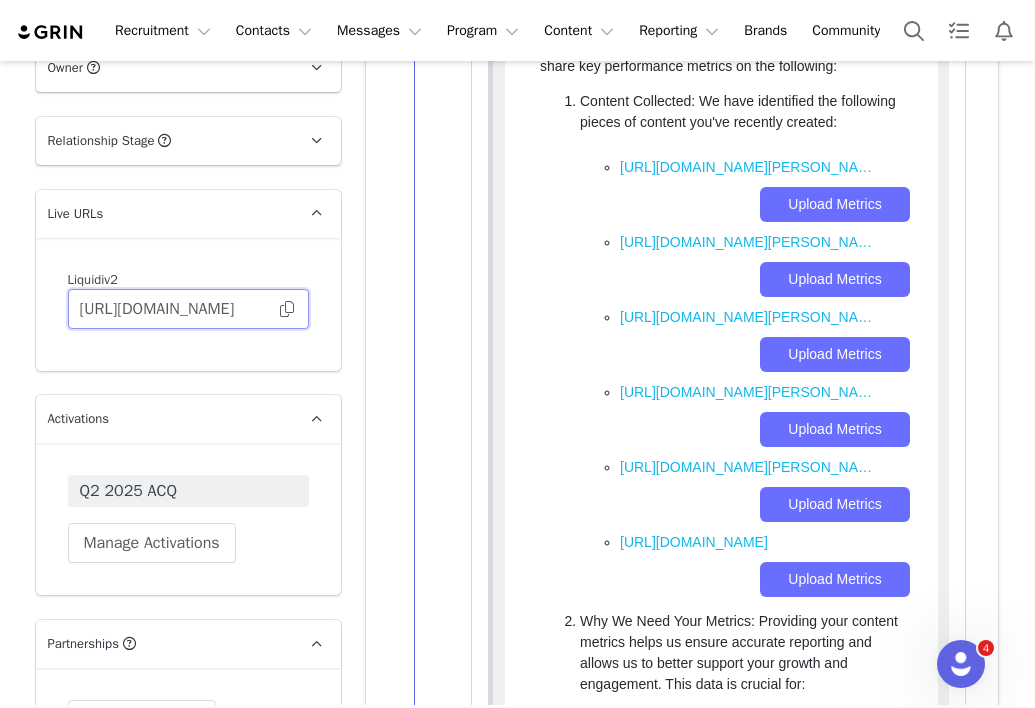 click on "[URL][DOMAIN_NAME]" at bounding box center (188, 309) 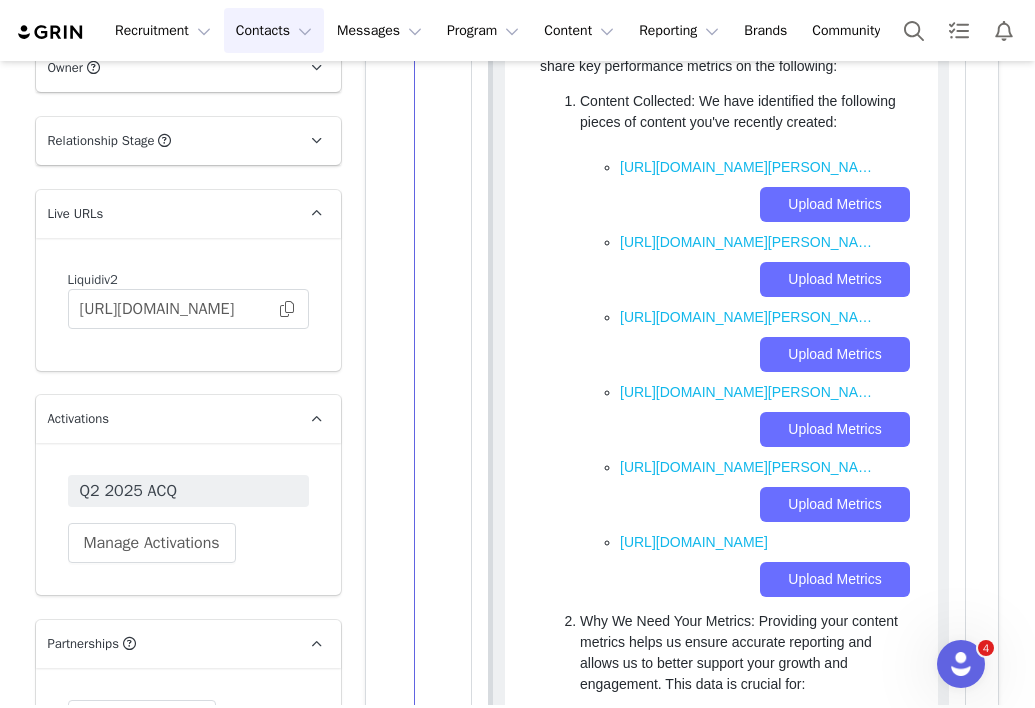 click on "Contacts Contacts" at bounding box center [274, 30] 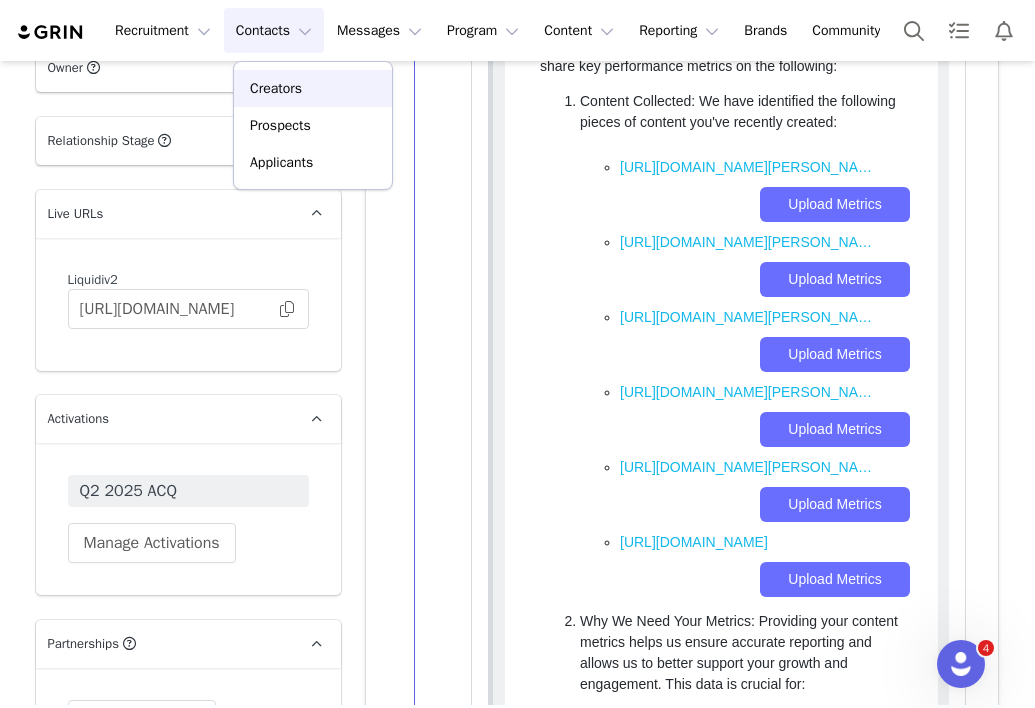 click on "Creators" at bounding box center [313, 88] 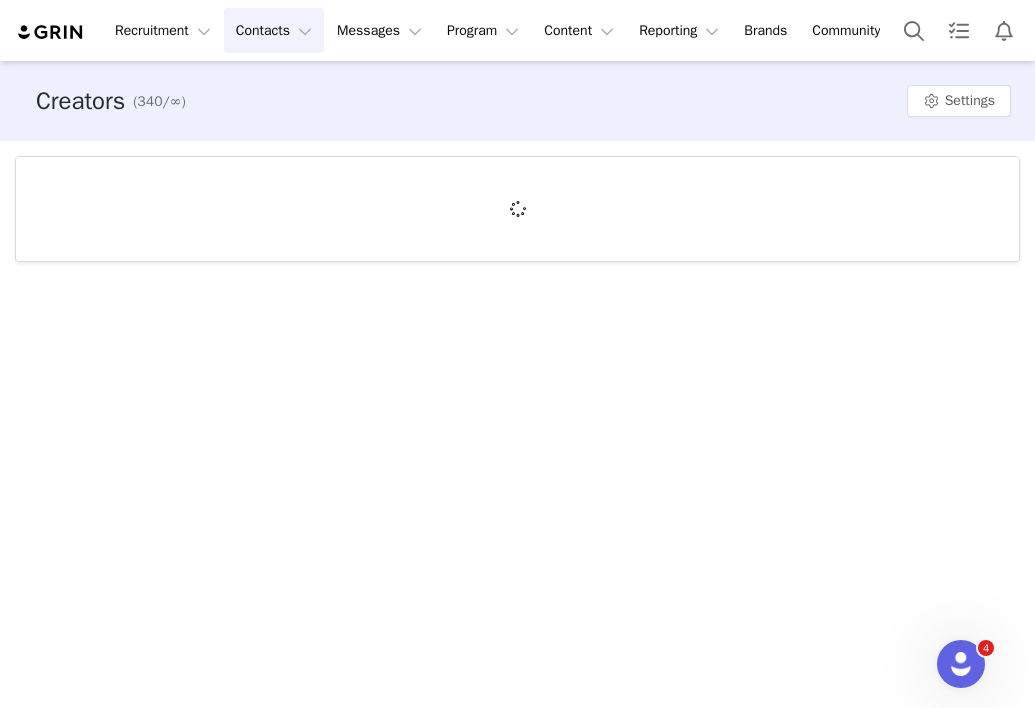 scroll, scrollTop: 0, scrollLeft: 0, axis: both 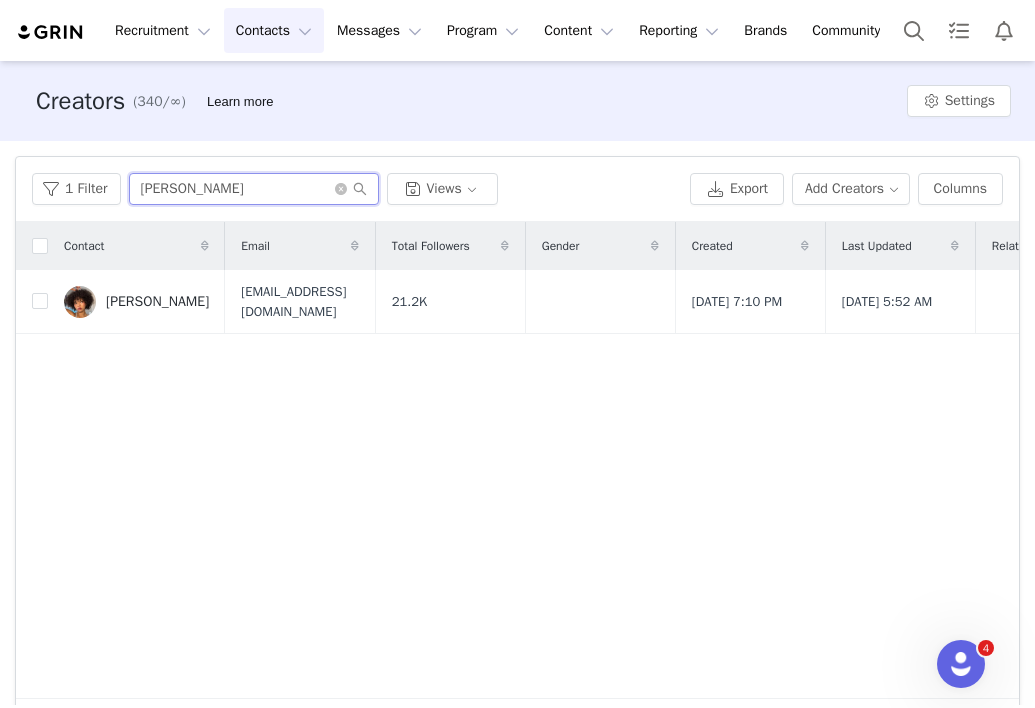 click on "[PERSON_NAME]" at bounding box center (254, 189) 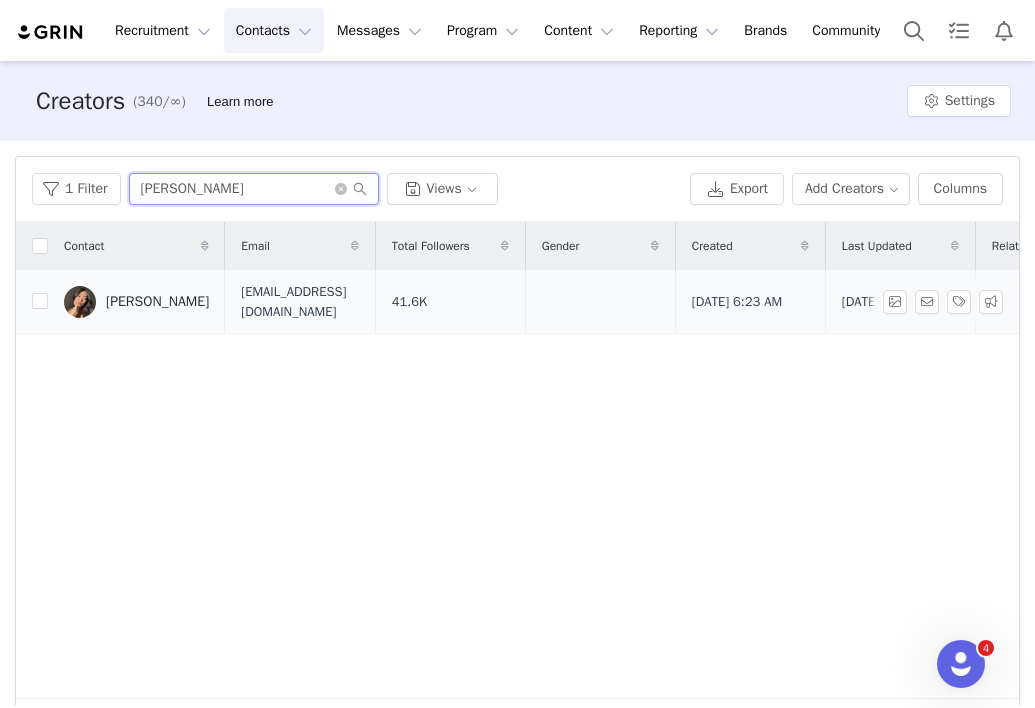 type on "[PERSON_NAME]" 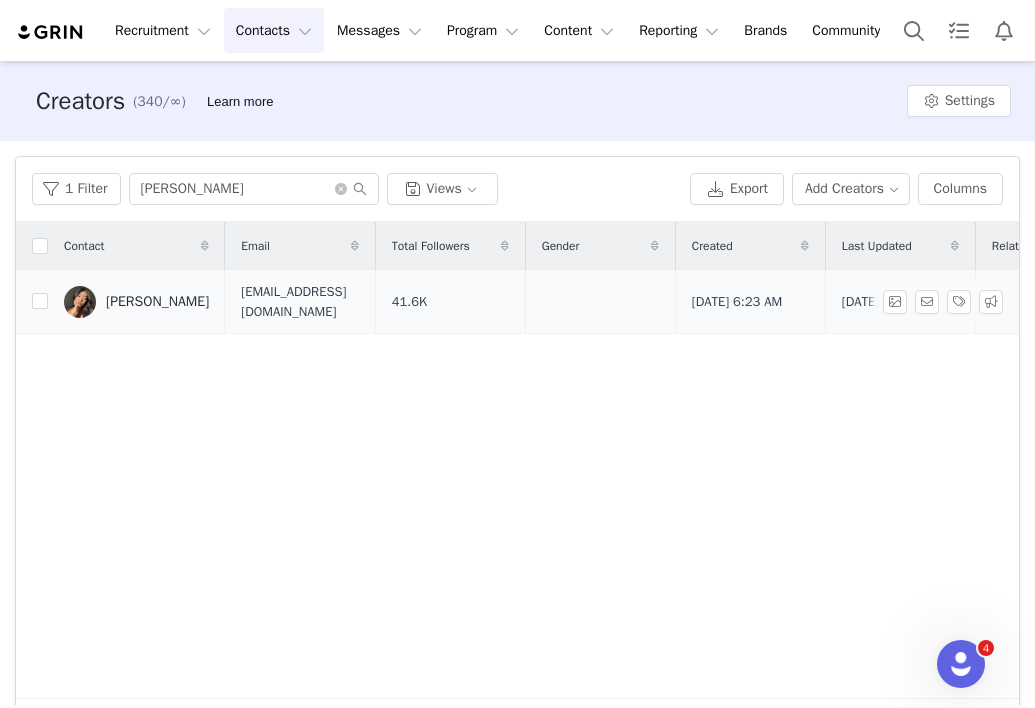 click on "[PERSON_NAME]" at bounding box center (157, 302) 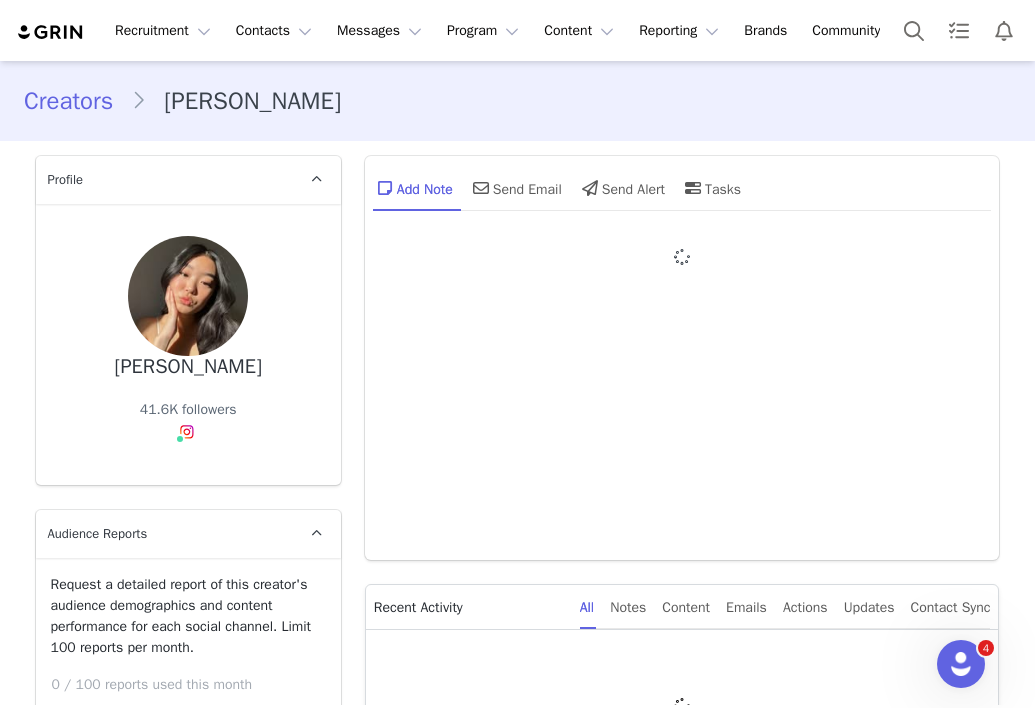 type on "+1 ([GEOGRAPHIC_DATA])" 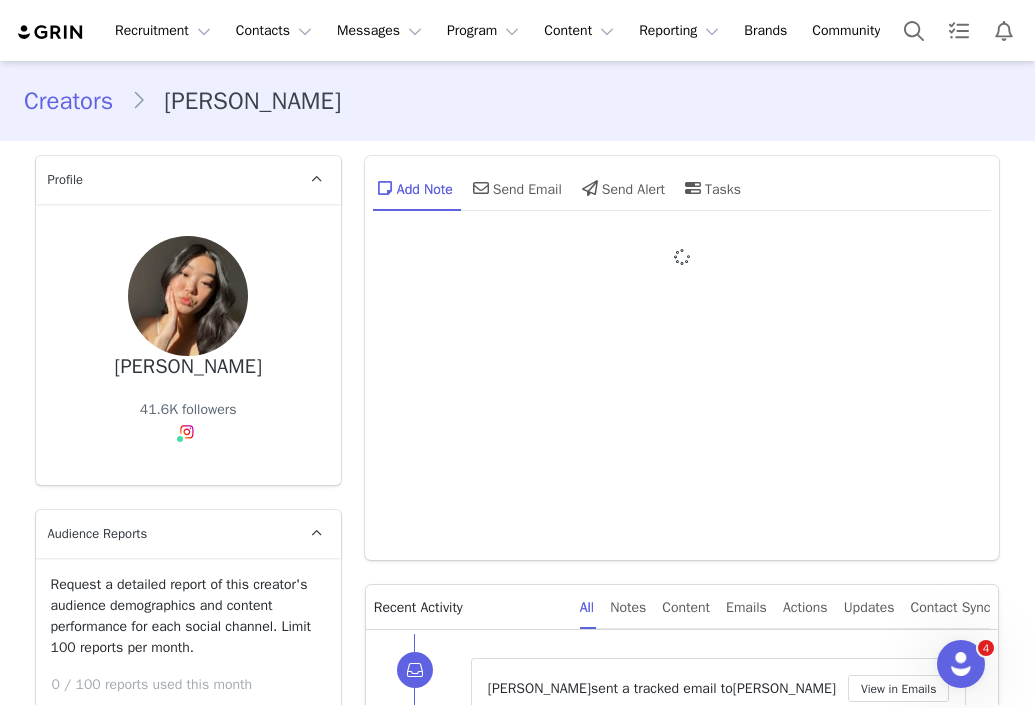 scroll, scrollTop: 0, scrollLeft: 0, axis: both 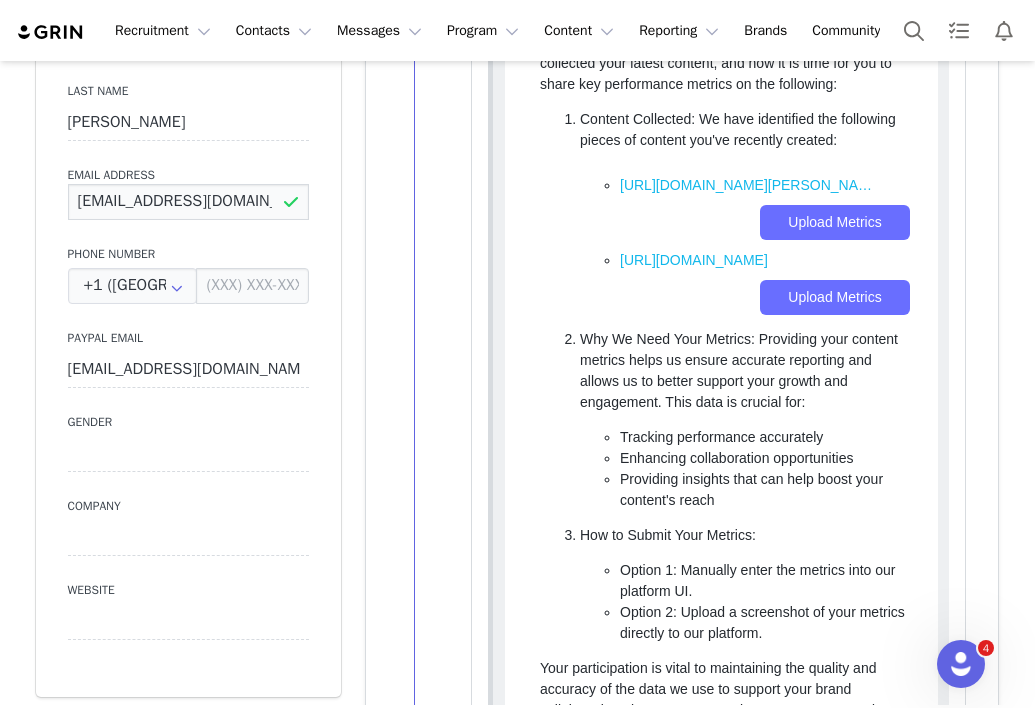 click on "[EMAIL_ADDRESS][DOMAIN_NAME]" at bounding box center [188, 202] 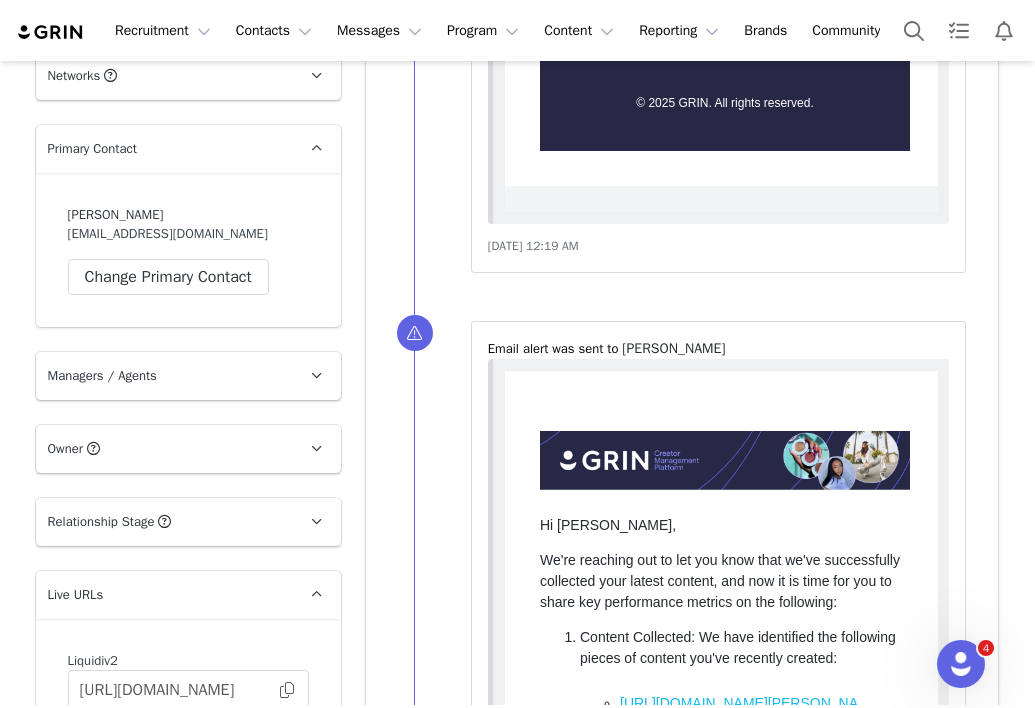 scroll, scrollTop: 2595, scrollLeft: 0, axis: vertical 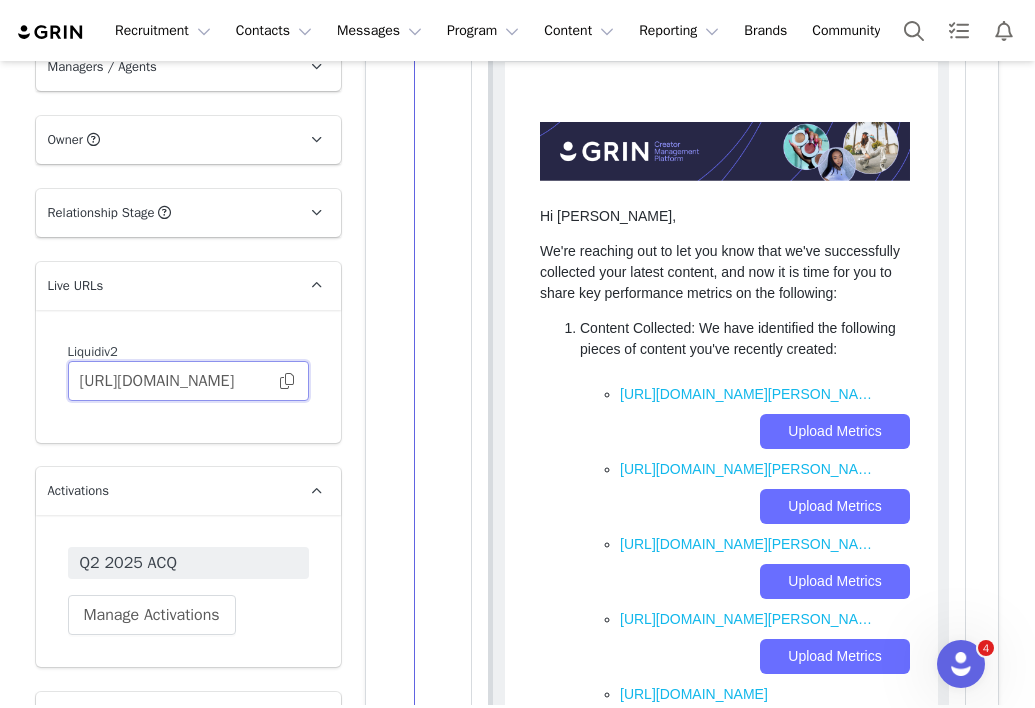 click on "[URL][DOMAIN_NAME]" at bounding box center (188, 381) 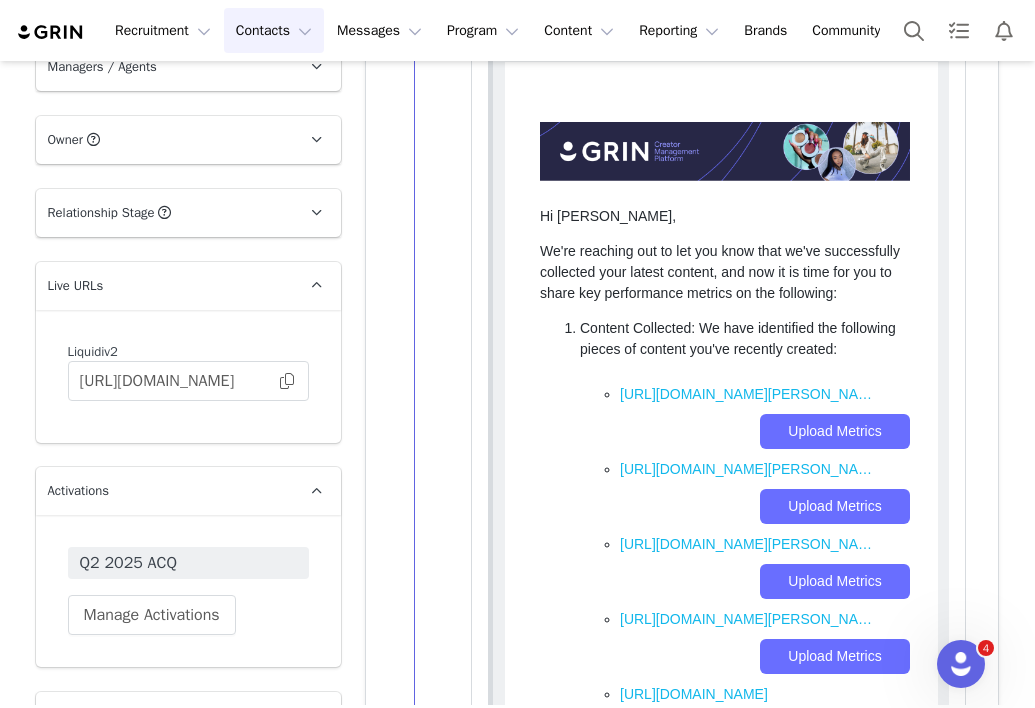 click on "Contacts Contacts" at bounding box center (274, 30) 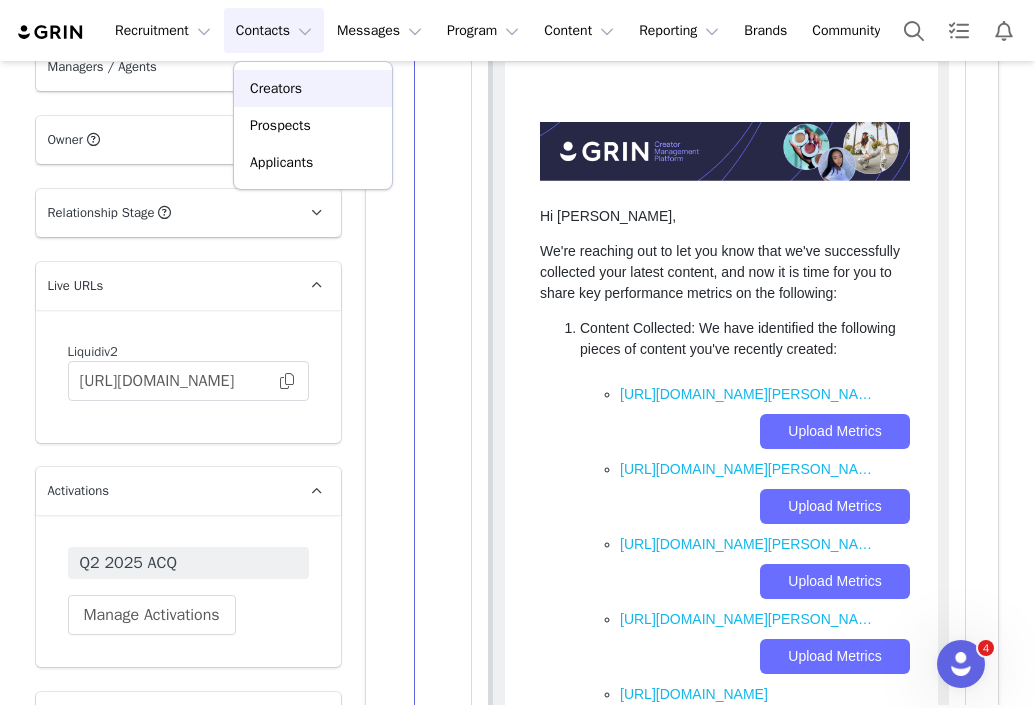 click on "Creators" at bounding box center (313, 88) 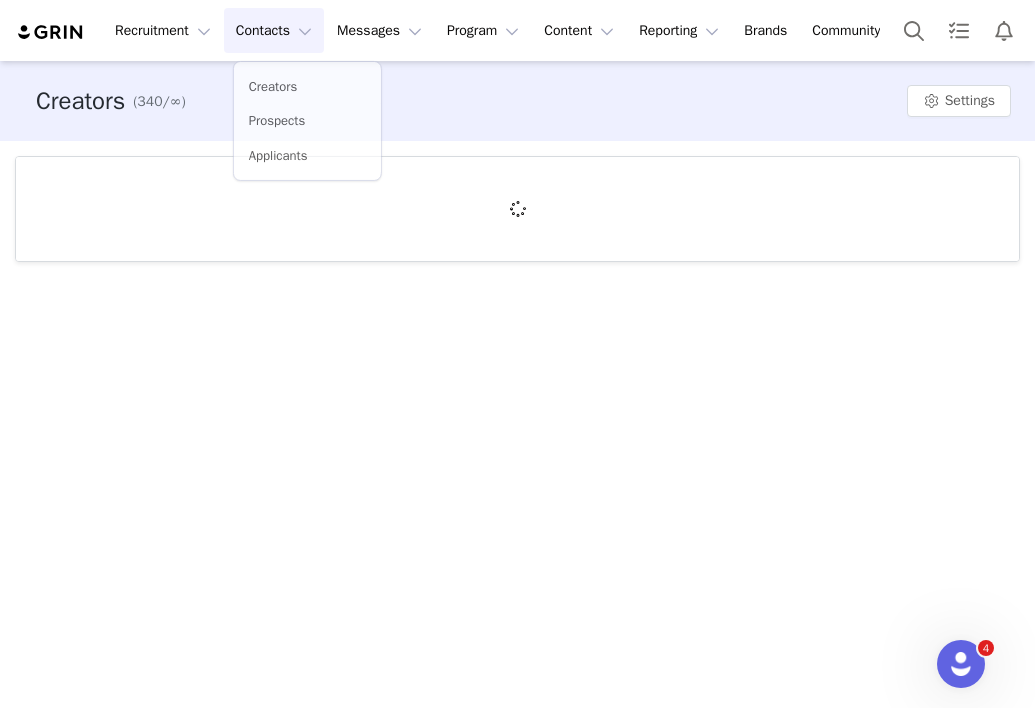 scroll, scrollTop: 0, scrollLeft: 0, axis: both 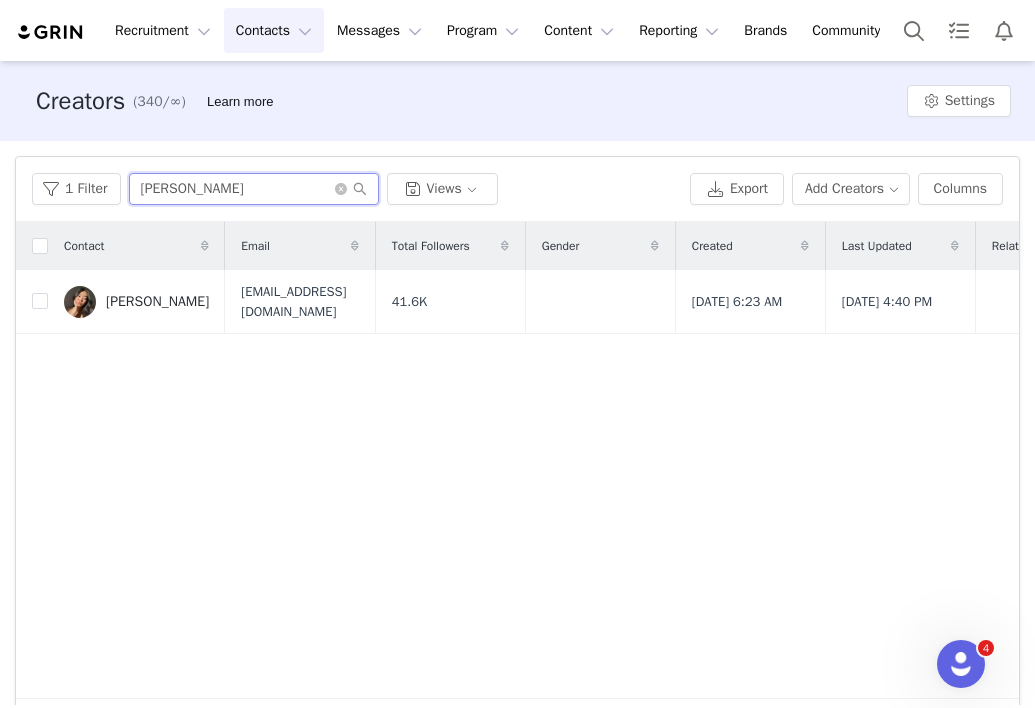 click on "[PERSON_NAME]" at bounding box center (254, 189) 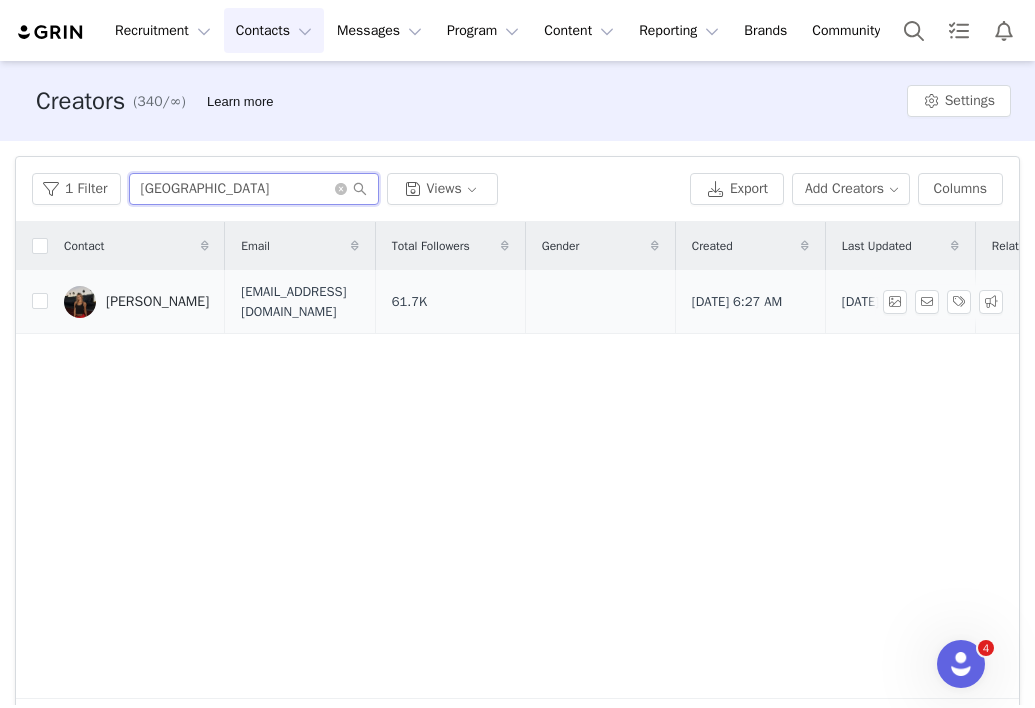 type on "[GEOGRAPHIC_DATA]" 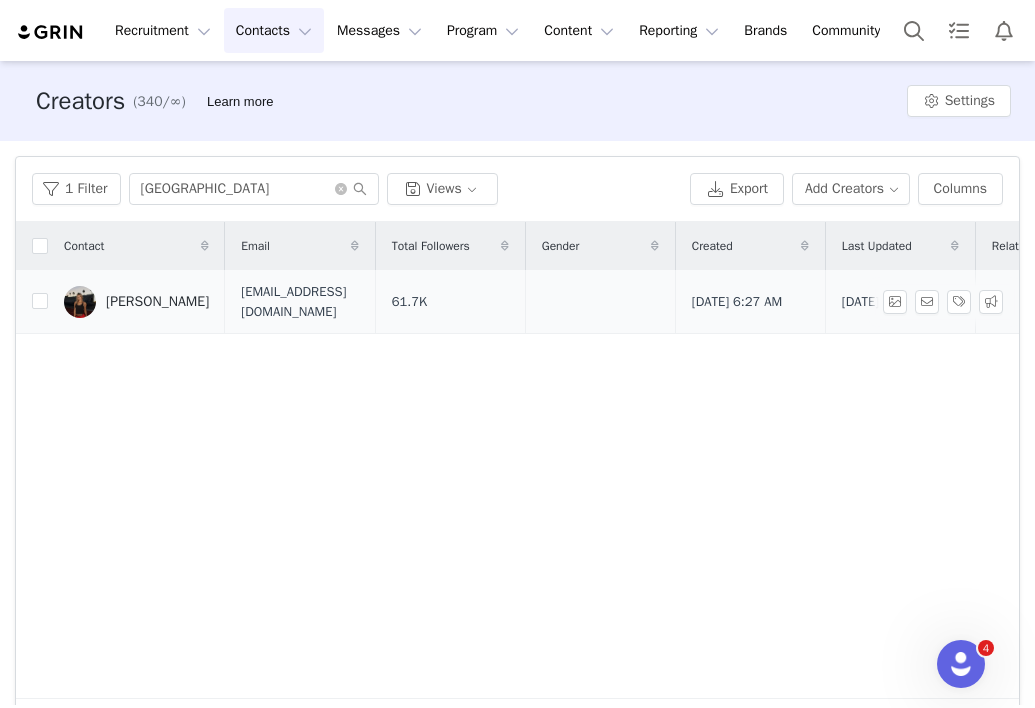 click on "[PERSON_NAME]" at bounding box center (157, 302) 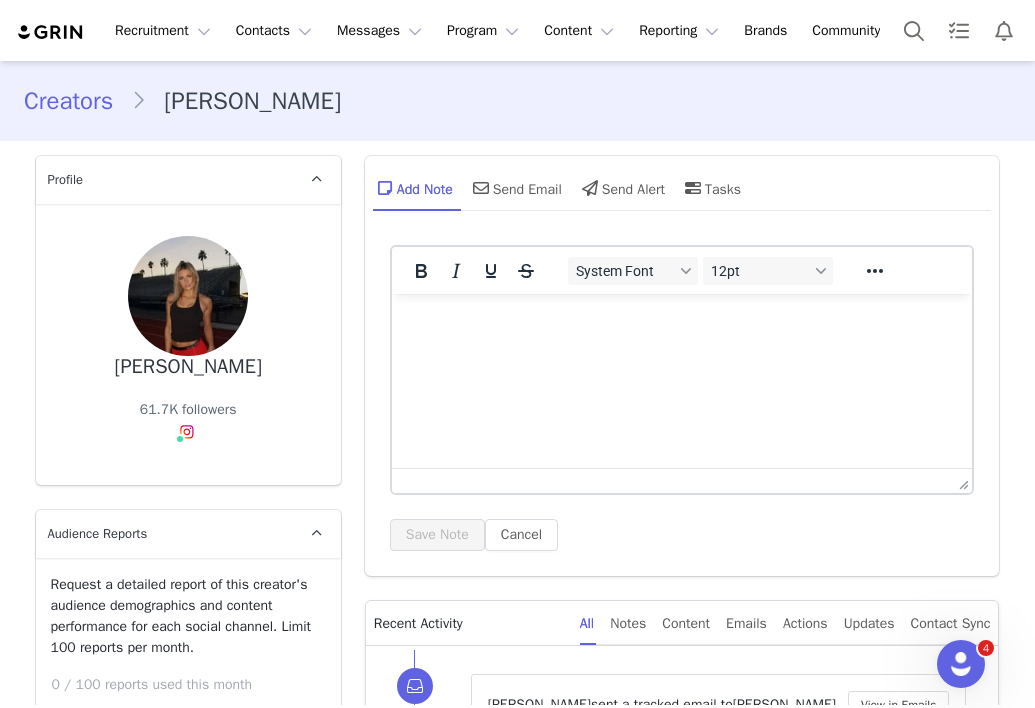 scroll, scrollTop: 0, scrollLeft: 0, axis: both 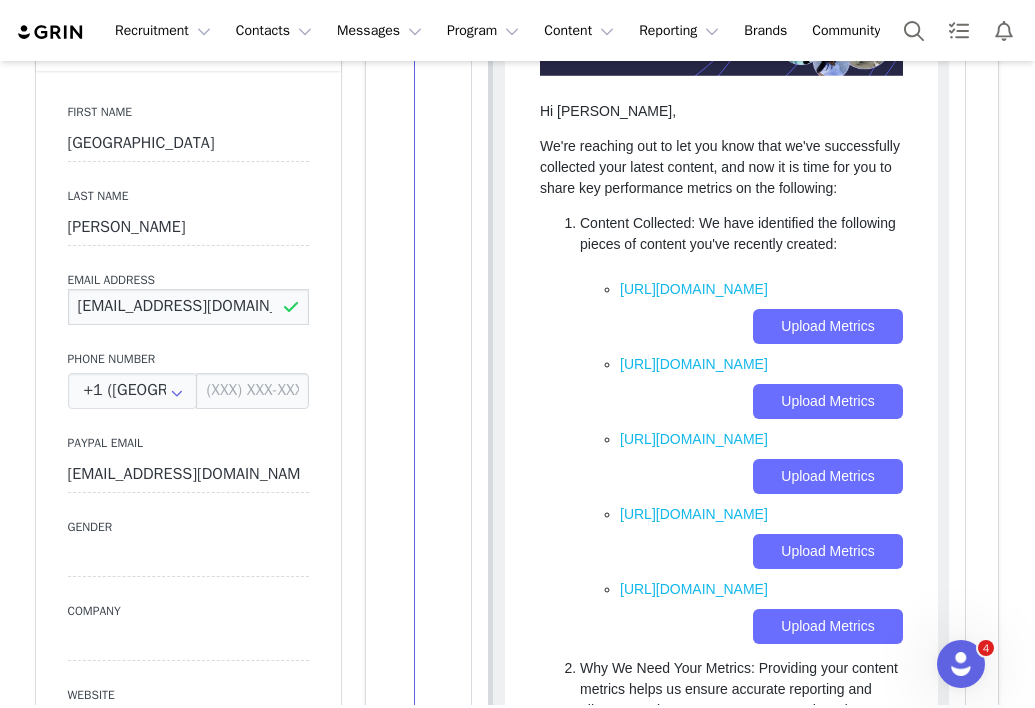 click on "[EMAIL_ADDRESS][DOMAIN_NAME]" at bounding box center [188, 307] 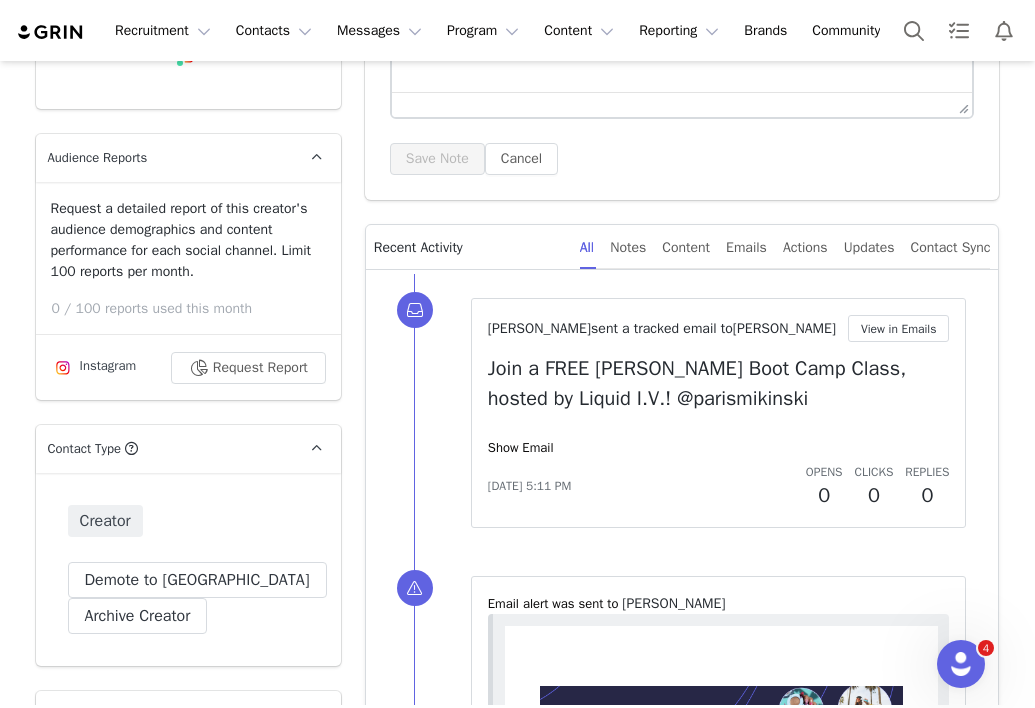 scroll, scrollTop: 0, scrollLeft: 0, axis: both 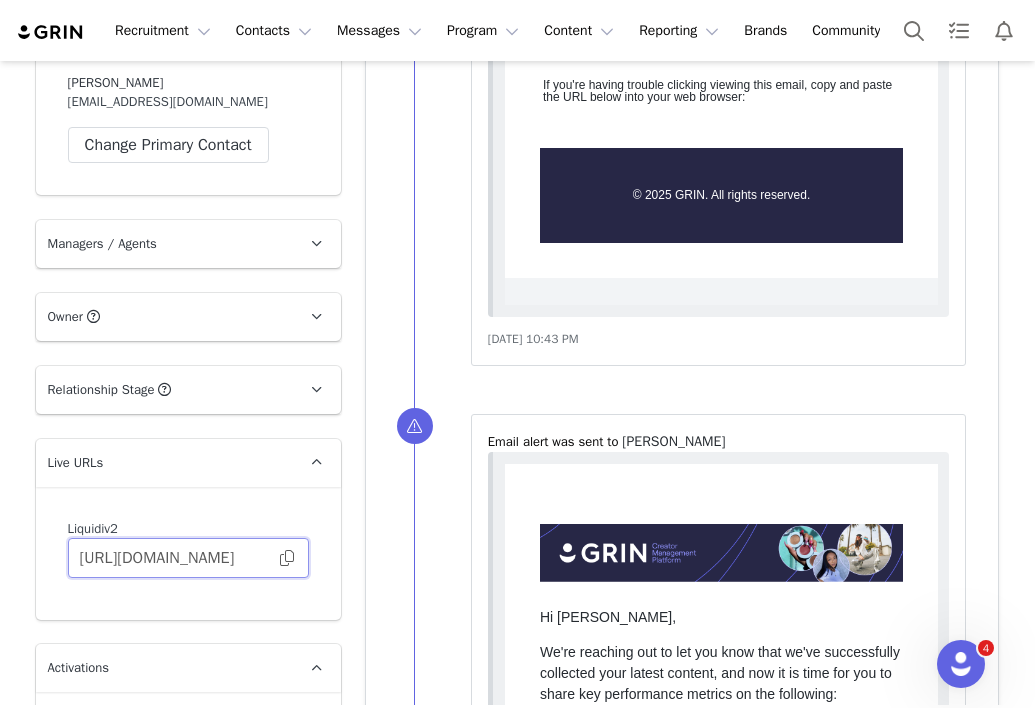 click on "[URL][DOMAIN_NAME]" at bounding box center [188, 558] 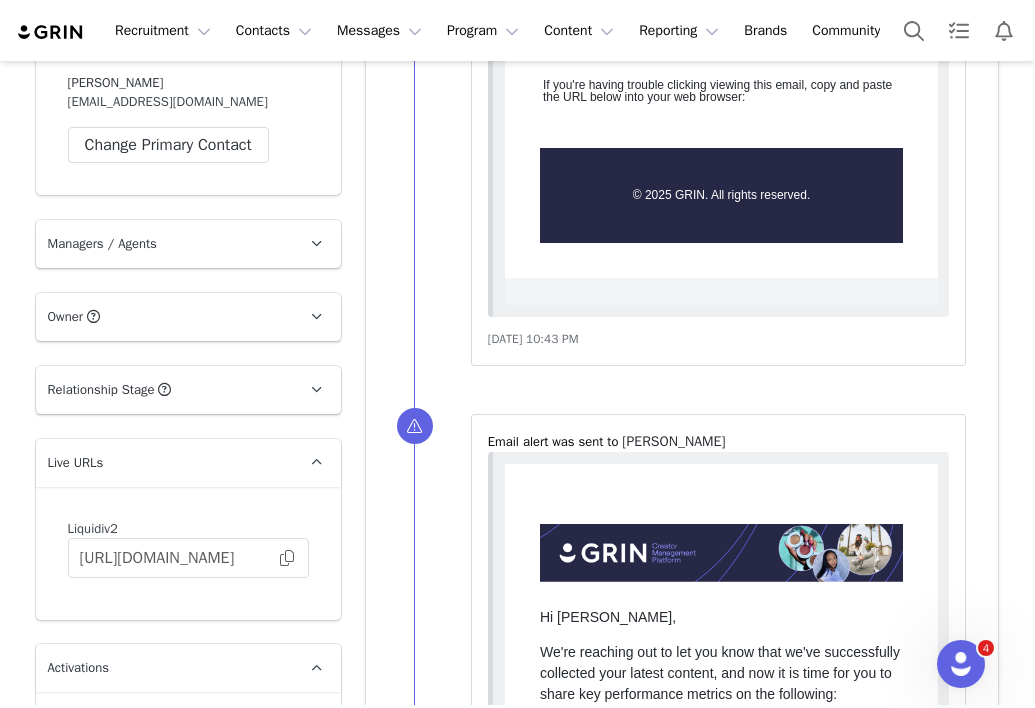 click on "Creators [PERSON_NAME] Profile  [PERSON_NAME]      61.7K followers  Audience Reports  Request a detailed report of this creator's audience demographics and content performance for each social channel. Limit 100 reports per month.  0 / 100 reports used this month  Instagram          Request Report Contact Type  Contact type can be Creator, Prospect, Application, or Manager.   Creator  Demote this Creator? This will remove all accepted proposals attached to this creator.  Yes, demote  Demote to Prospect Archive this Creator? Important:  marking a creator as "Archived" will stop conversion and content tracking. Previous conversions and content will still be available for reporting purposes. Are you sure you want to continue?   Yes, archive  Archive Creator Contact Information  First Name  Paris  Last Name  [PERSON_NAME] Email Address [EMAIL_ADDRESS][DOMAIN_NAME]  Phone Number  +1 ([GEOGRAPHIC_DATA]) +93 ([GEOGRAPHIC_DATA]) +358 ([GEOGRAPHIC_DATA]) +355 ([GEOGRAPHIC_DATA]) +213 ([GEOGRAPHIC_DATA]) +376 ([GEOGRAPHIC_DATA]) +244 ([GEOGRAPHIC_DATA]) +1264 ([GEOGRAPHIC_DATA]) +53 ([GEOGRAPHIC_DATA])" at bounding box center [517, 611] 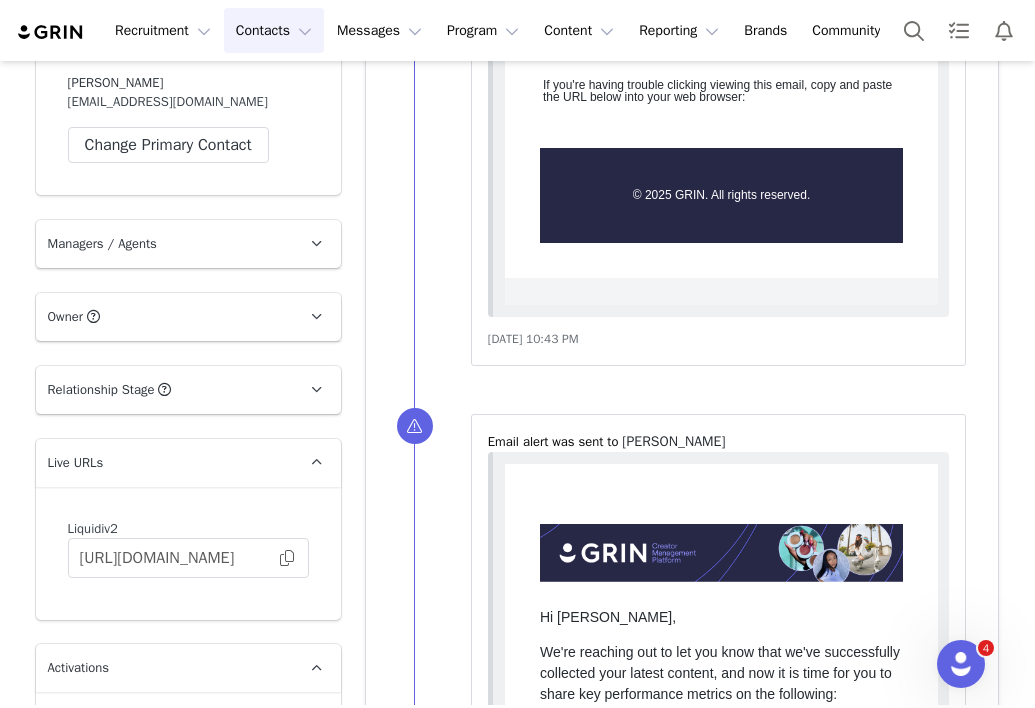 click on "Contacts Contacts" at bounding box center (274, 30) 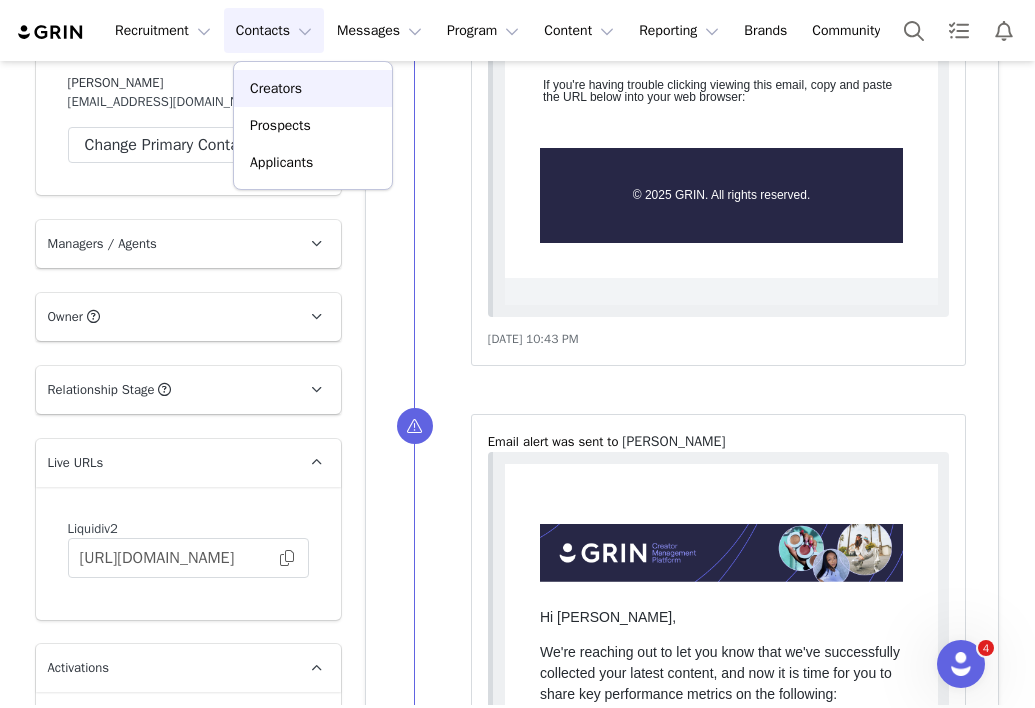 click on "Creators" at bounding box center (276, 88) 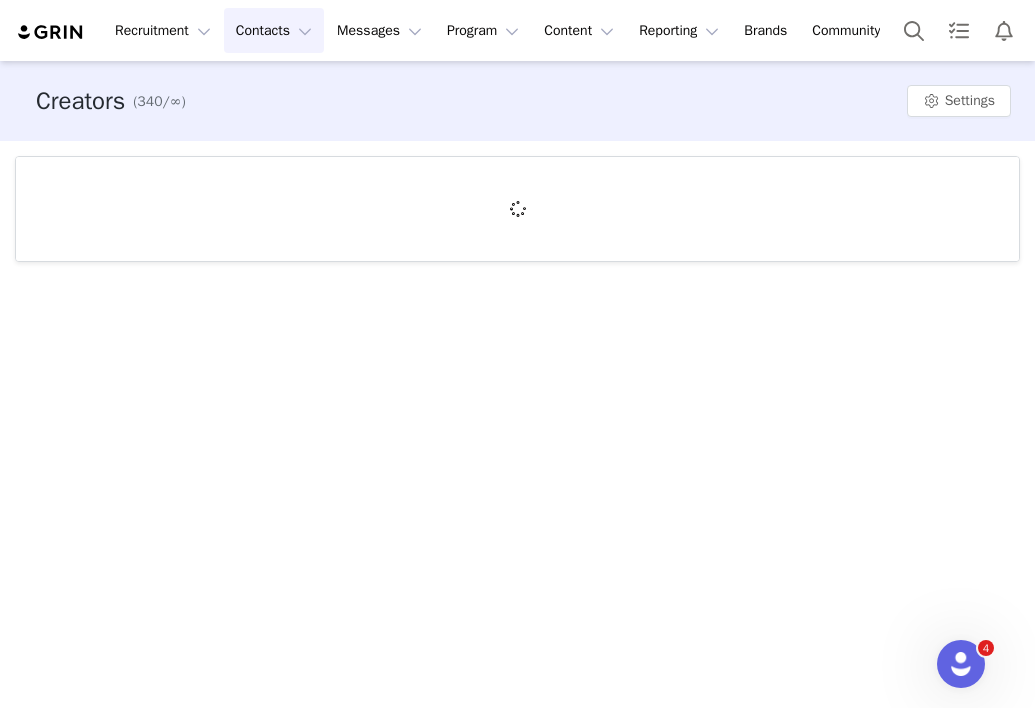 scroll, scrollTop: 0, scrollLeft: 0, axis: both 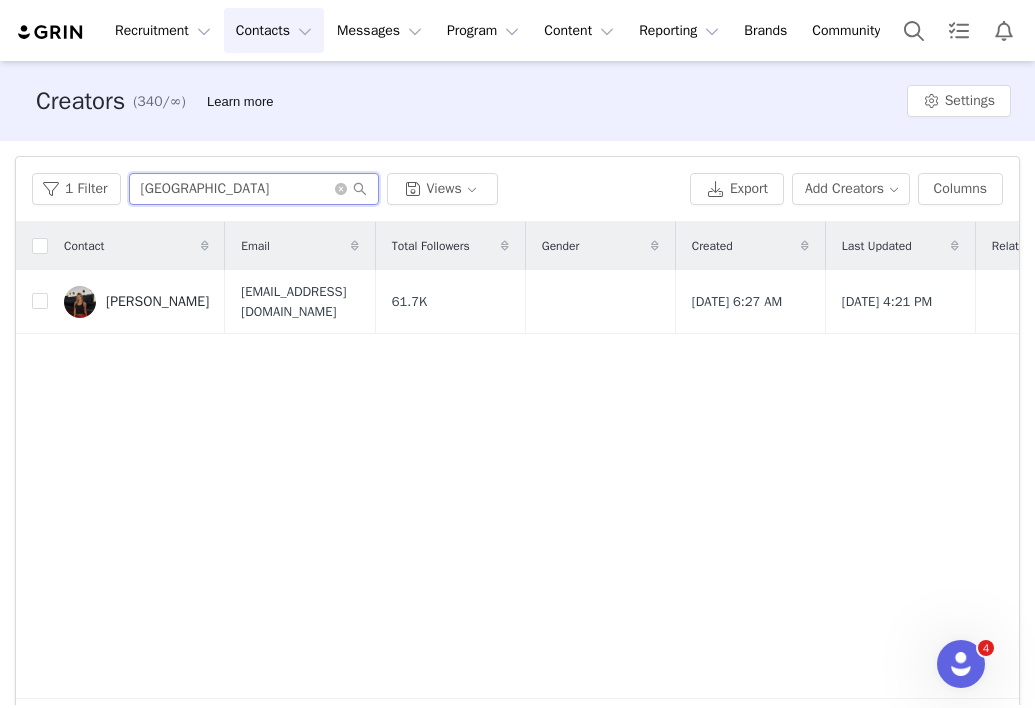click on "[GEOGRAPHIC_DATA]" at bounding box center [254, 189] 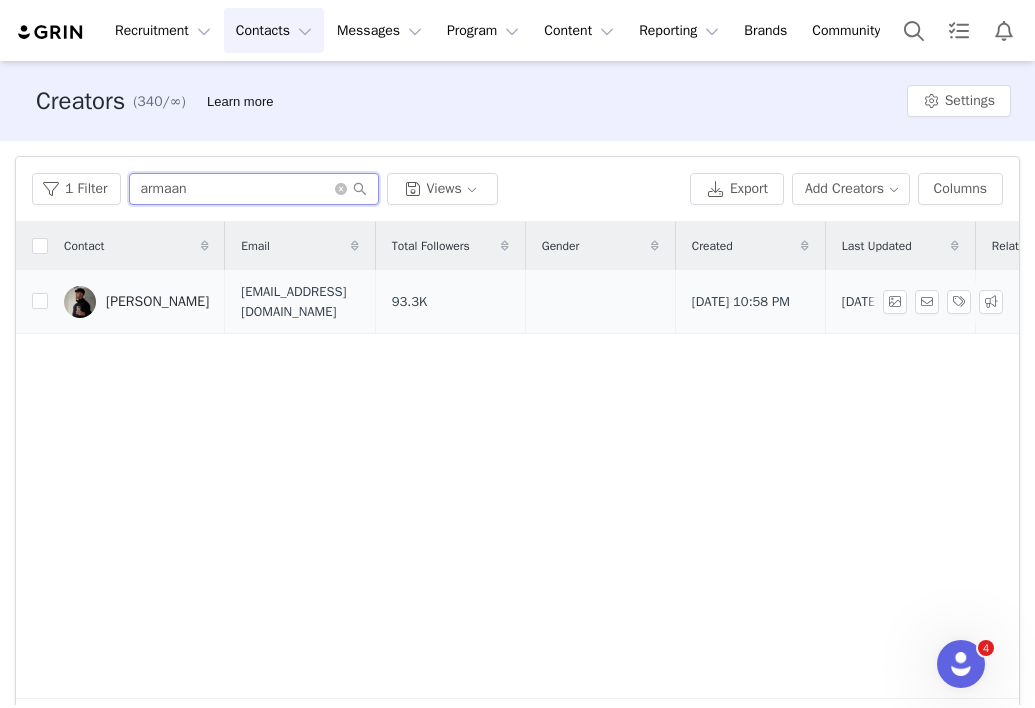 type on "armaan" 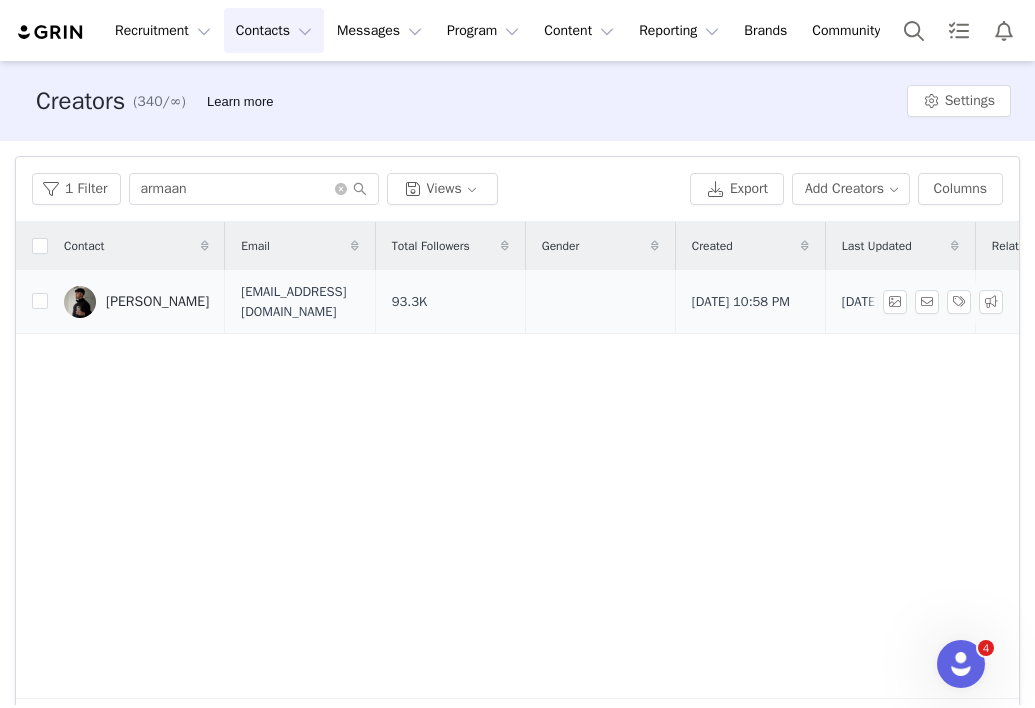 click on "[PERSON_NAME]" at bounding box center (157, 302) 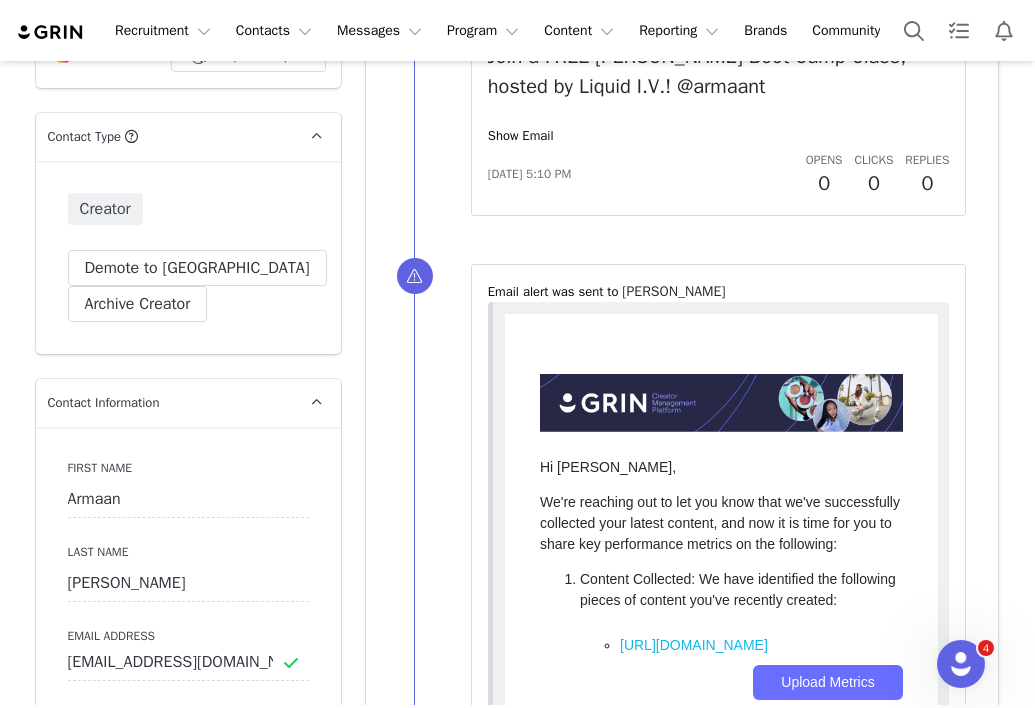scroll, scrollTop: 0, scrollLeft: 0, axis: both 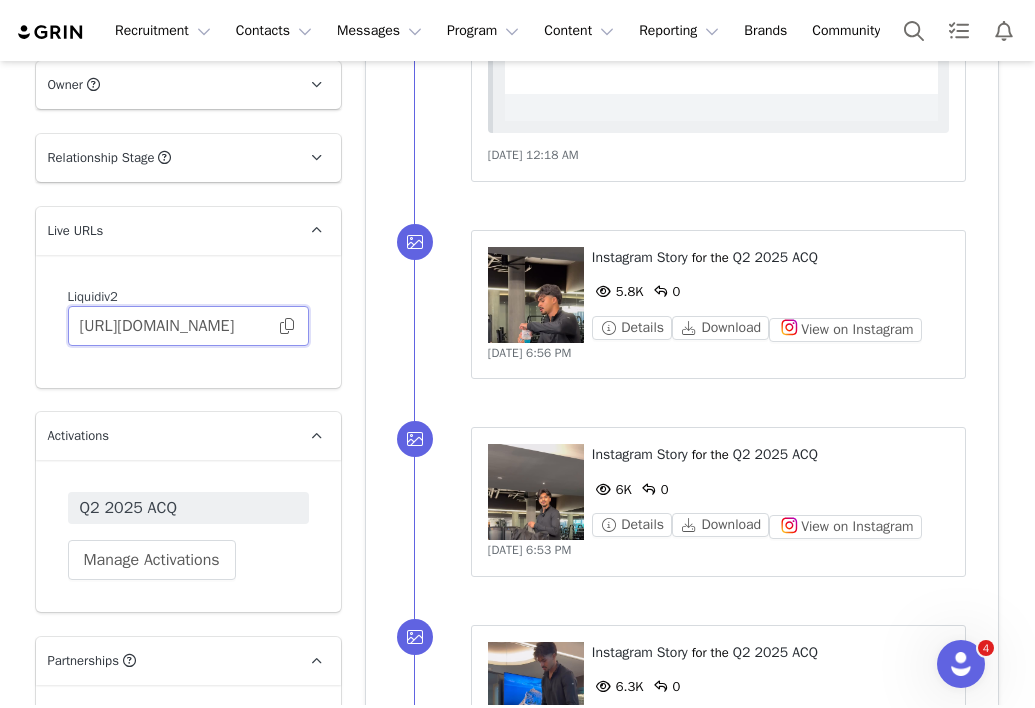click on "[URL][DOMAIN_NAME]" at bounding box center [188, 326] 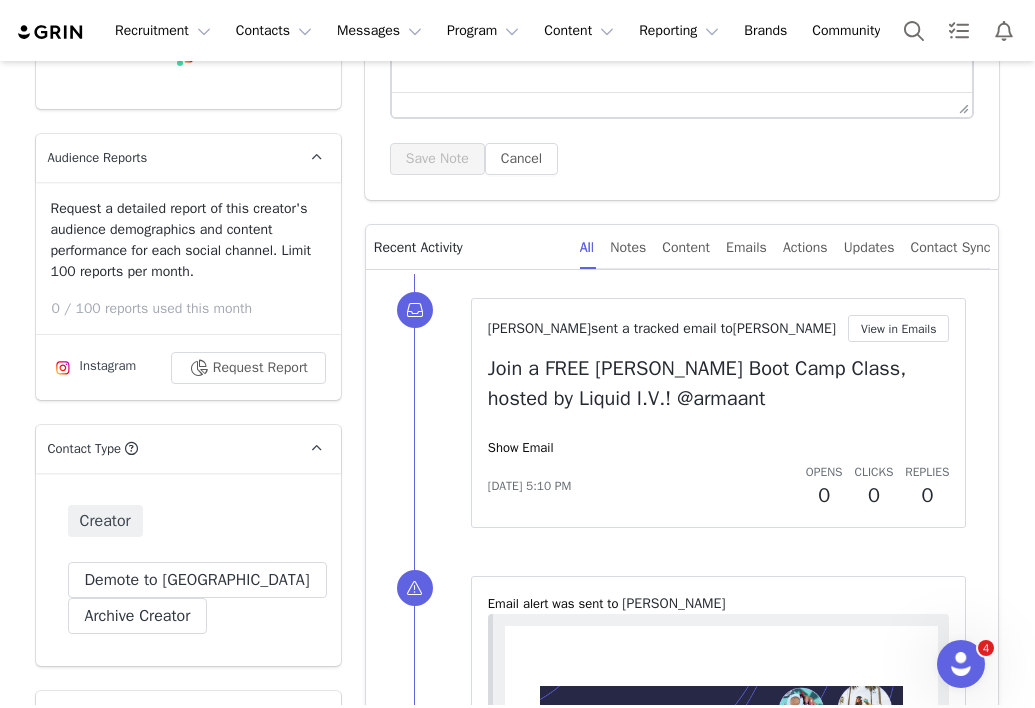 scroll, scrollTop: 0, scrollLeft: 0, axis: both 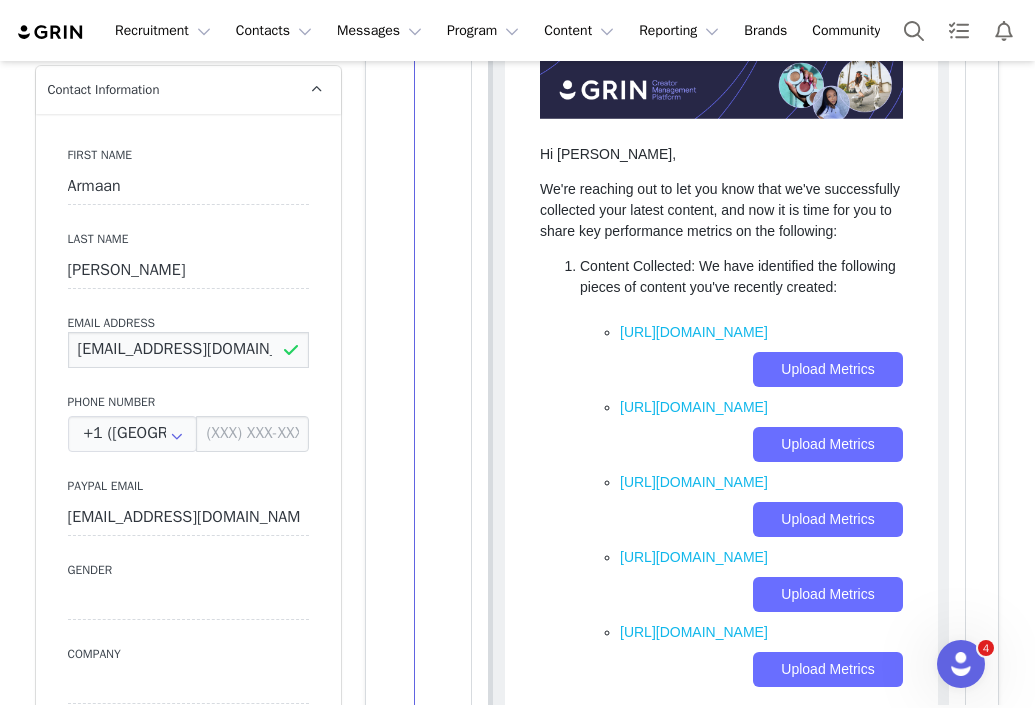 click on "[EMAIL_ADDRESS][DOMAIN_NAME]" at bounding box center [188, 350] 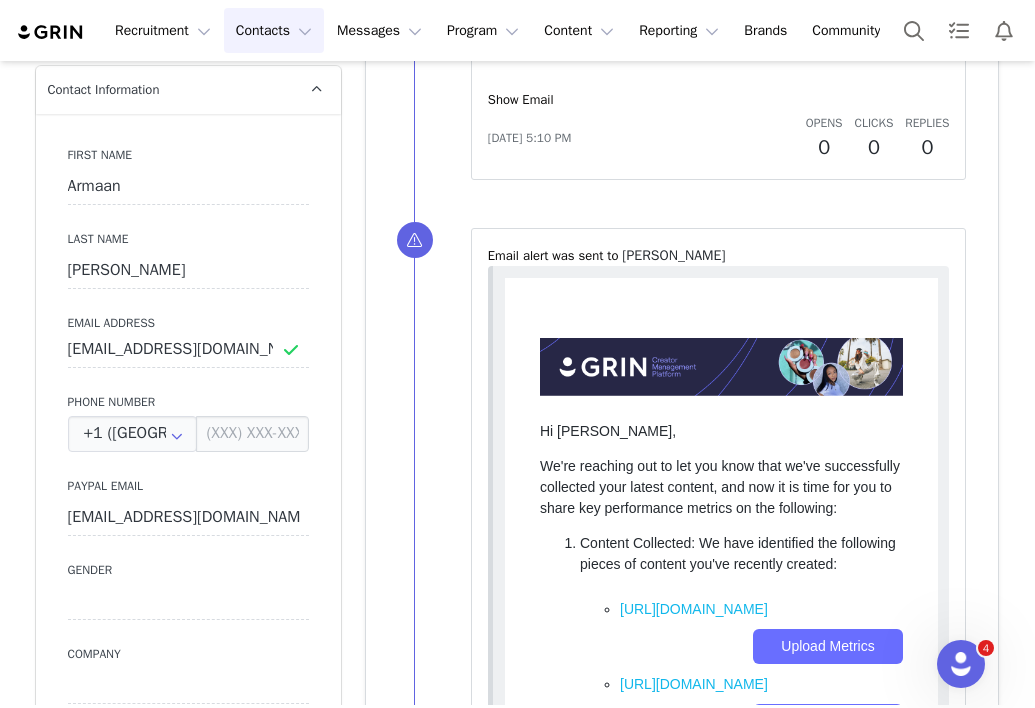 click on "Contacts Contacts" at bounding box center (274, 30) 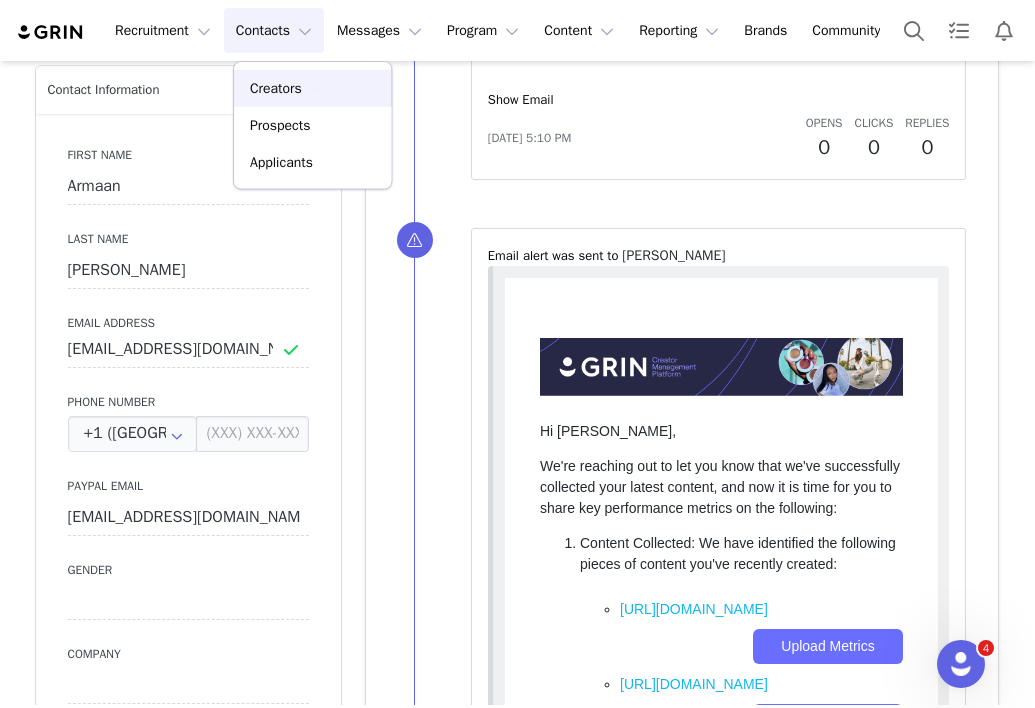 click on "Creators" at bounding box center (312, 88) 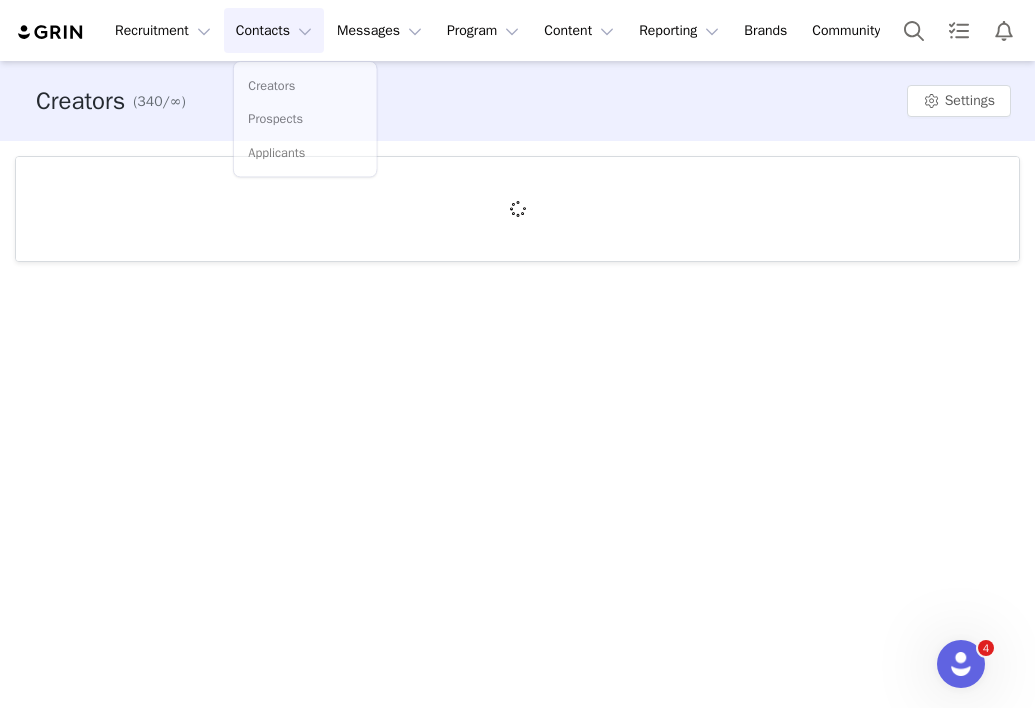 scroll, scrollTop: 0, scrollLeft: 0, axis: both 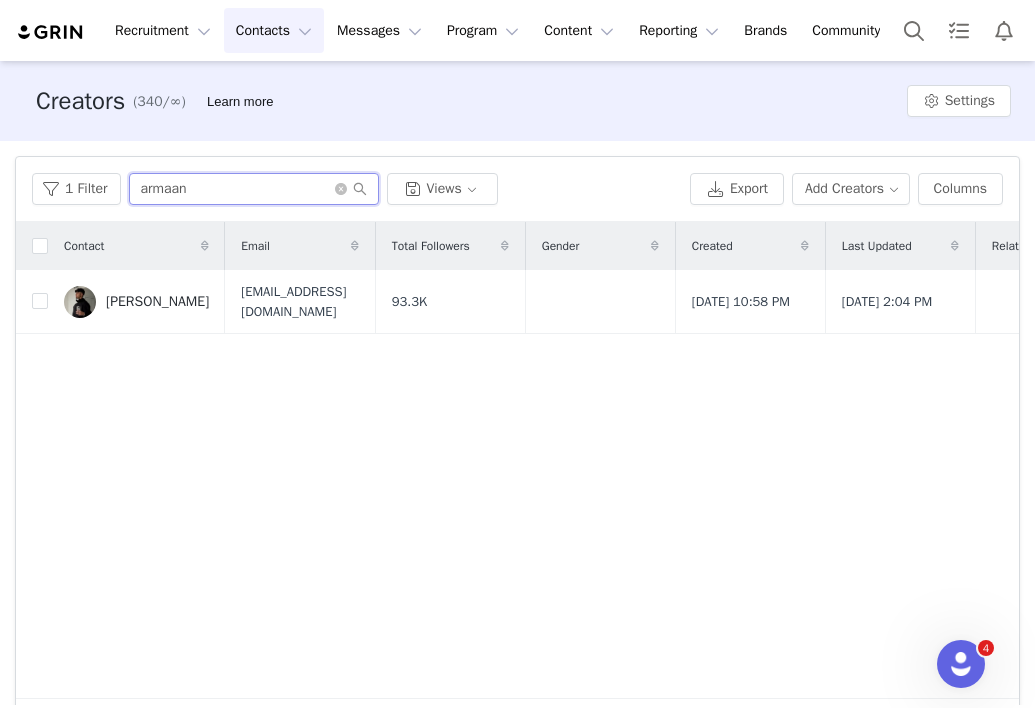 click on "armaan" at bounding box center [254, 189] 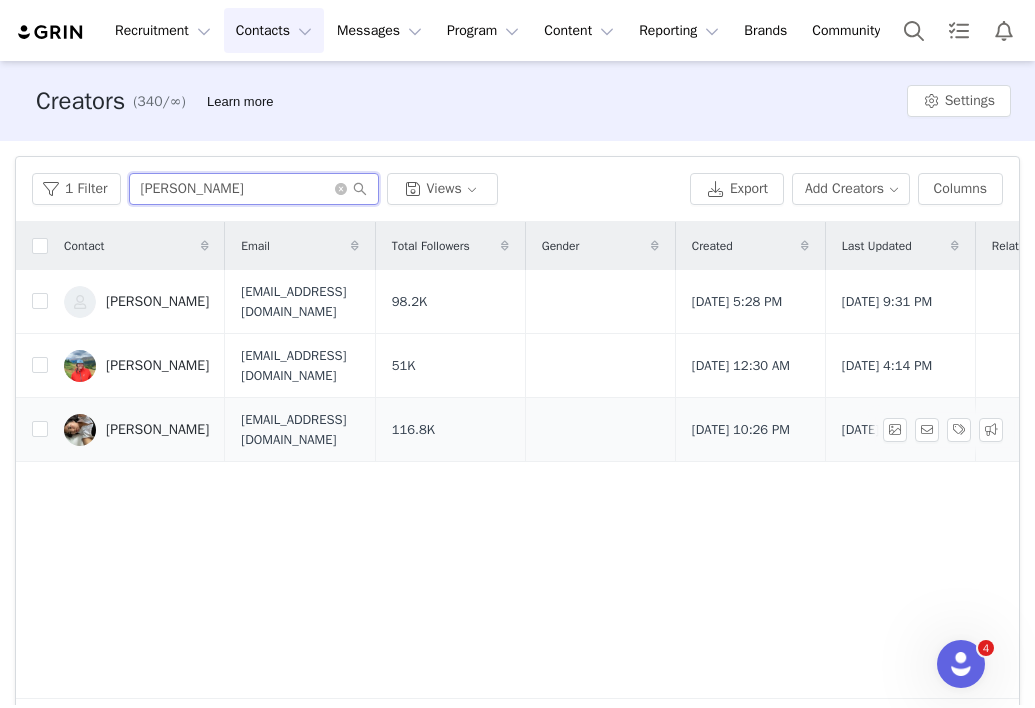 type on "[PERSON_NAME]" 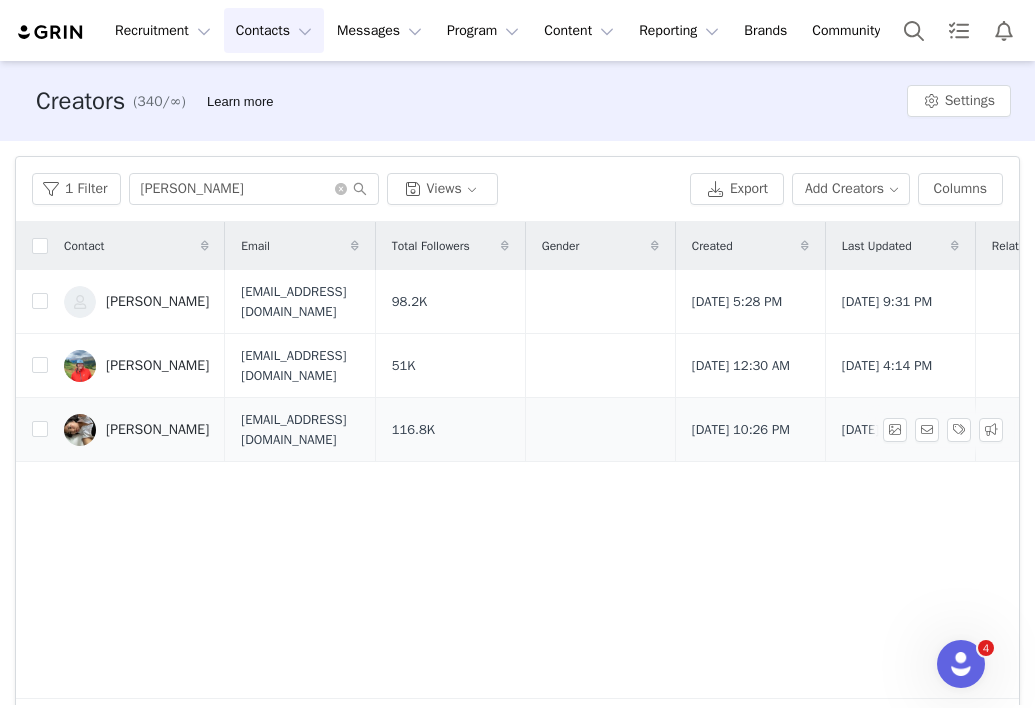 click on "[PERSON_NAME]" at bounding box center (136, 430) 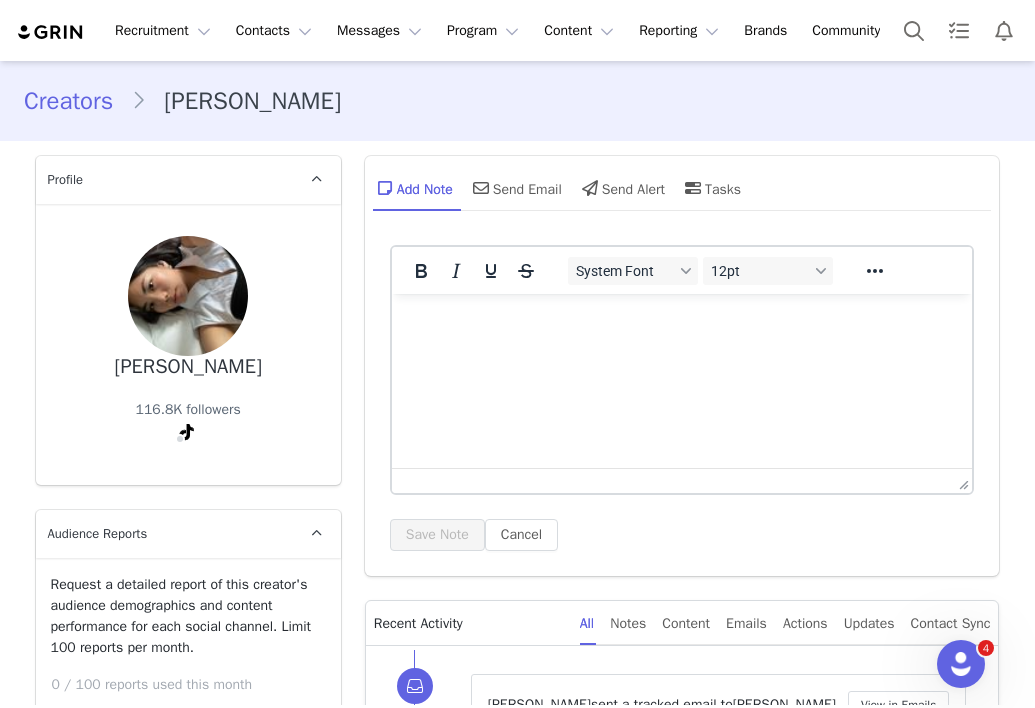 scroll, scrollTop: 0, scrollLeft: 0, axis: both 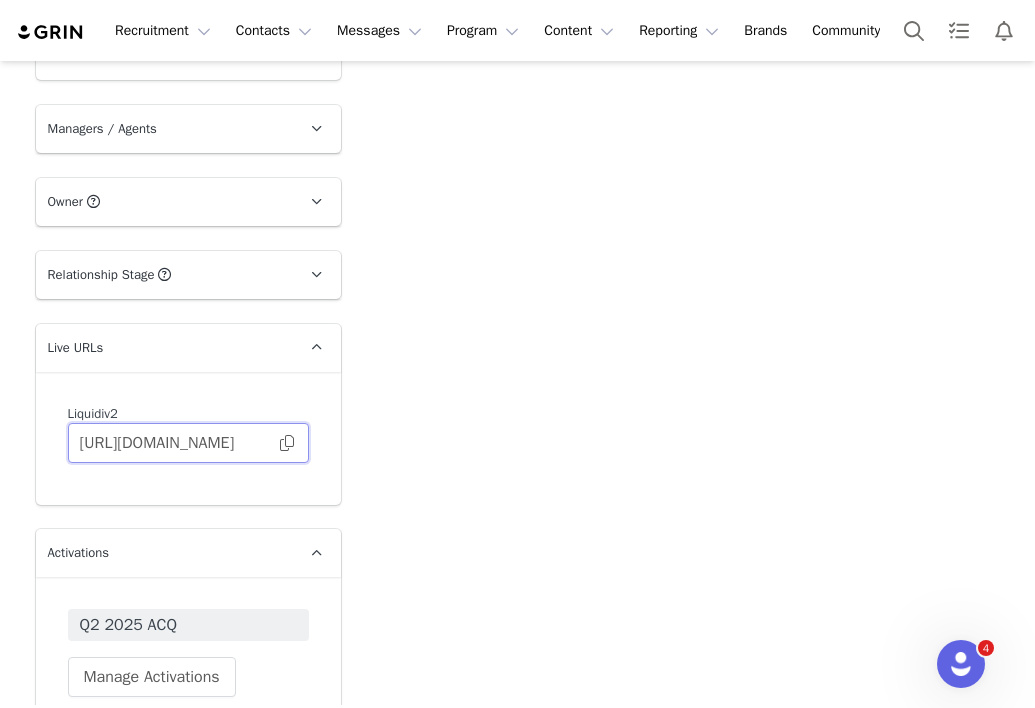 click on "[URL][DOMAIN_NAME]" at bounding box center [188, 443] 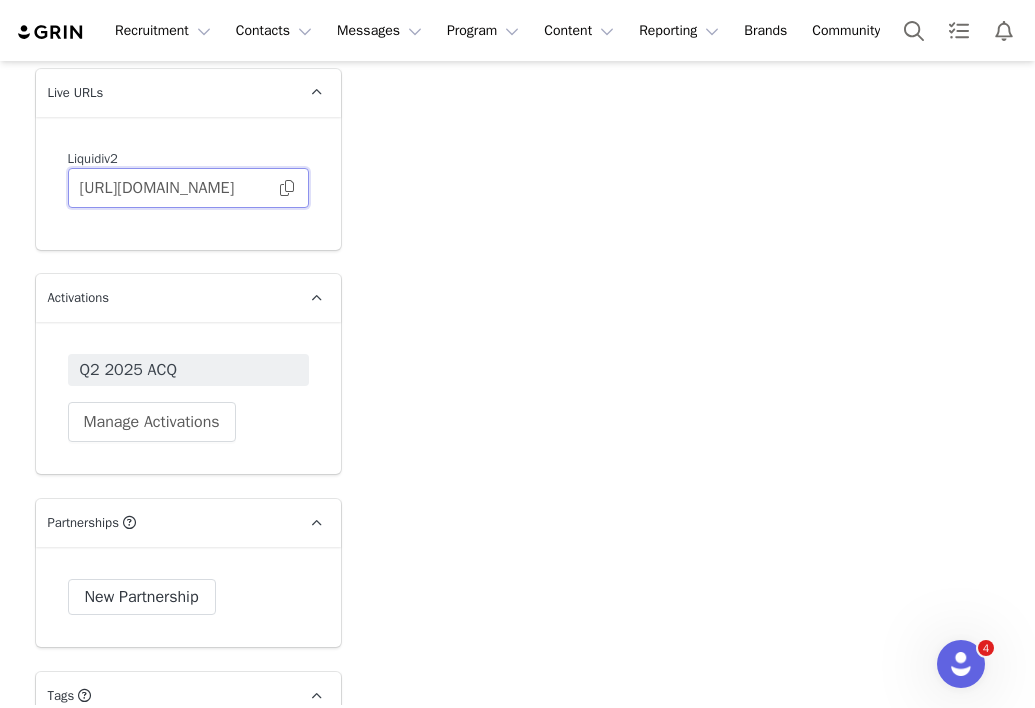 scroll, scrollTop: 2657, scrollLeft: 0, axis: vertical 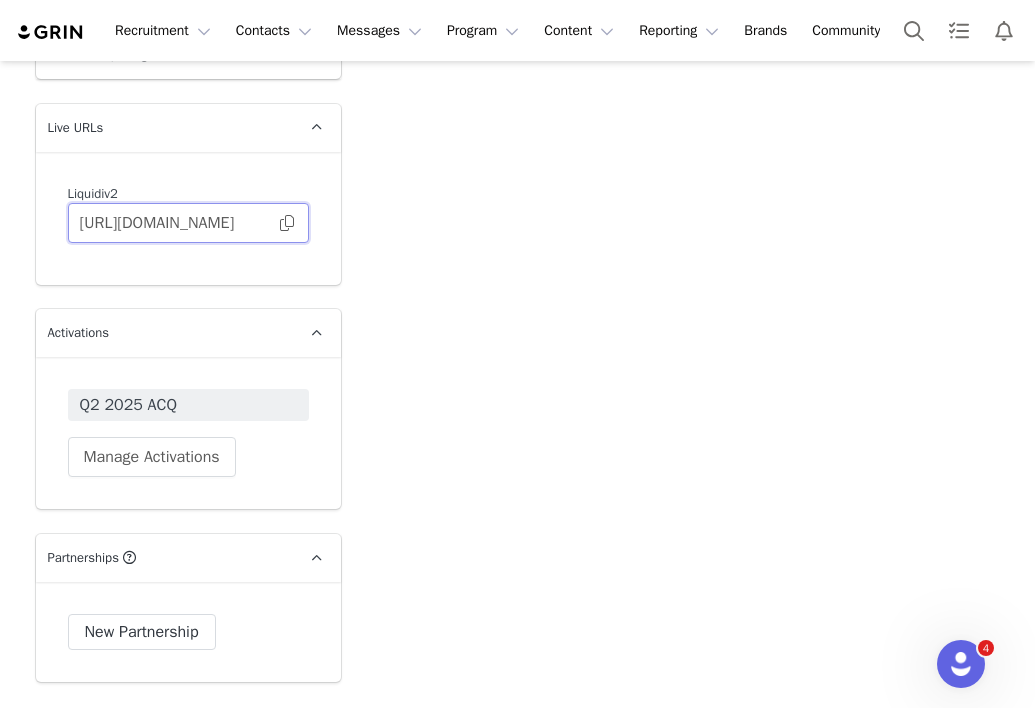 click on "[URL][DOMAIN_NAME]" at bounding box center [188, 223] 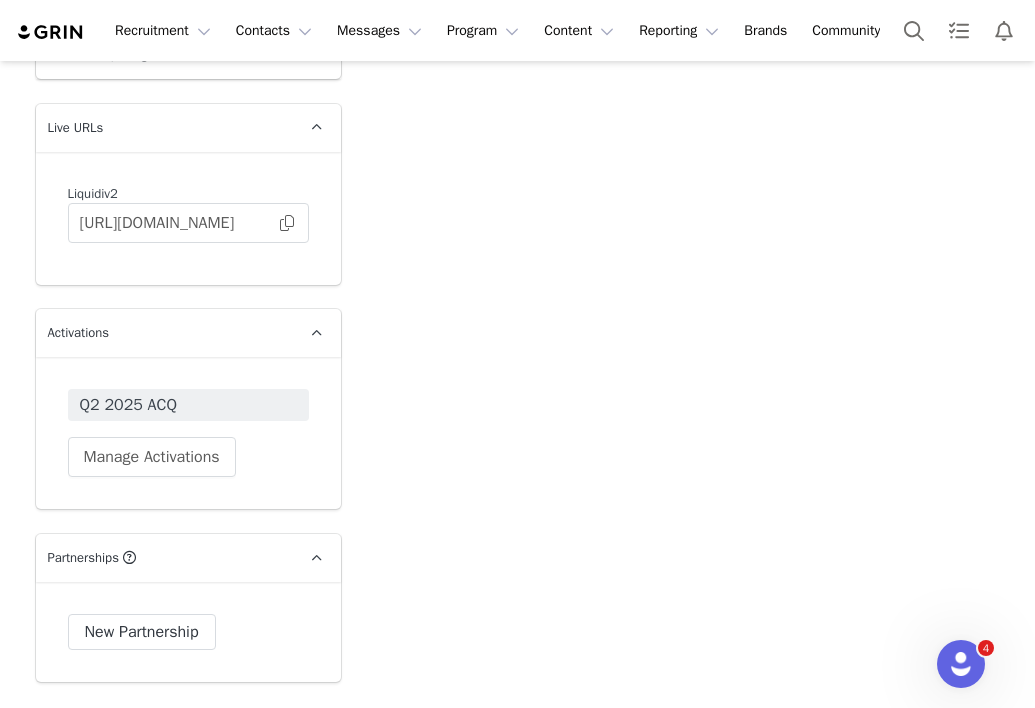 click on "Add Note   Send Email   Send Alert   Tasks  System Font 12pt To open the popup, press Shift+Enter To open the popup, press Shift+Enter To open the popup, press Shift+Enter To open the popup, press Shift+Enter Save Note Cancel Recent Activity All Notes Content Emails Actions Updates Contact Sync [PERSON_NAME] sent a tracked email to  [PERSON_NAME]      View in Emails   Join a FREE [PERSON_NAME] Boot Camp Class, hosted by Liquid I.V.! @annielong   Show Email  [DATE] 5:10 PM      Opens  0  Clicks  0  Replies  0   ⁨ TikTok ⁩ ⁨ Video ⁩ for the ⁨ Q2 2025 ACQ ⁩ 1.6K  84  2  0.07%  Details View on TikTok   [DATE] 6:58 PM Unlabeled Labels & Tags  Save  Cancel  Media Content Rights ⁨ [PERSON_NAME] ⁩ ⁨ updated ⁩ a discount code for ⁨ Liquid IV ⁩: ⁨ Unpaid 20% Code ⁩ ANNIE20 [DATE] 8:13 PM ⁨ [PERSON_NAME] ⁩ ⁨ created ⁩ a discount code for ⁨ Liquid IV ⁩: ⁨ Unpaid 20% Code ⁩ ANNIE20 [DATE] 12:15 AM ⁨ [PERSON_NAME] ⁩ ⁨ created Liquid IV ⁩: ⁨ ⁩" at bounding box center (682, -358) 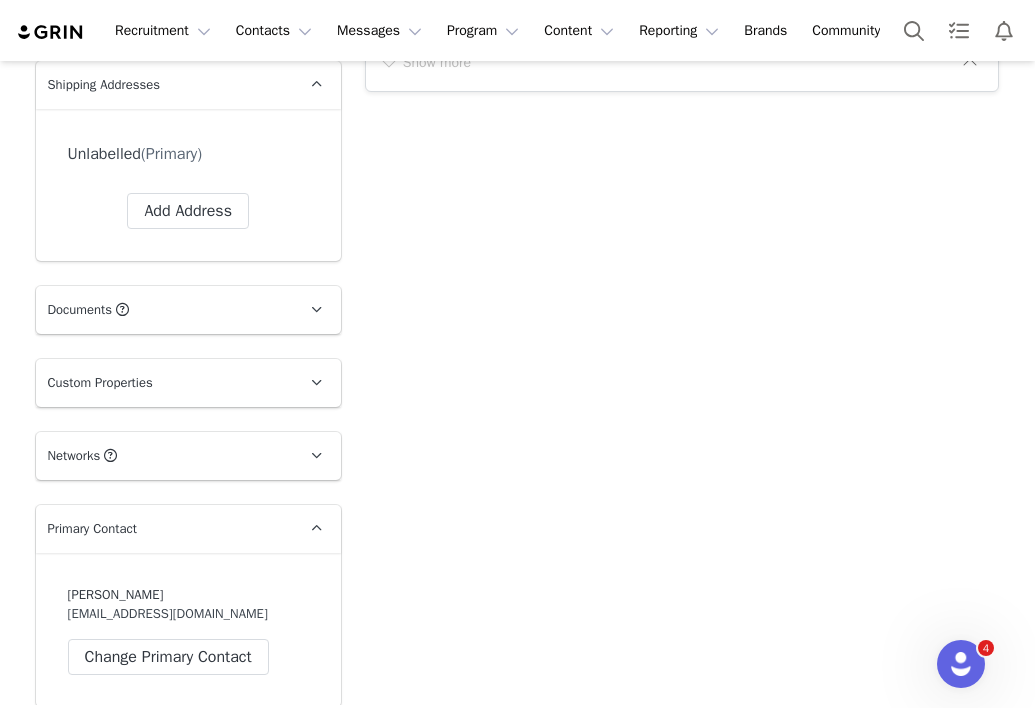 scroll, scrollTop: 2650, scrollLeft: 0, axis: vertical 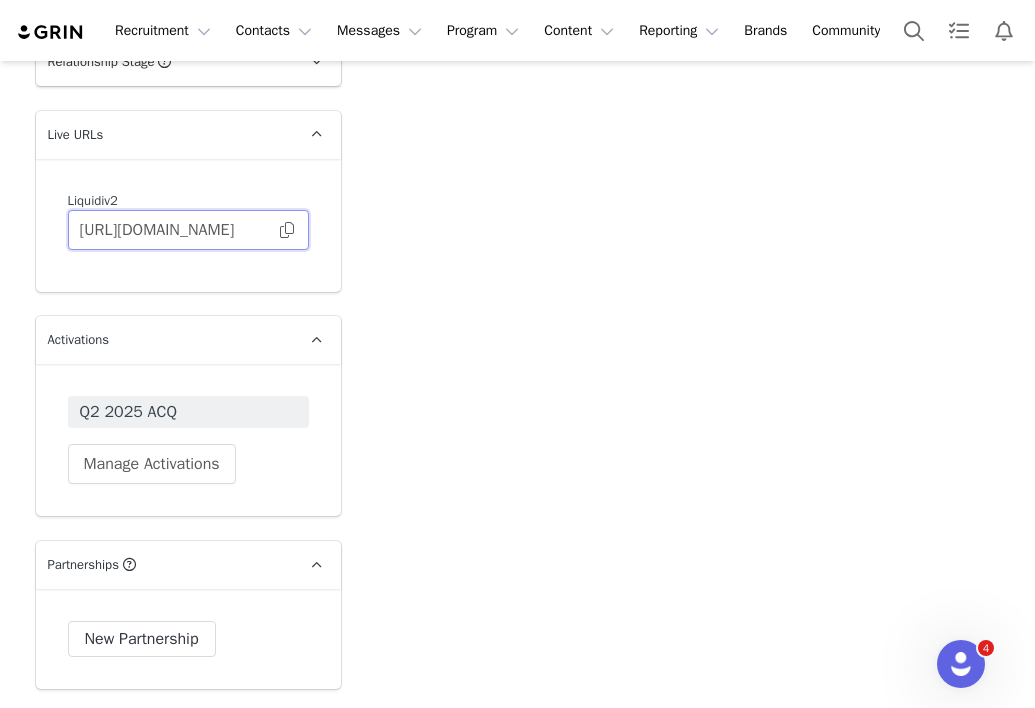 click on "[URL][DOMAIN_NAME]" at bounding box center (188, 230) 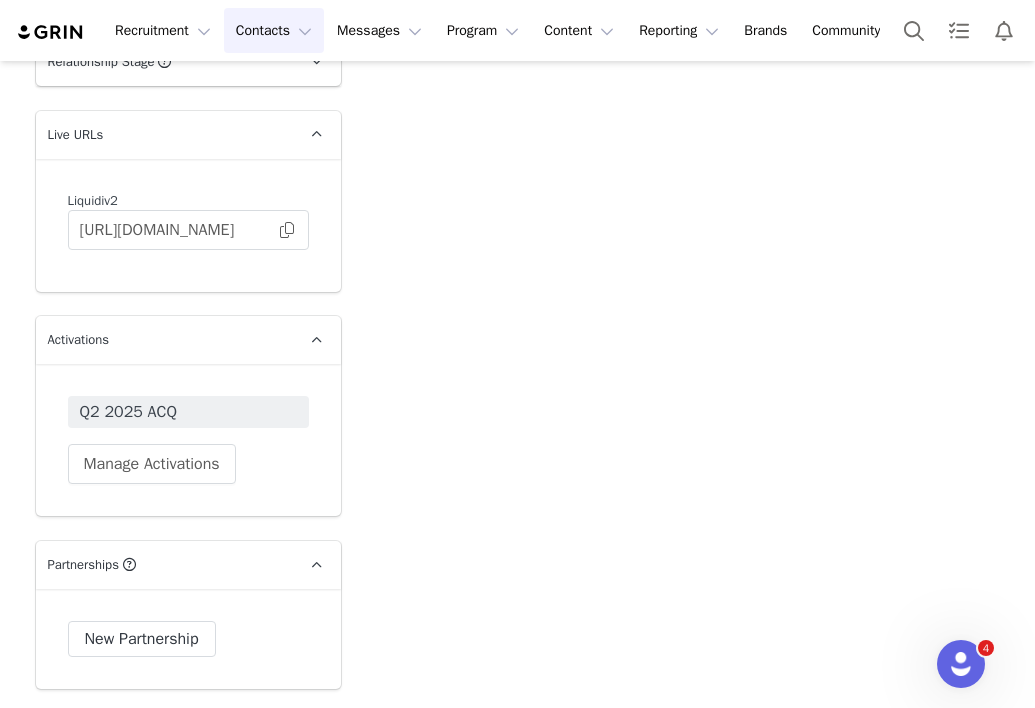 click on "Contacts Contacts" at bounding box center (274, 30) 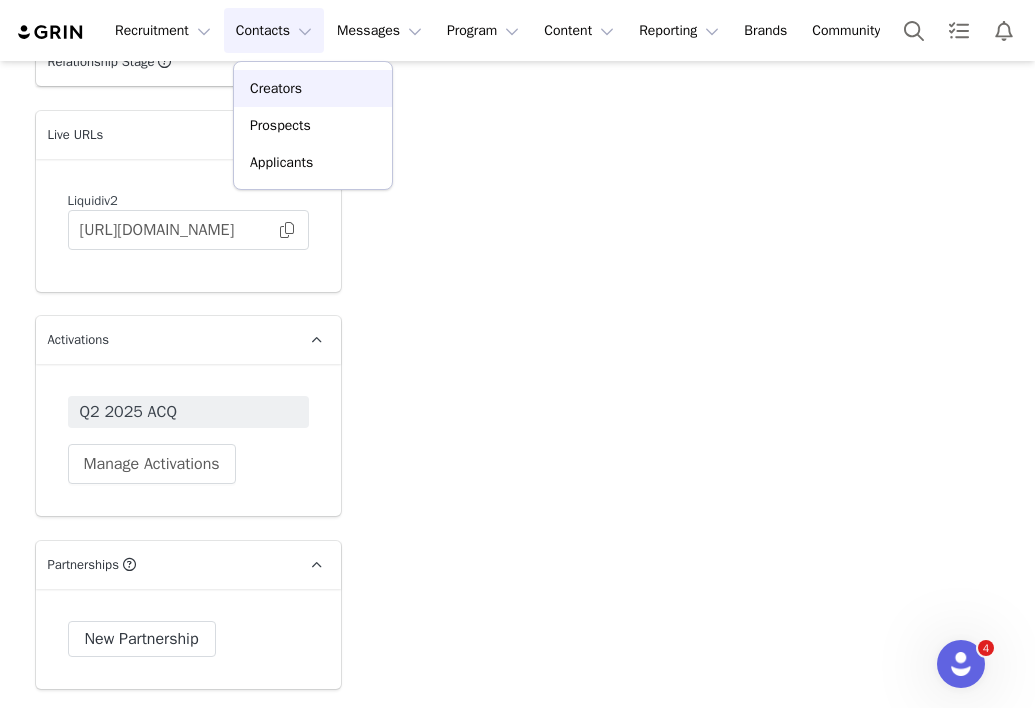 click on "Creators" at bounding box center [313, 88] 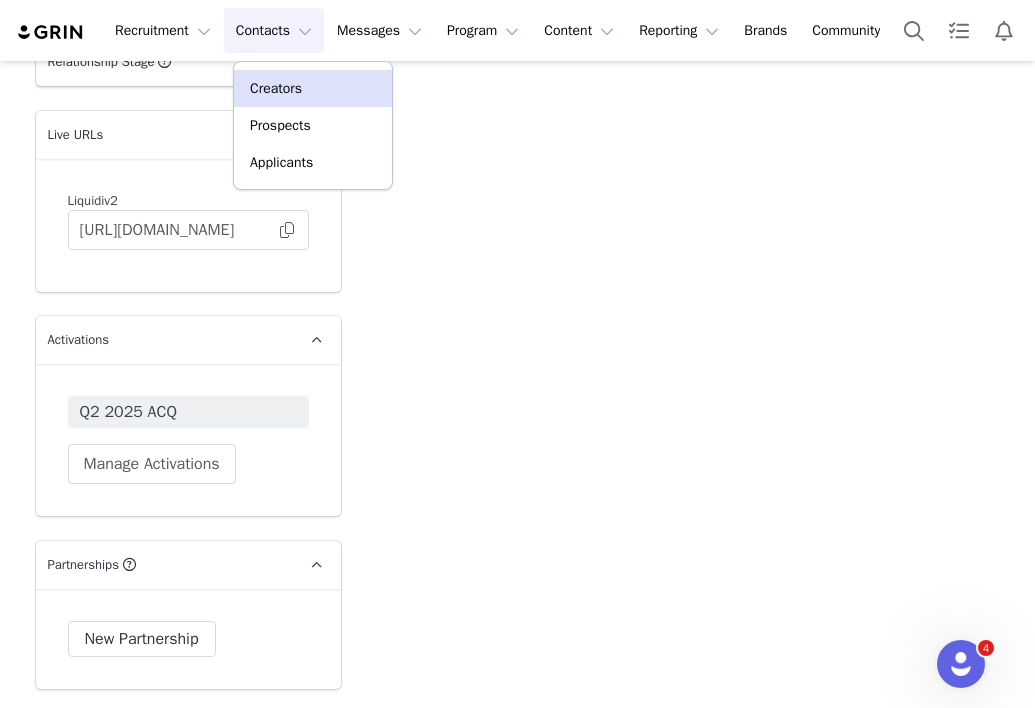 scroll, scrollTop: 0, scrollLeft: 0, axis: both 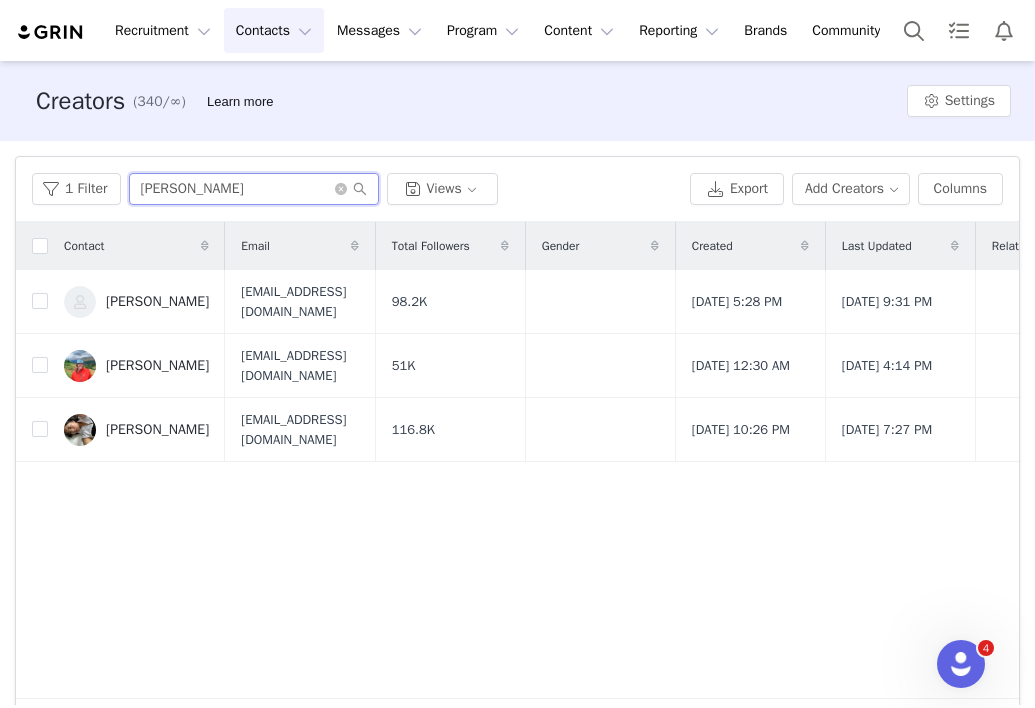 click on "[PERSON_NAME]" at bounding box center (254, 189) 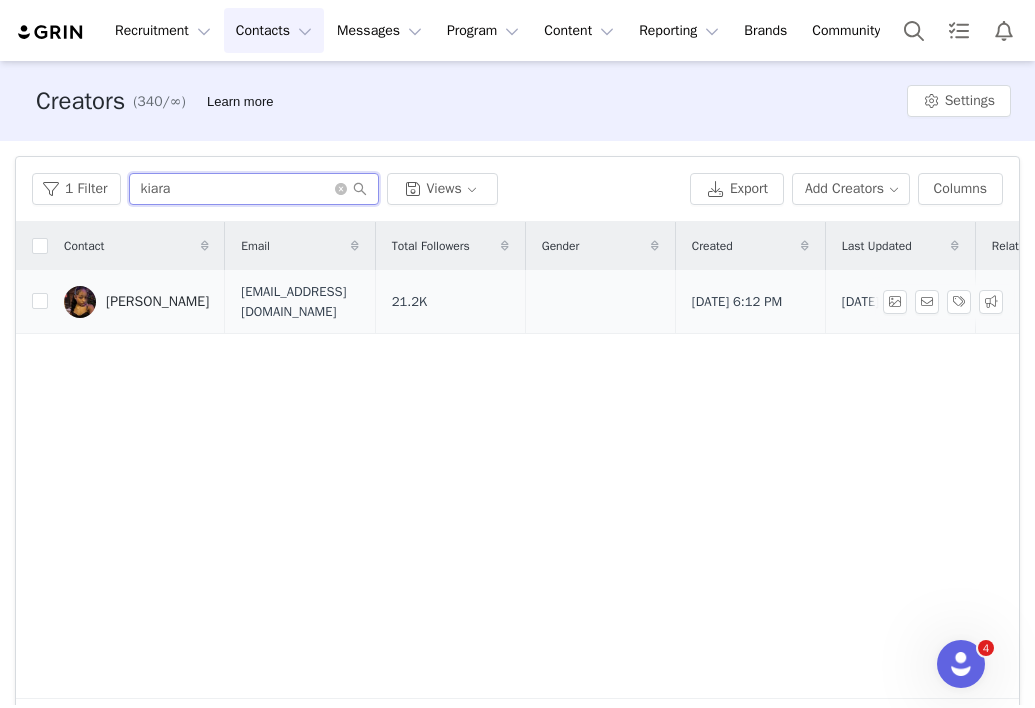 type on "kiara" 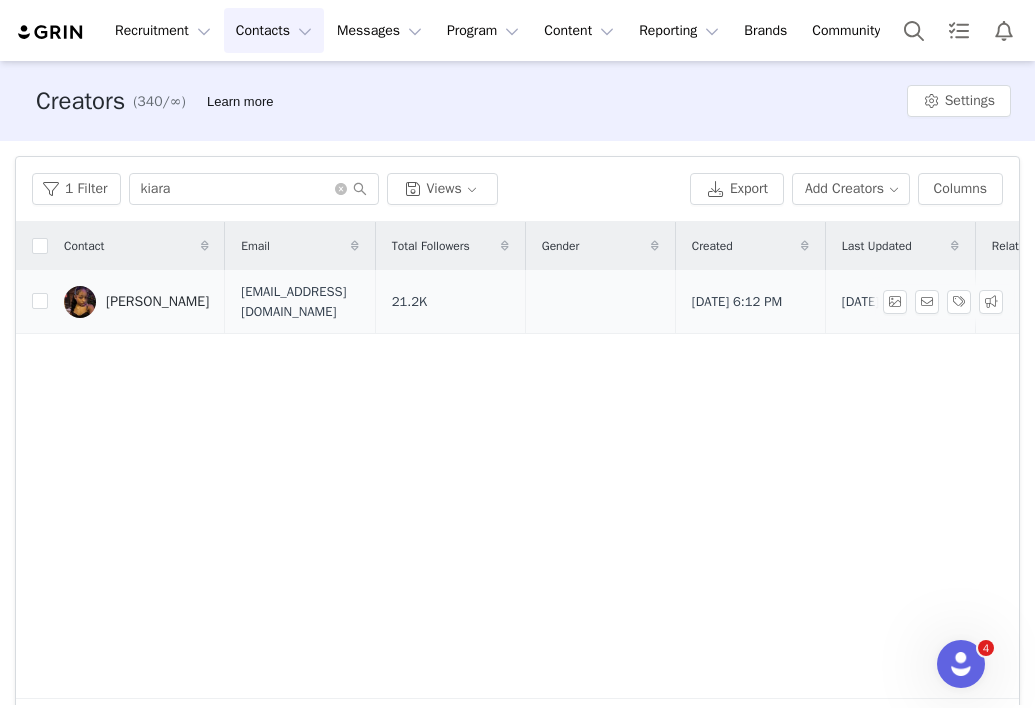 click on "[PERSON_NAME]" at bounding box center [136, 302] 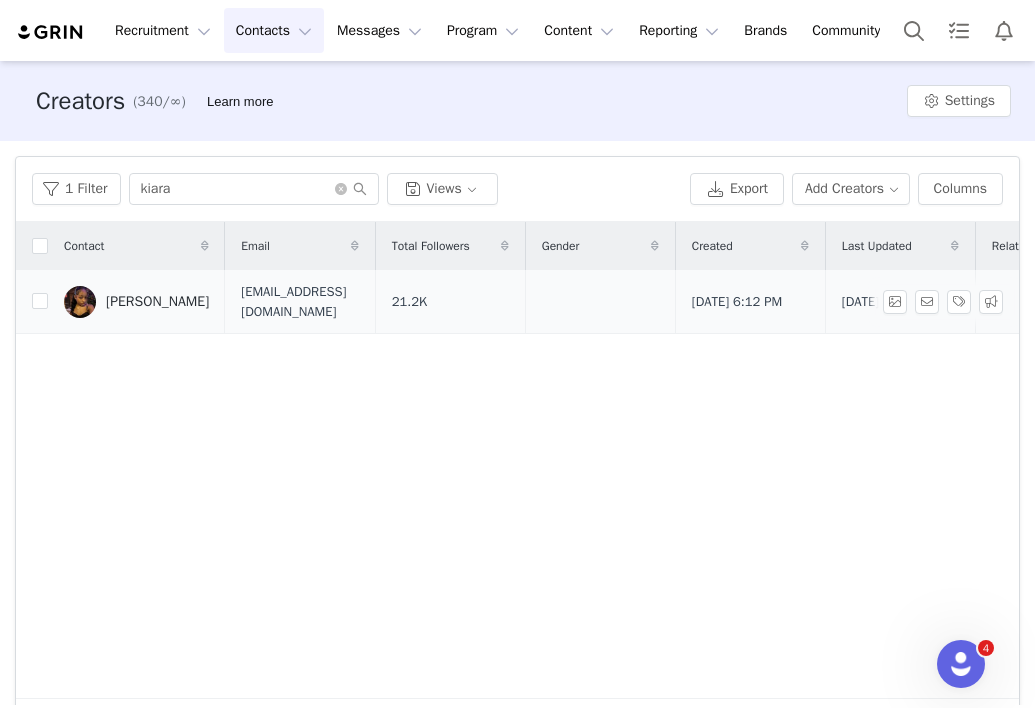 click on "[PERSON_NAME]" at bounding box center [157, 302] 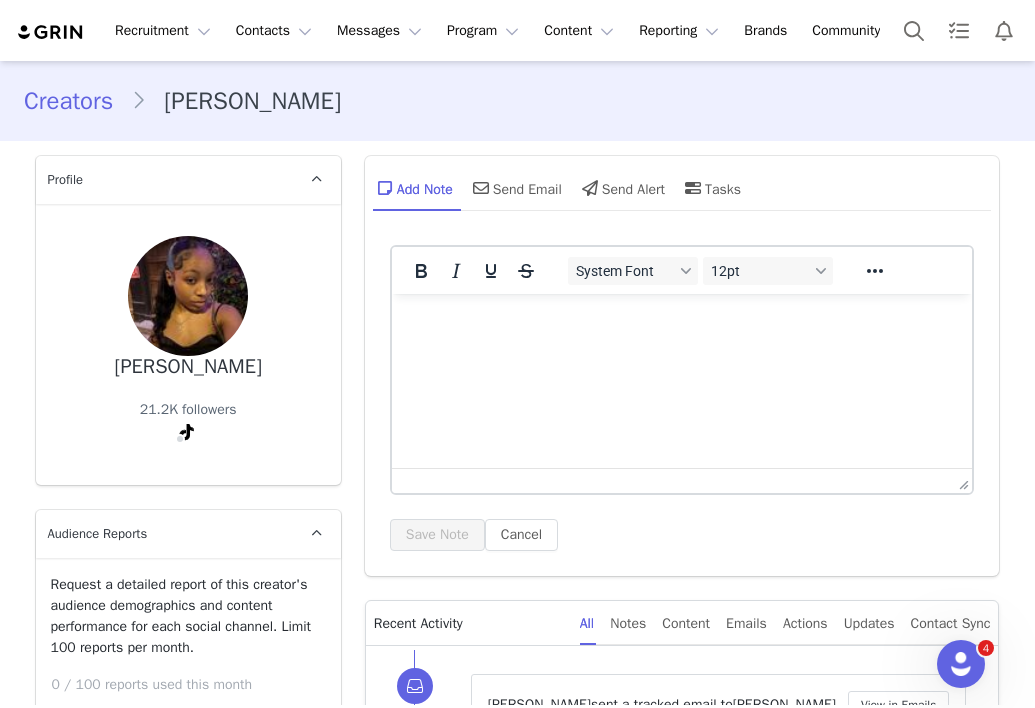 scroll, scrollTop: 0, scrollLeft: 0, axis: both 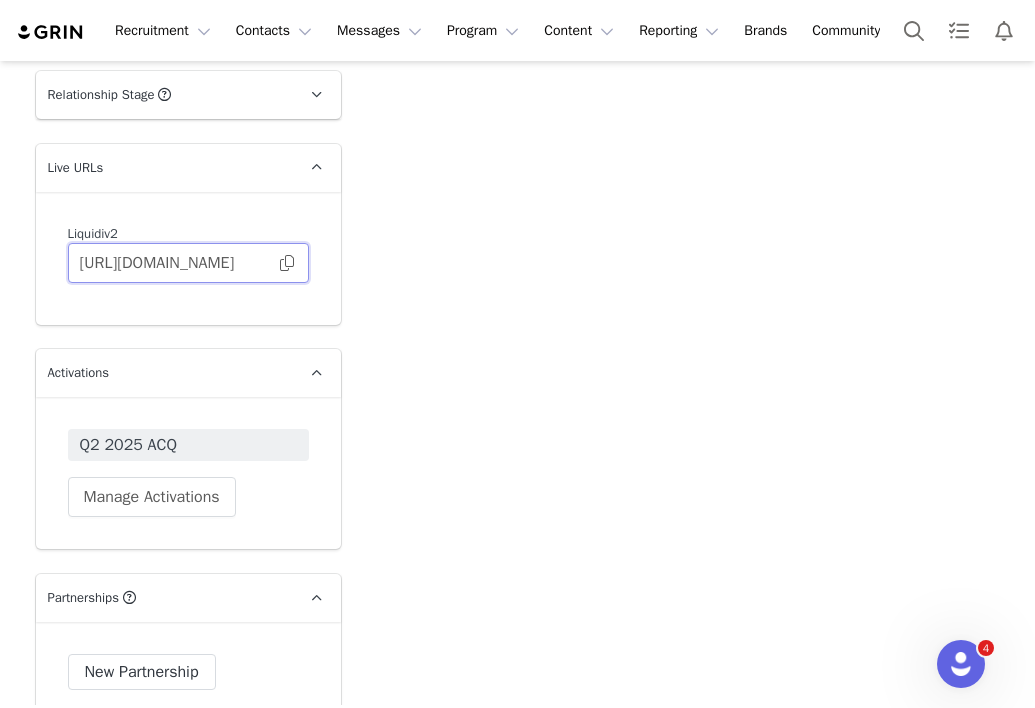 click on "[URL][DOMAIN_NAME]" at bounding box center [188, 263] 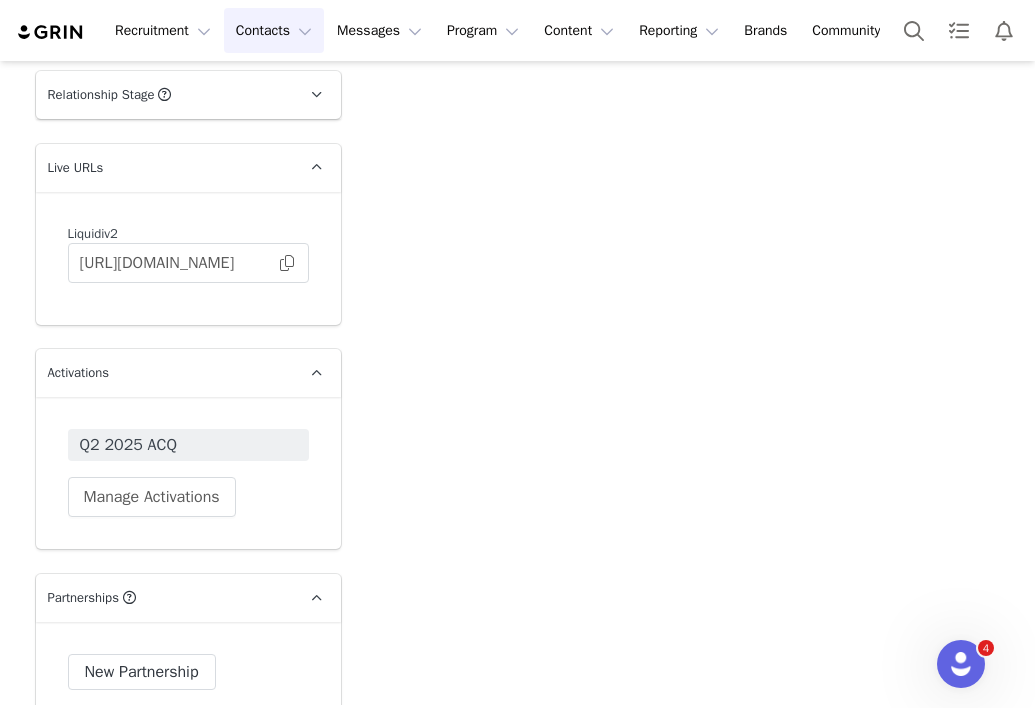 click on "Contacts Contacts" at bounding box center (274, 30) 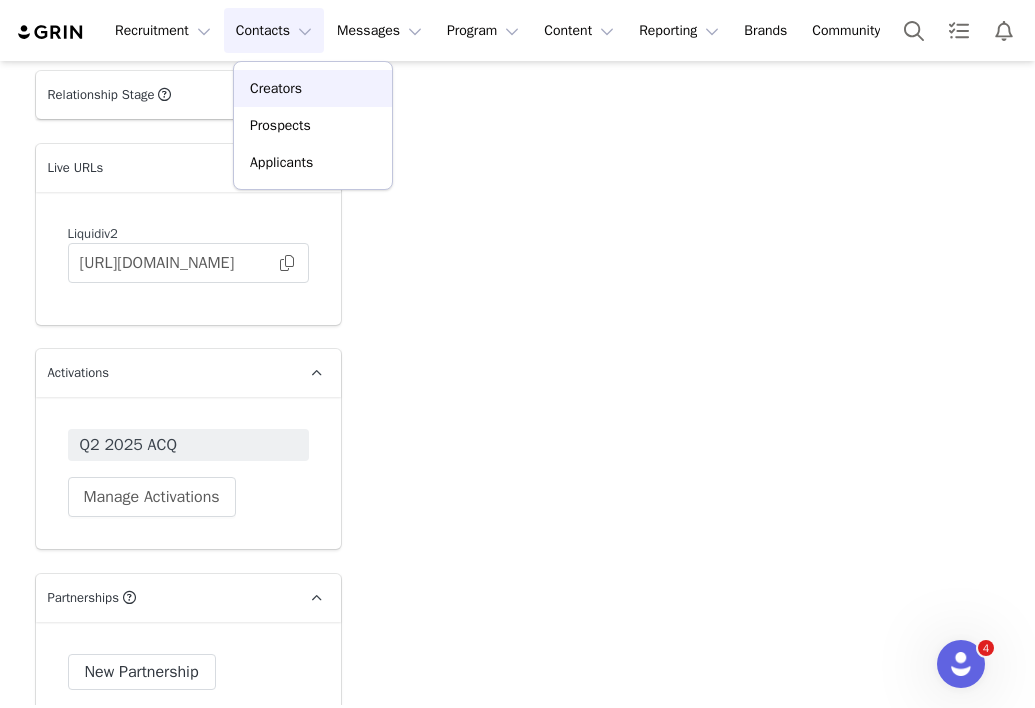 click on "Creators" at bounding box center [313, 88] 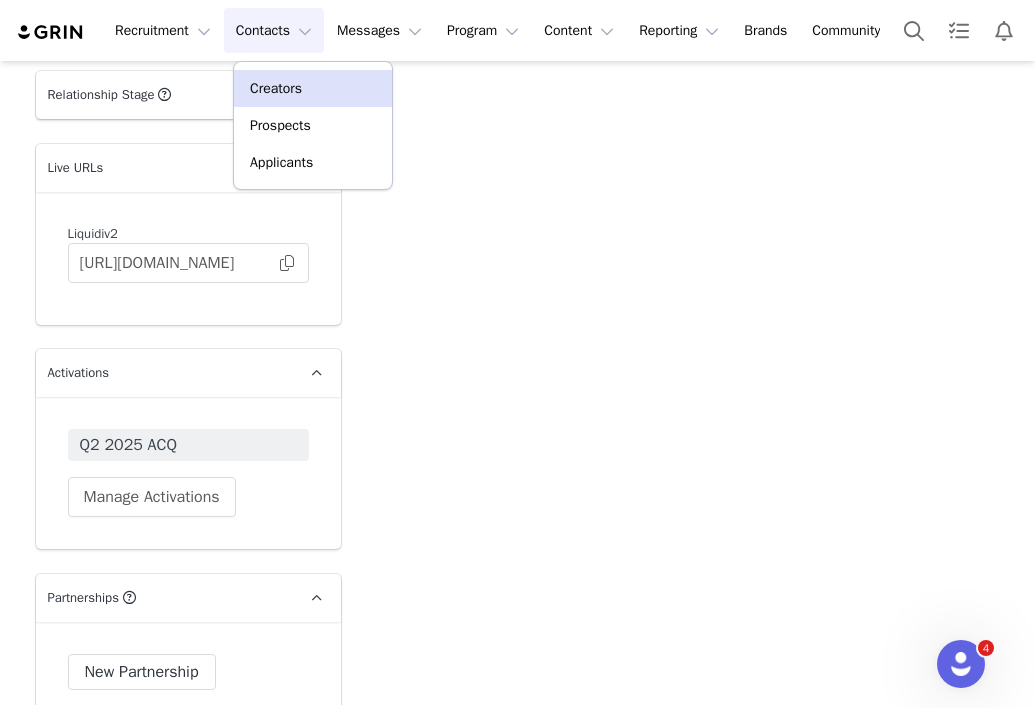 scroll, scrollTop: 0, scrollLeft: 0, axis: both 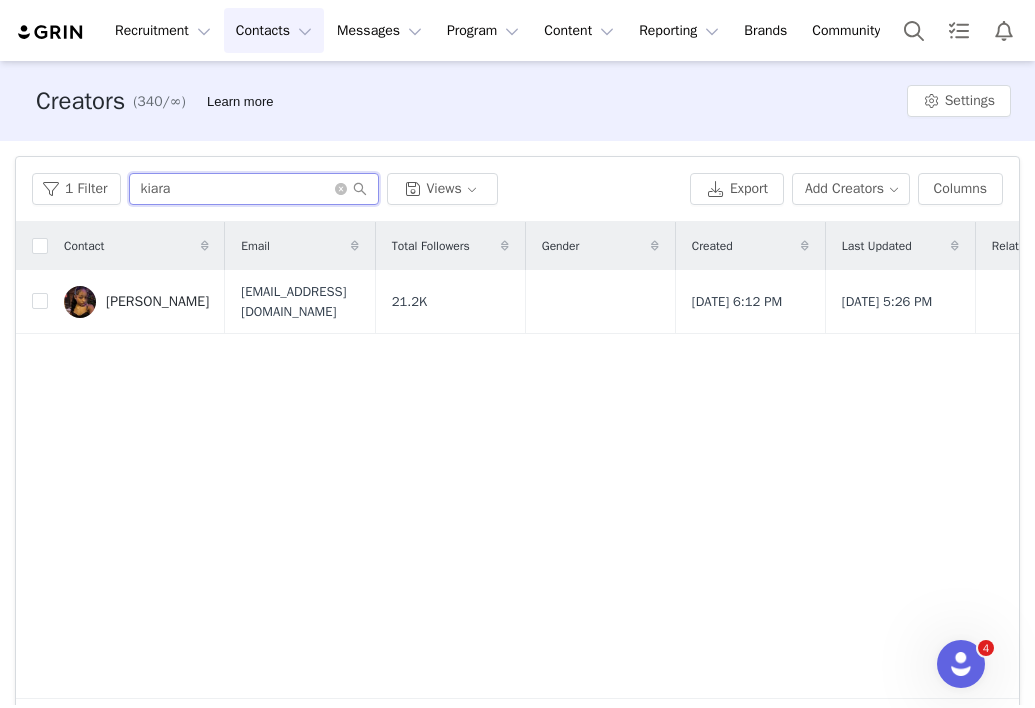 click on "kiara" at bounding box center (254, 189) 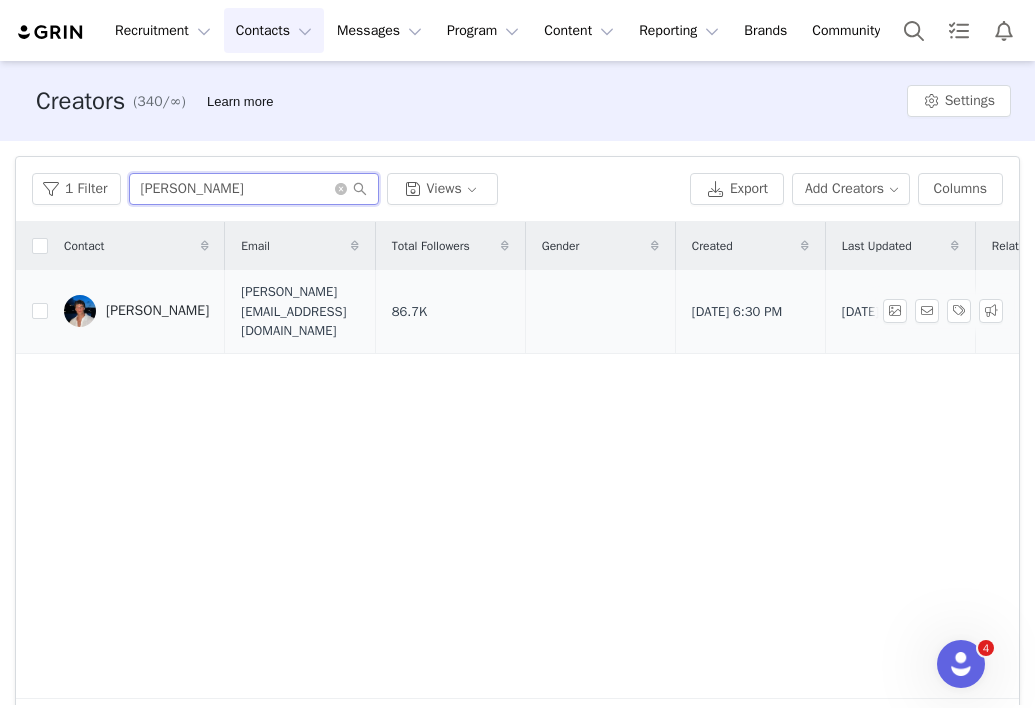 type on "[PERSON_NAME]" 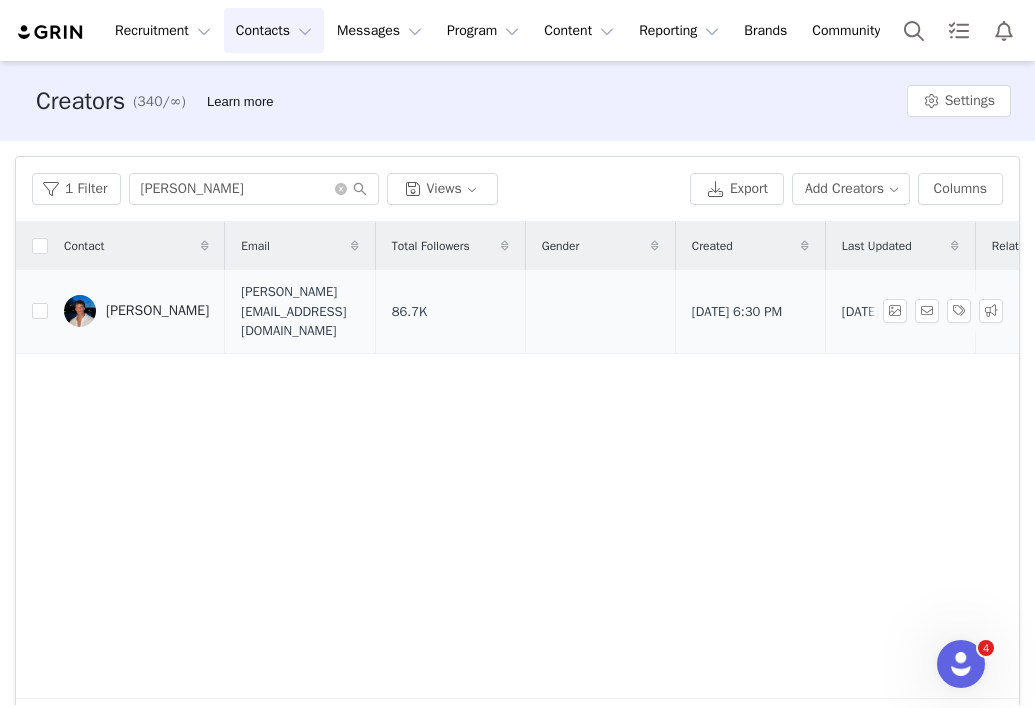click on "[PERSON_NAME]" at bounding box center (157, 311) 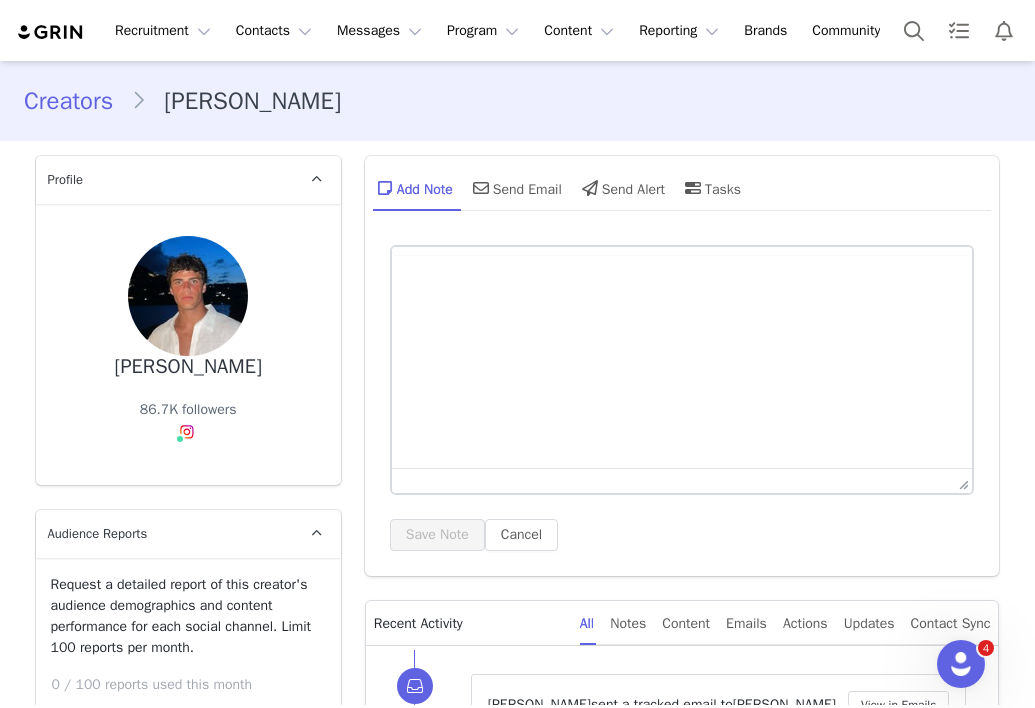 scroll, scrollTop: 515, scrollLeft: 0, axis: vertical 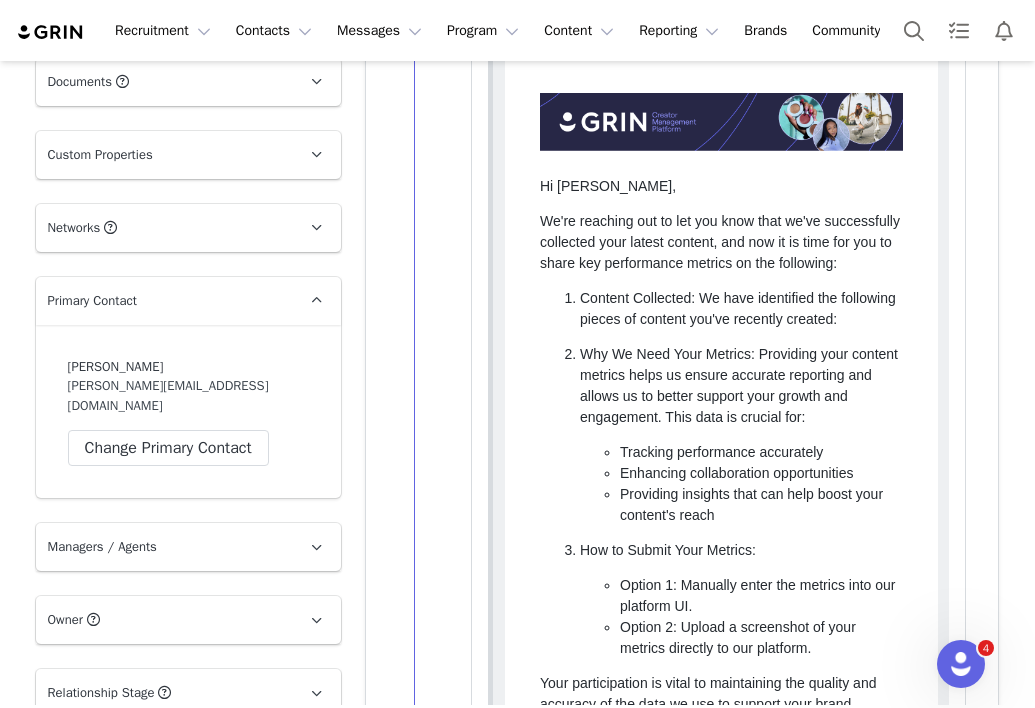 click on "[PERSON_NAME]  [PERSON_NAME][EMAIL_ADDRESS][DOMAIN_NAME] Change Primary Contact" at bounding box center (188, 412) 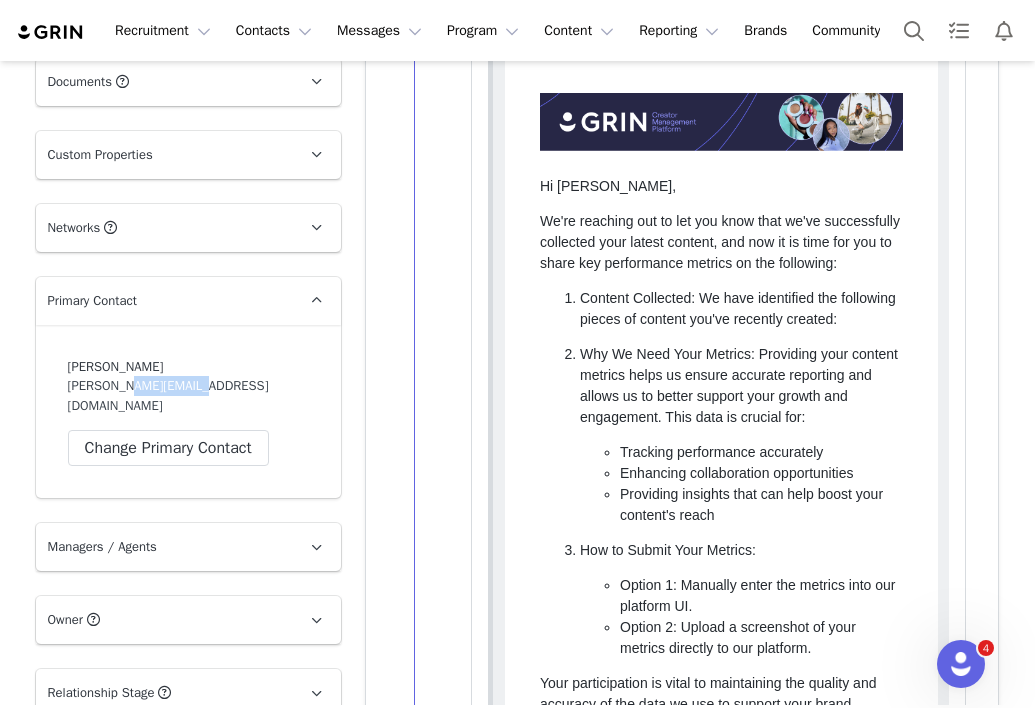 click on "[PERSON_NAME]  [PERSON_NAME][EMAIL_ADDRESS][DOMAIN_NAME] Change Primary Contact" at bounding box center [188, 412] 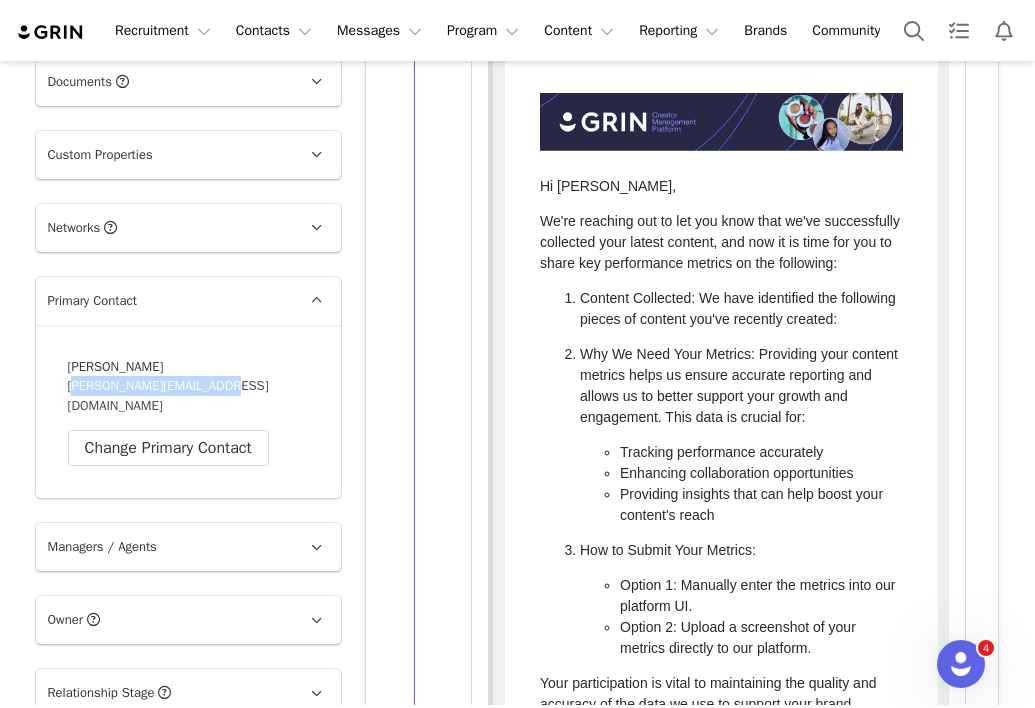 click on "[PERSON_NAME]  [PERSON_NAME][EMAIL_ADDRESS][DOMAIN_NAME] Change Primary Contact" at bounding box center (188, 412) 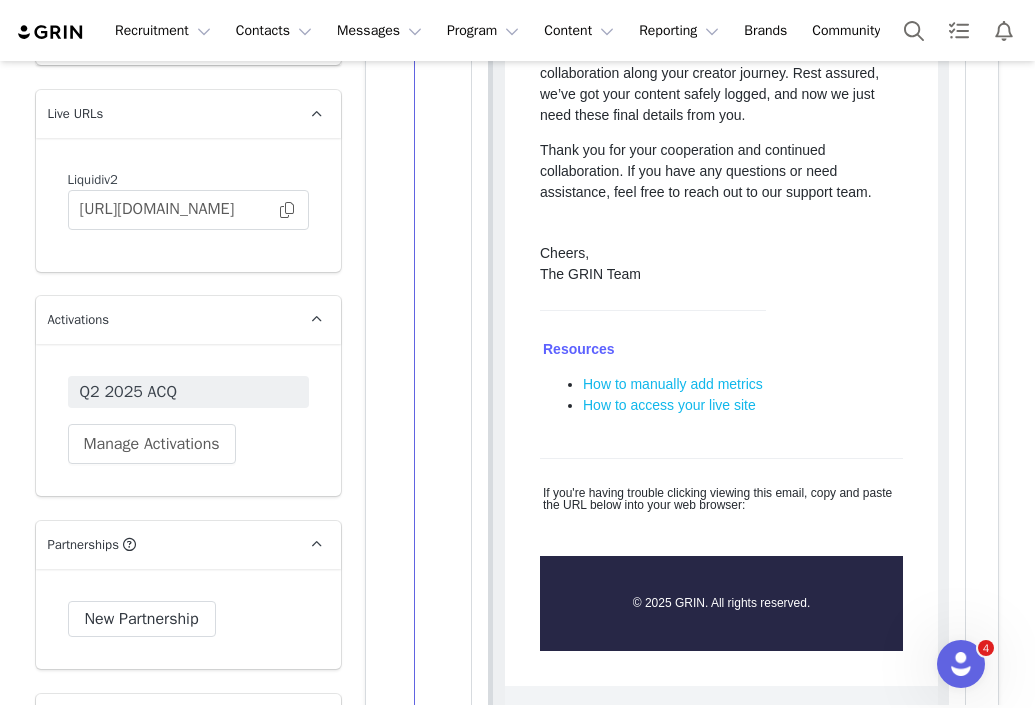 scroll, scrollTop: 2518, scrollLeft: 0, axis: vertical 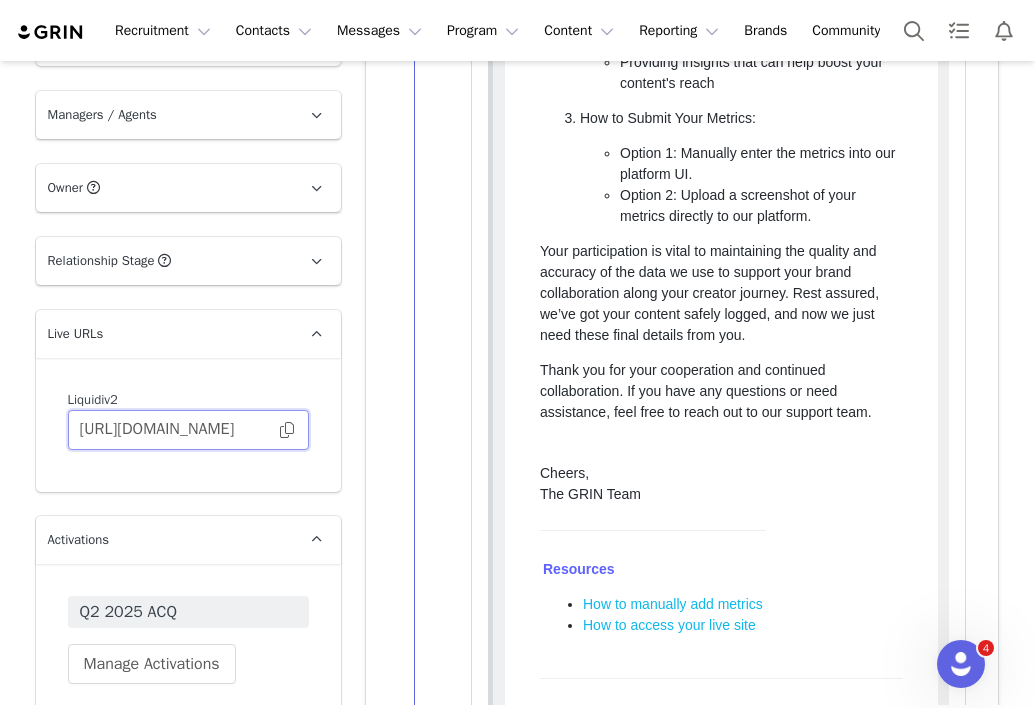 click on "[URL][DOMAIN_NAME]" at bounding box center (188, 430) 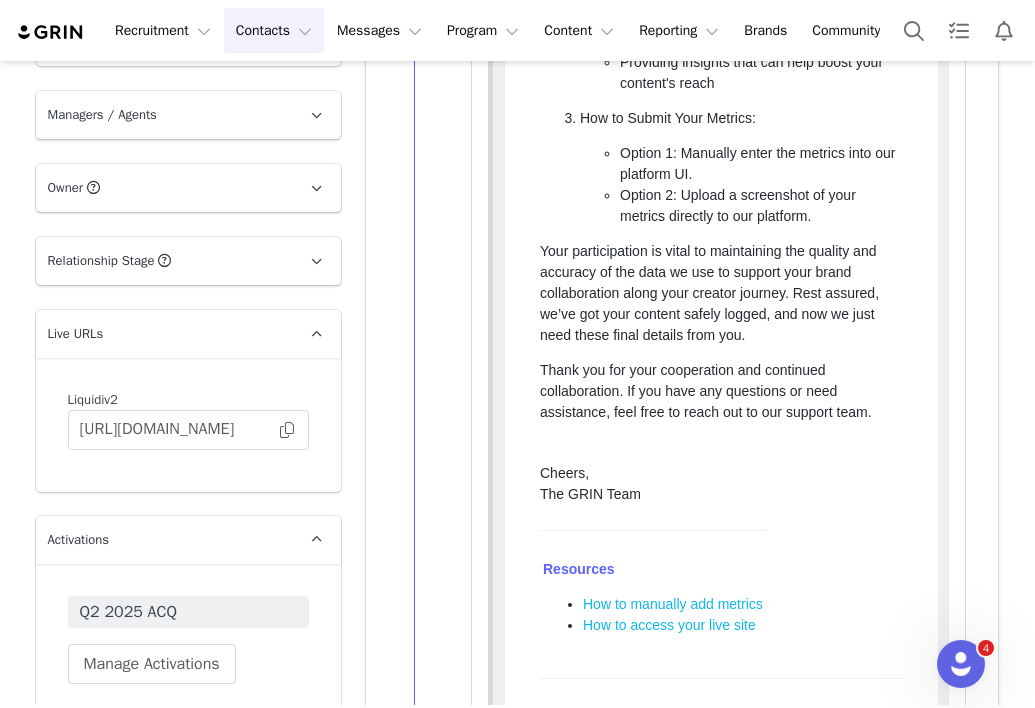 click on "Contacts Contacts" at bounding box center (274, 30) 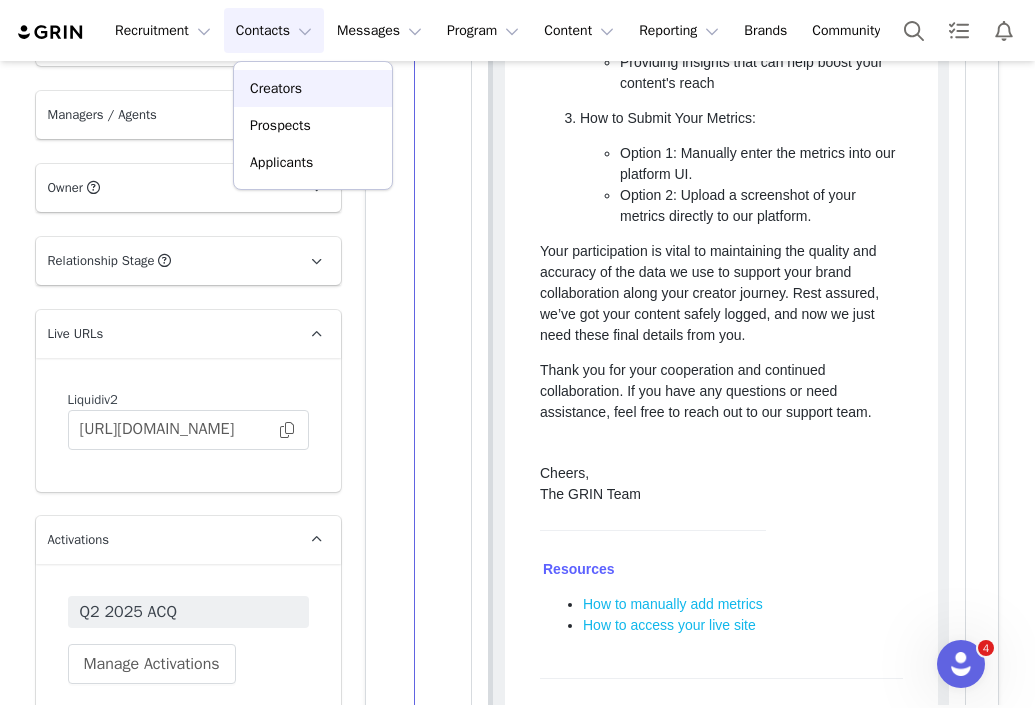click on "Creators" at bounding box center (313, 88) 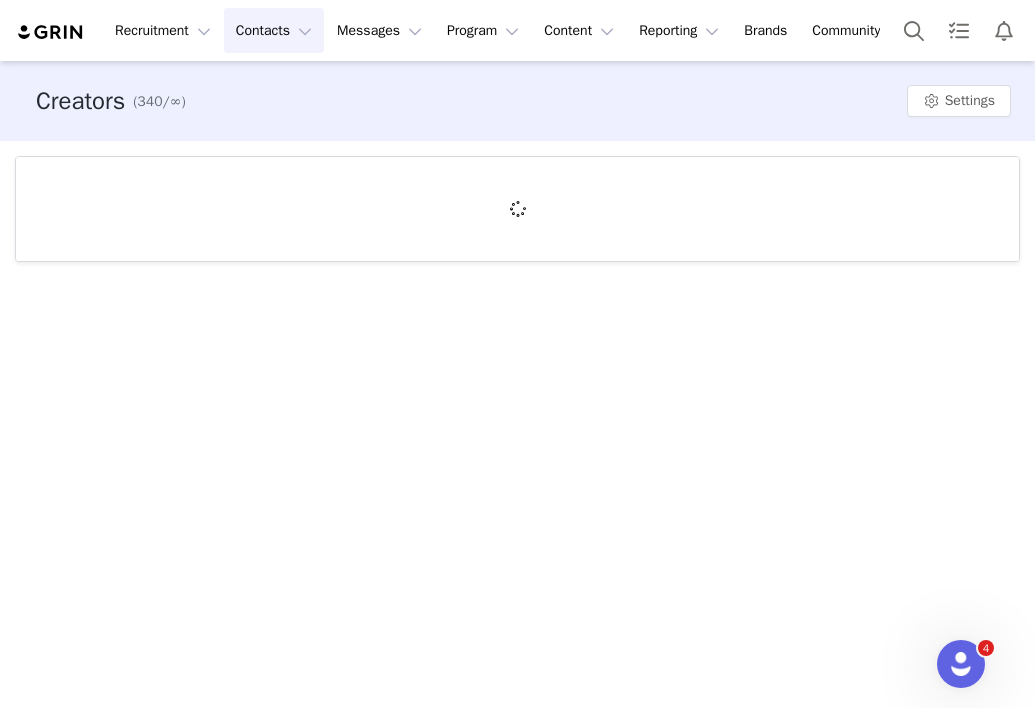 scroll, scrollTop: 0, scrollLeft: 0, axis: both 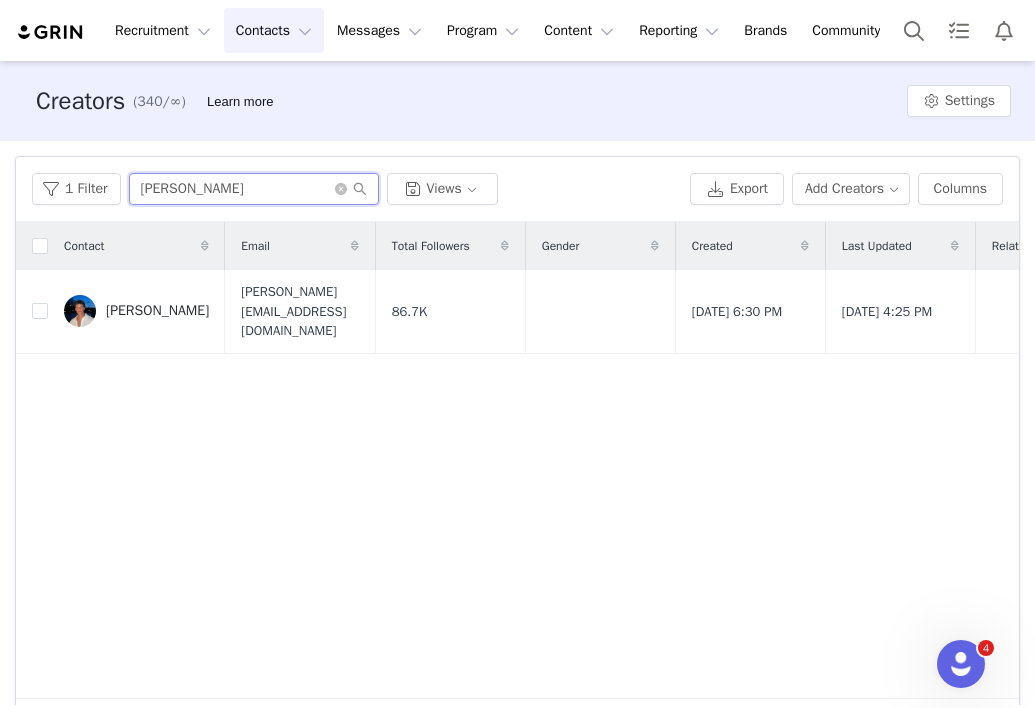 click on "[PERSON_NAME]" at bounding box center (254, 189) 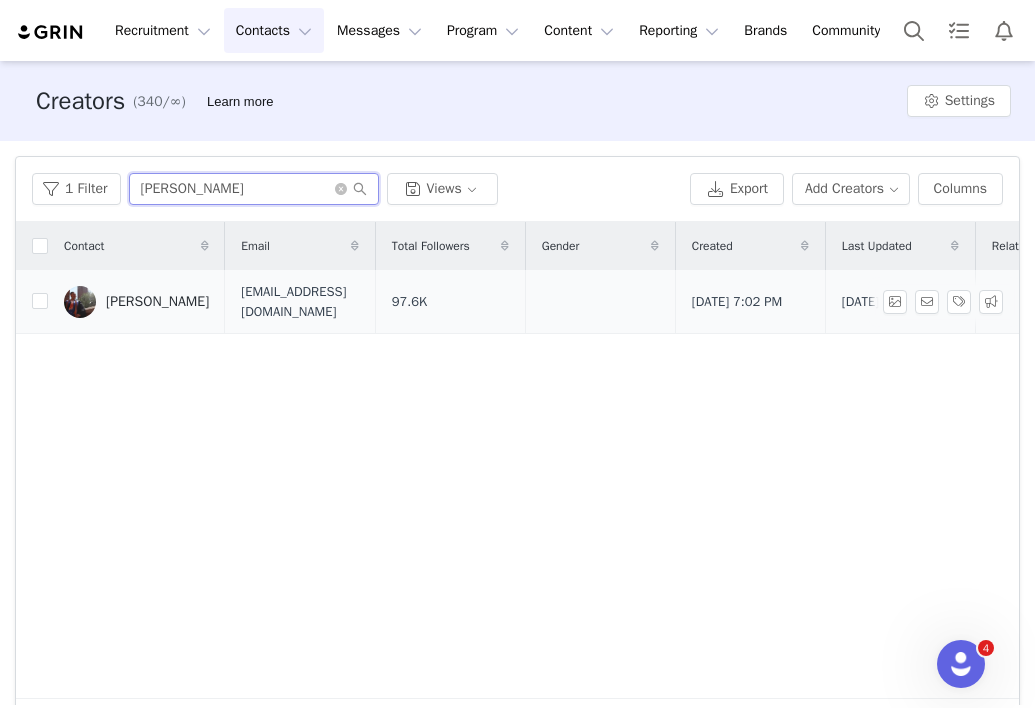 type on "[PERSON_NAME]" 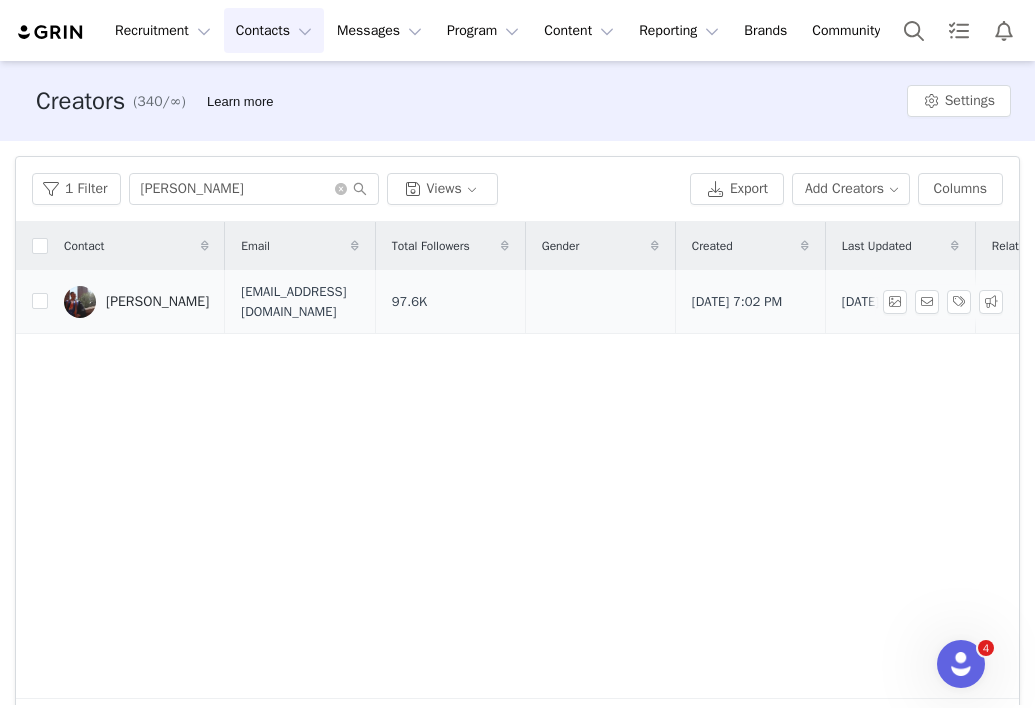 click on "[PERSON_NAME]" at bounding box center (157, 302) 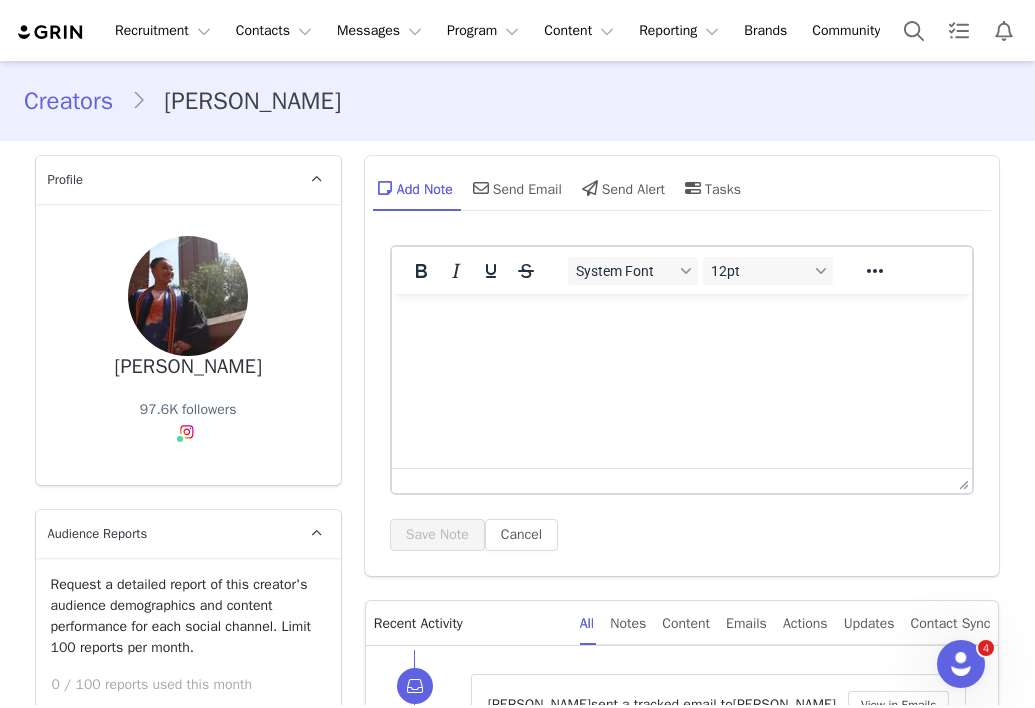scroll, scrollTop: 0, scrollLeft: 0, axis: both 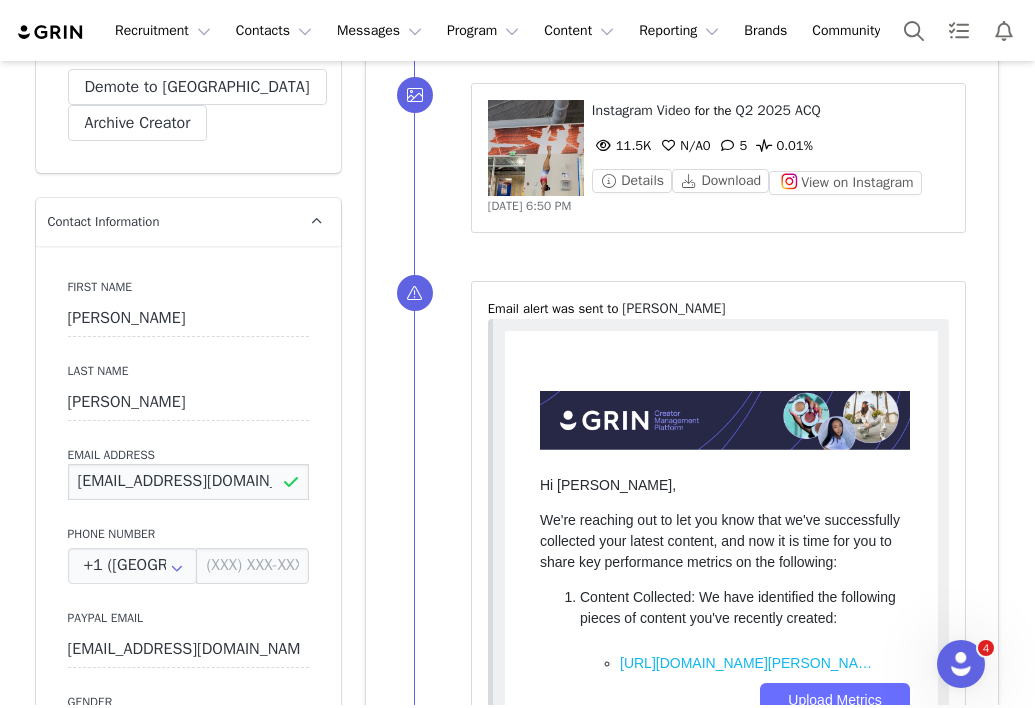click on "[EMAIL_ADDRESS][DOMAIN_NAME]" at bounding box center [188, 482] 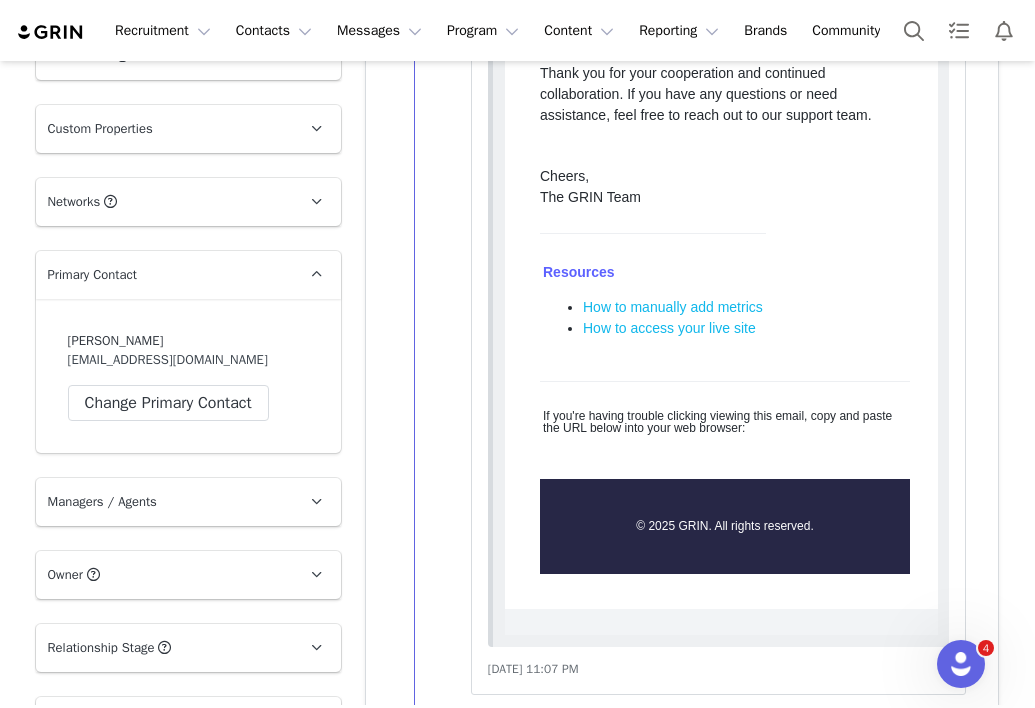 scroll, scrollTop: 2161, scrollLeft: 0, axis: vertical 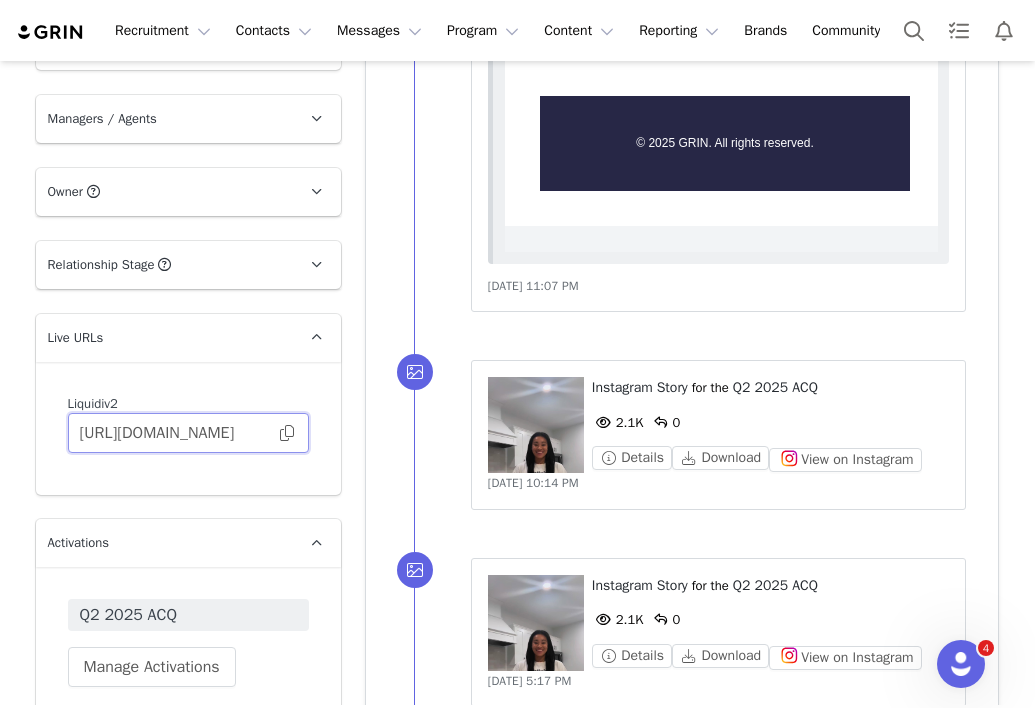 click on "[URL][DOMAIN_NAME]" at bounding box center [188, 433] 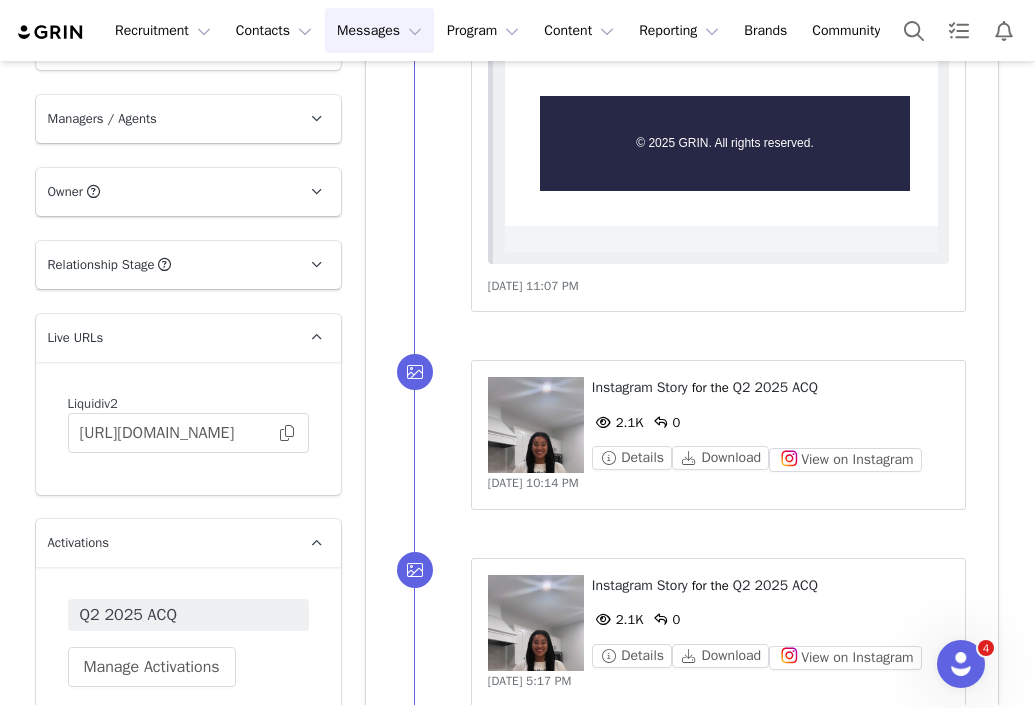 click on "Messages Messages" at bounding box center [379, 30] 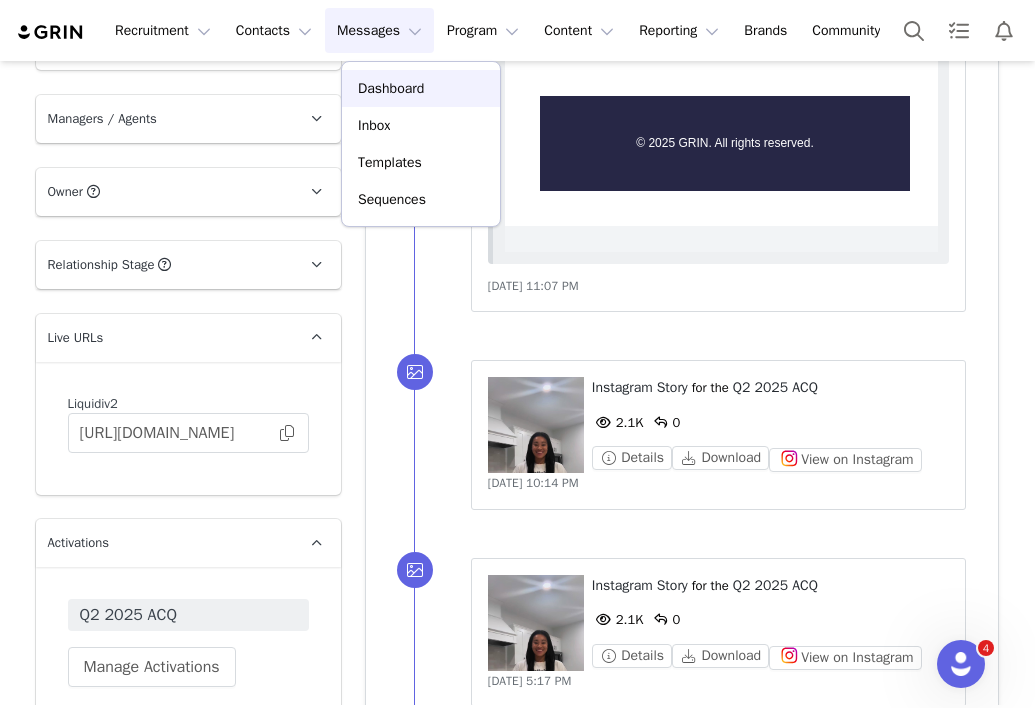 click on "Dashboard" at bounding box center [391, 88] 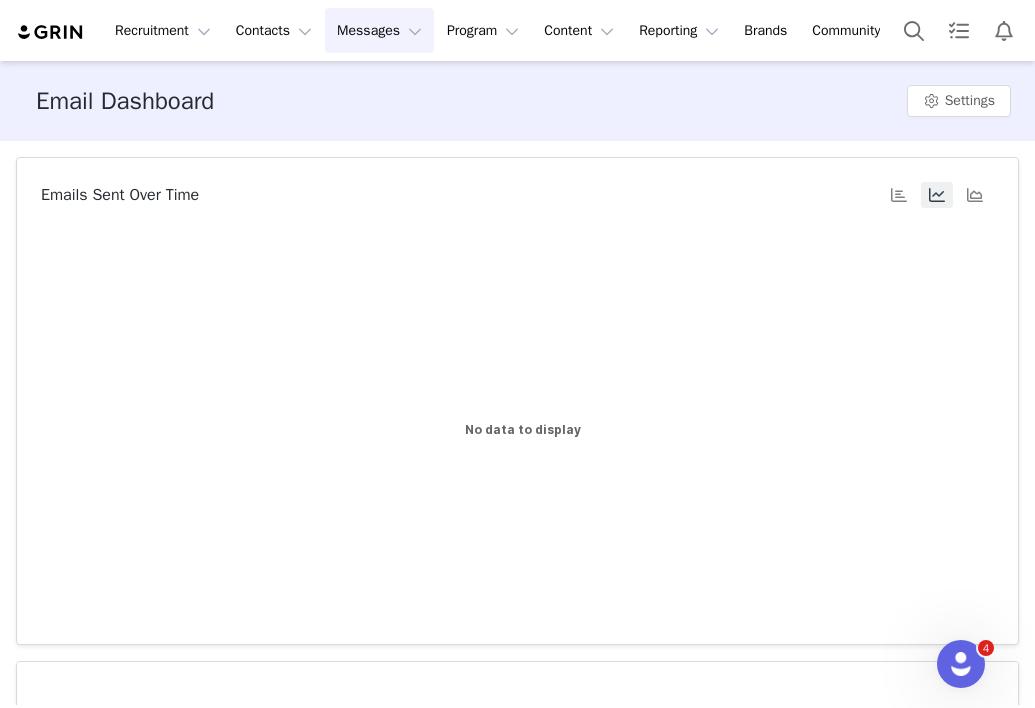 scroll, scrollTop: 0, scrollLeft: 0, axis: both 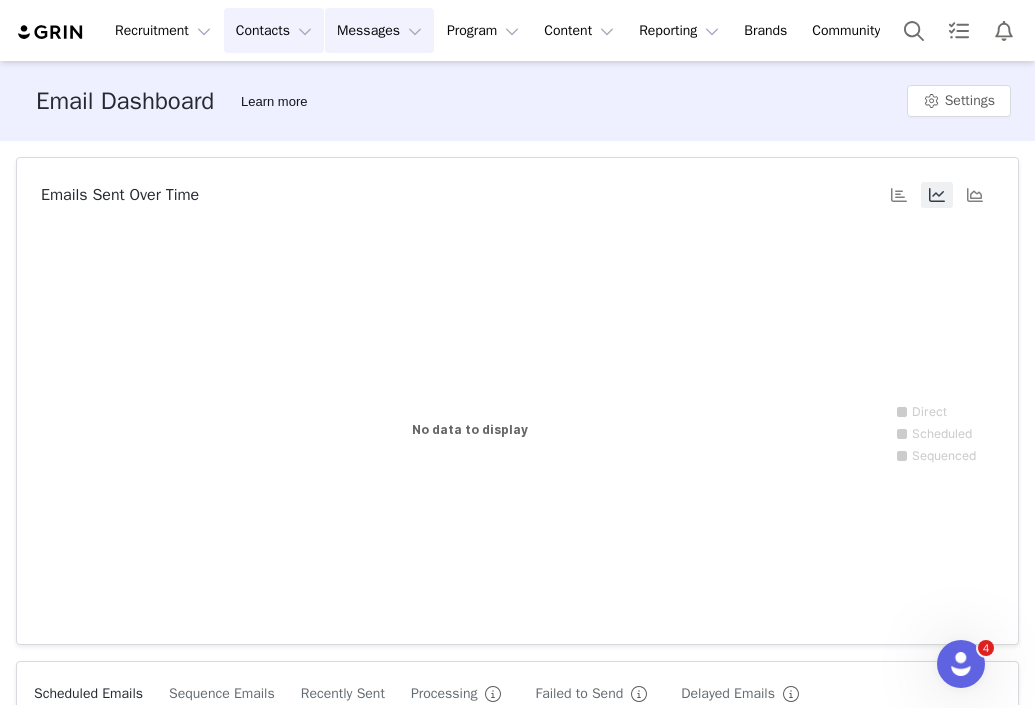 click on "Contacts Contacts" at bounding box center (274, 30) 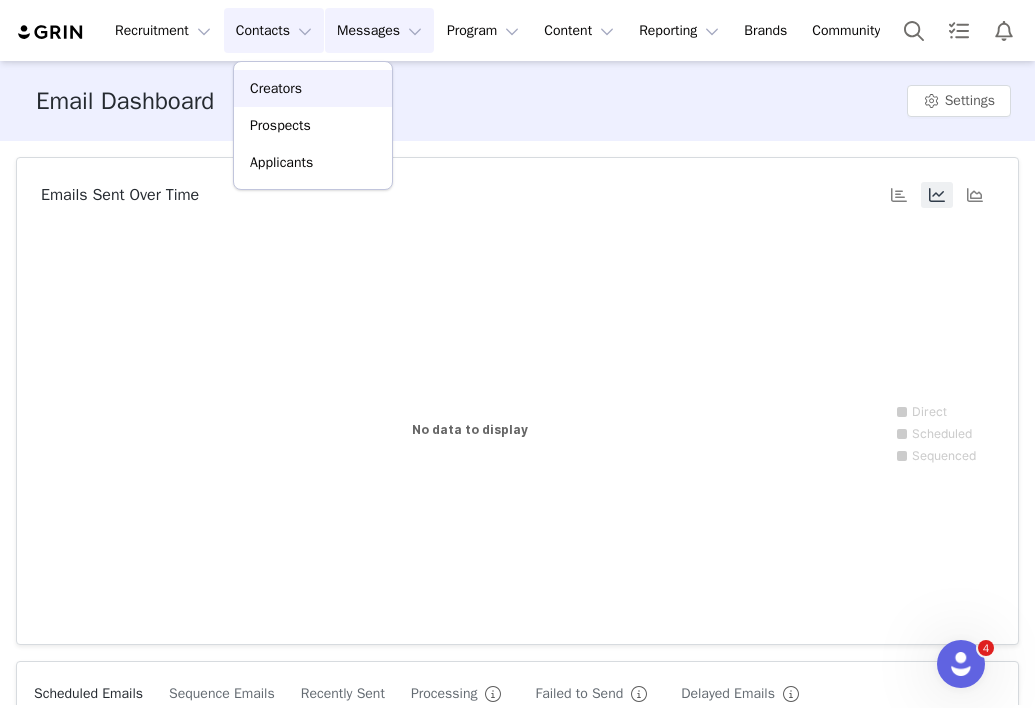 click on "Creators" at bounding box center [276, 88] 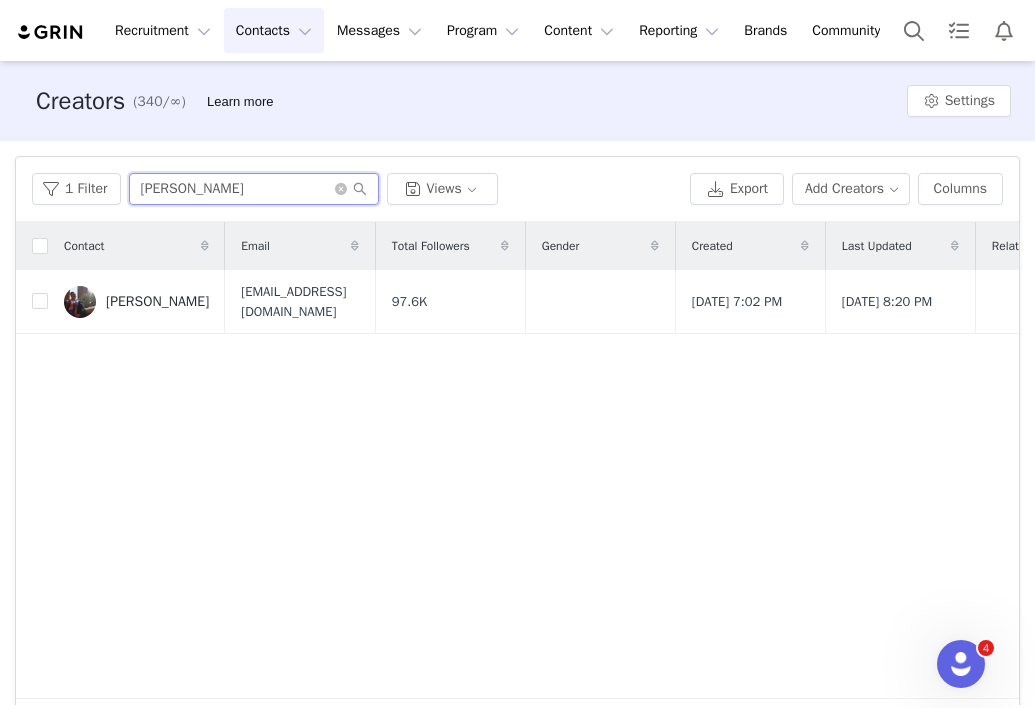 click on "[PERSON_NAME]" at bounding box center (254, 189) 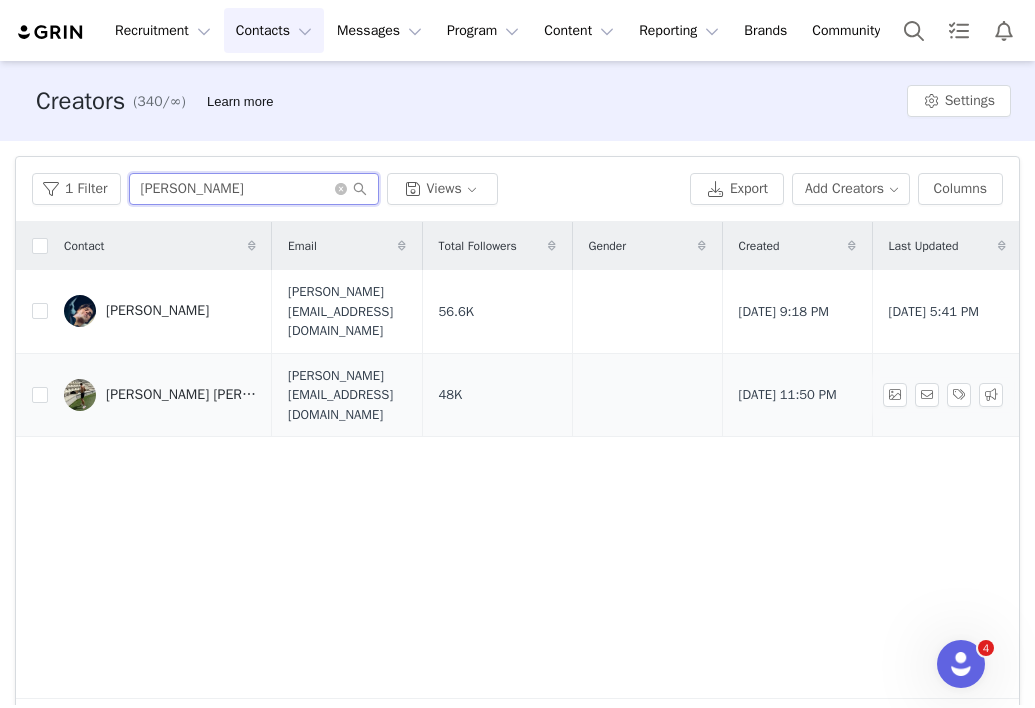 type on "[PERSON_NAME]" 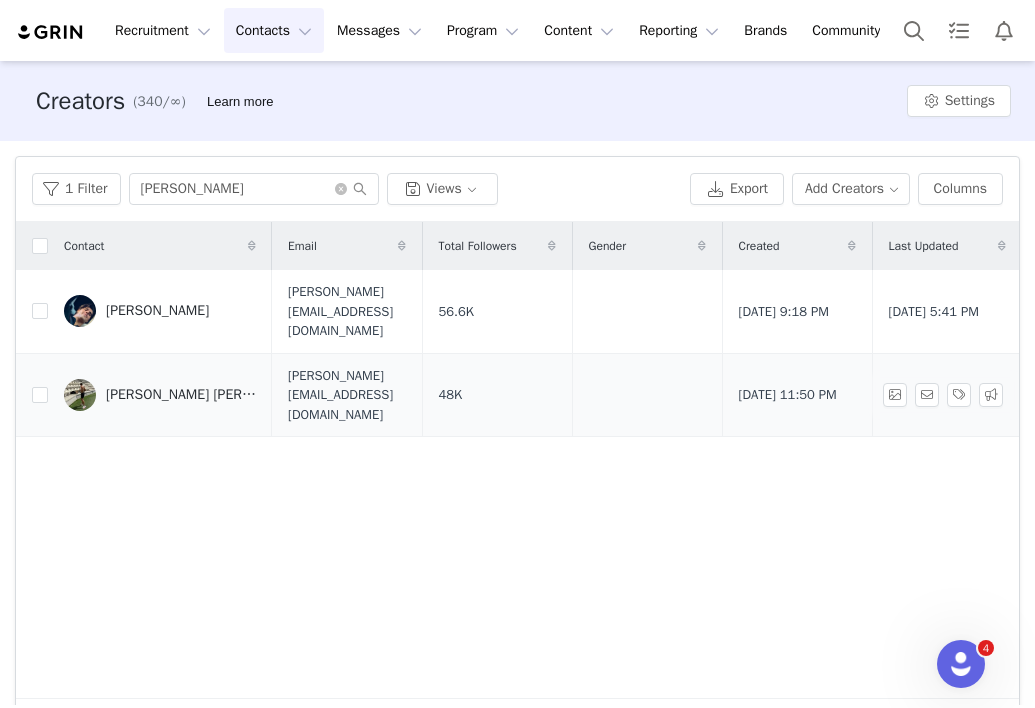 click on "[PERSON_NAME] [PERSON_NAME]" at bounding box center (160, 395) 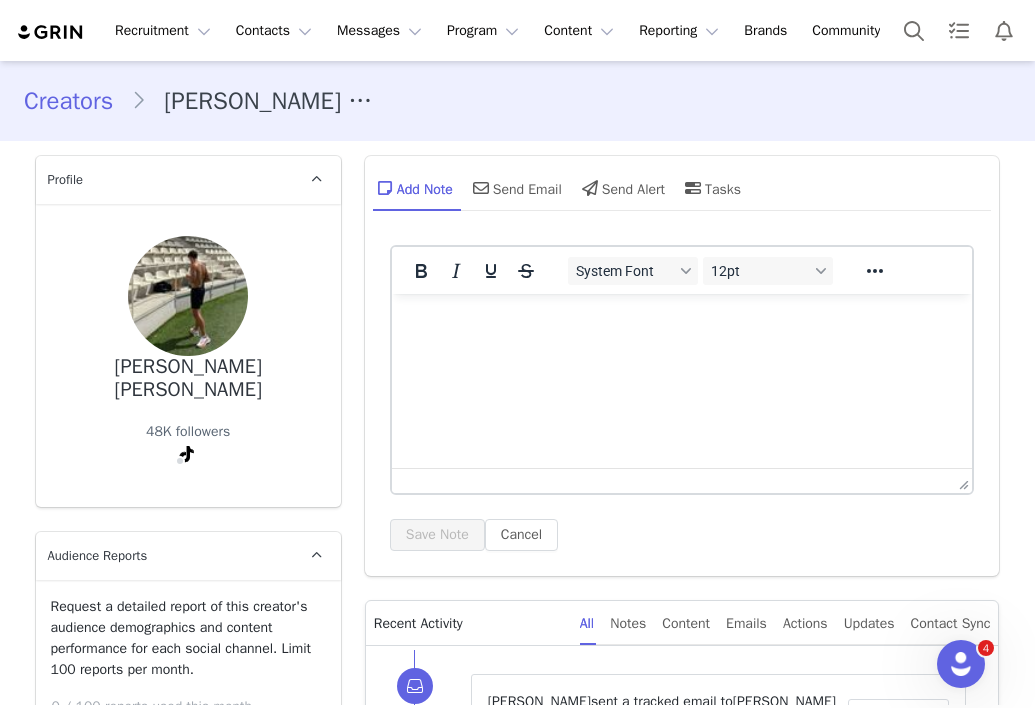 scroll, scrollTop: 0, scrollLeft: 0, axis: both 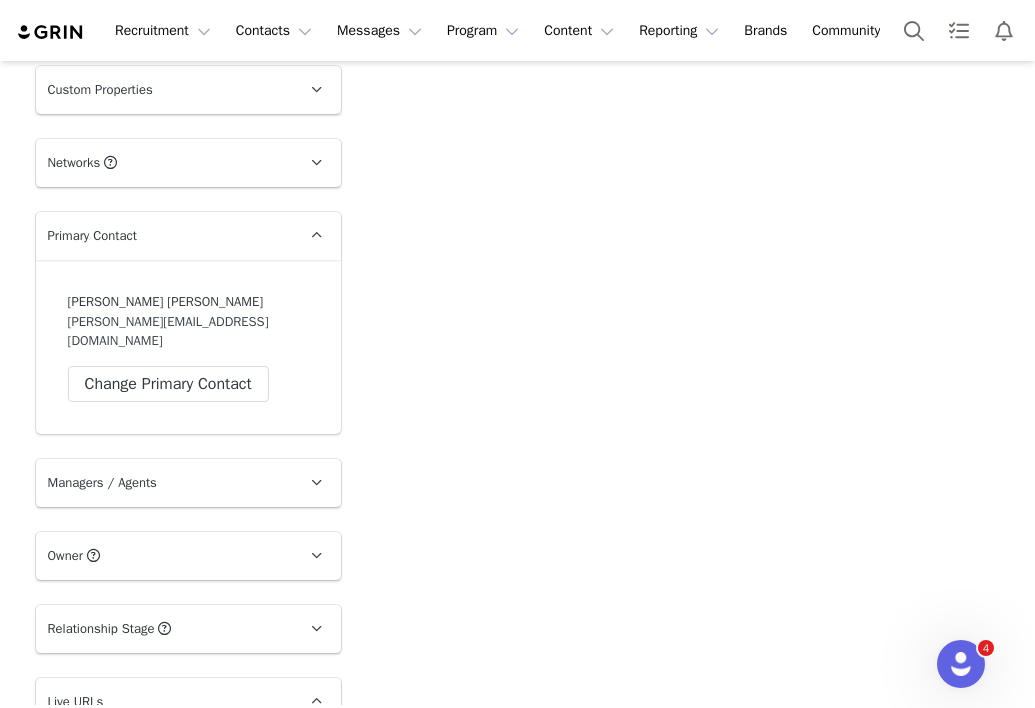 click on "[PERSON_NAME] Martin  [EMAIL_ADDRESS][DOMAIN_NAME] Change Primary Contact" at bounding box center [188, 347] 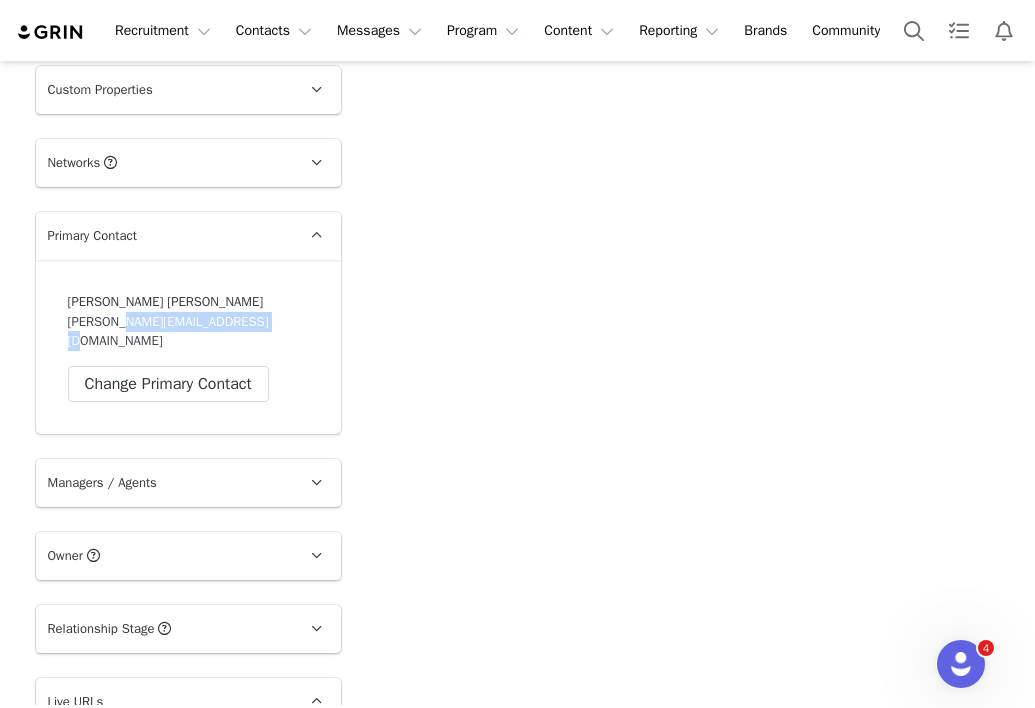 click on "[PERSON_NAME] Martin  [EMAIL_ADDRESS][DOMAIN_NAME] Change Primary Contact" at bounding box center (188, 347) 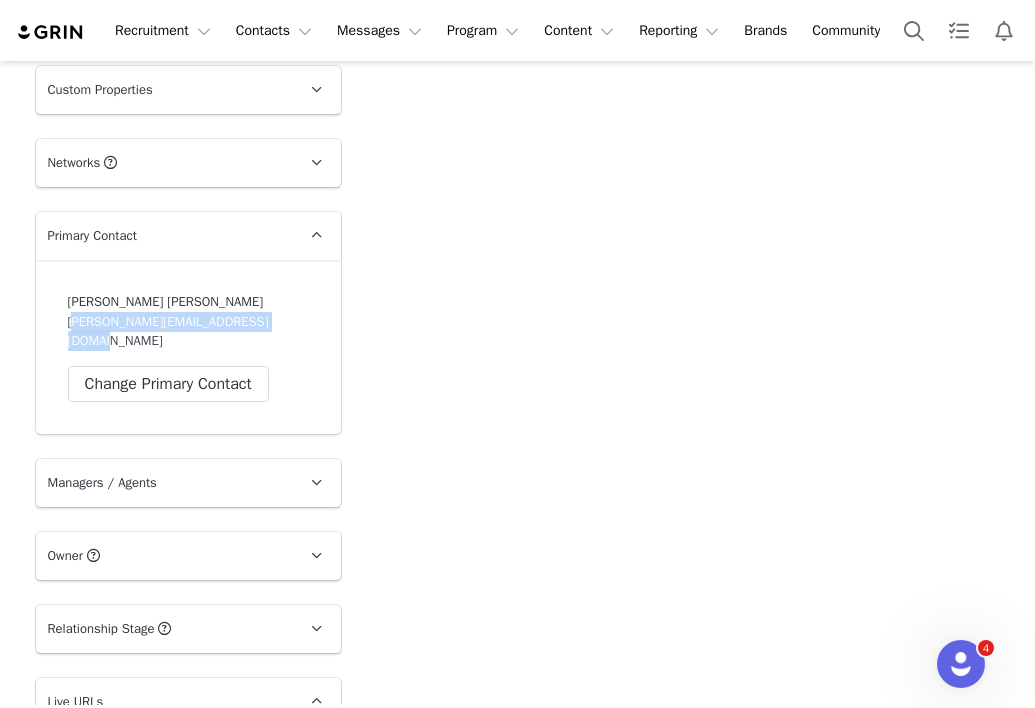 click on "[PERSON_NAME] Martin  [EMAIL_ADDRESS][DOMAIN_NAME] Change Primary Contact" at bounding box center (188, 347) 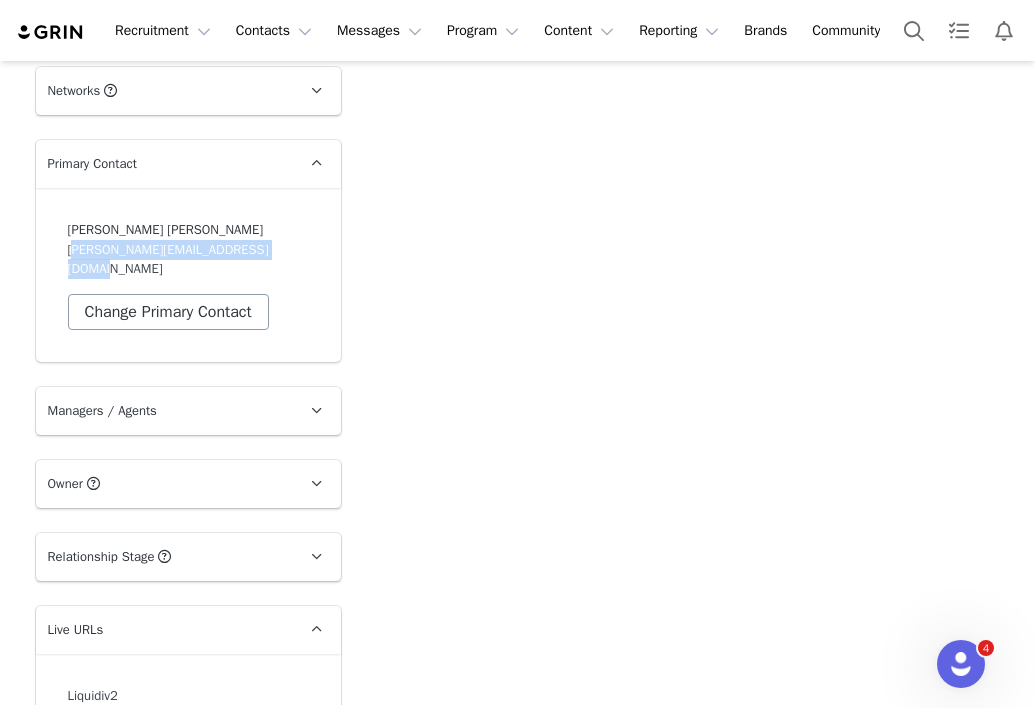 scroll, scrollTop: 2549, scrollLeft: 0, axis: vertical 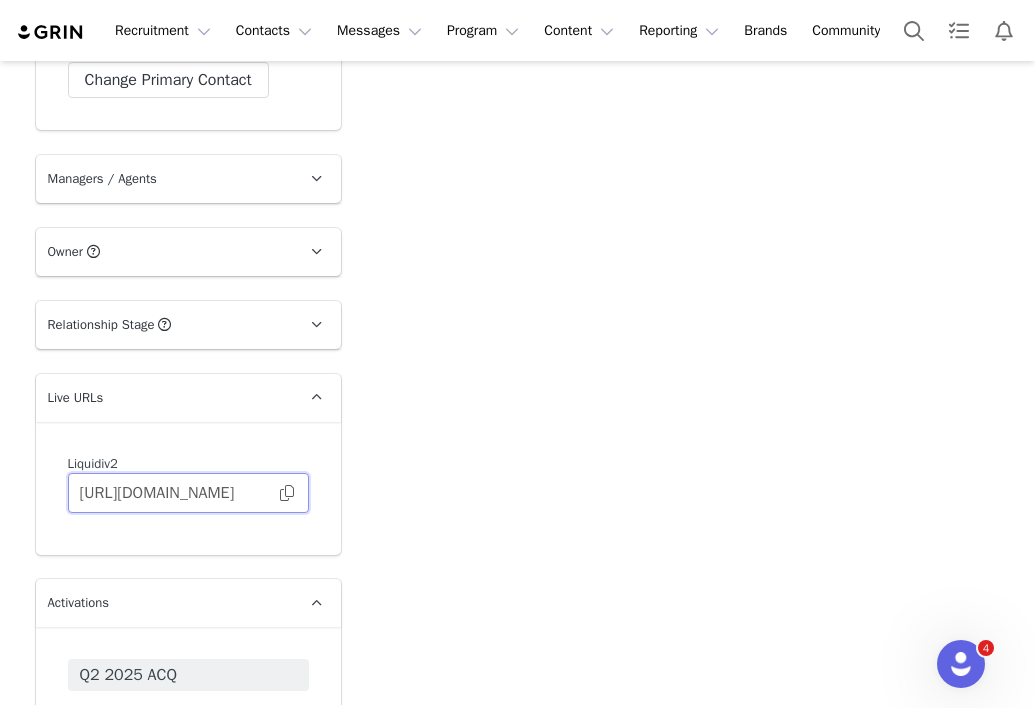 click on "[URL][DOMAIN_NAME]" at bounding box center (188, 493) 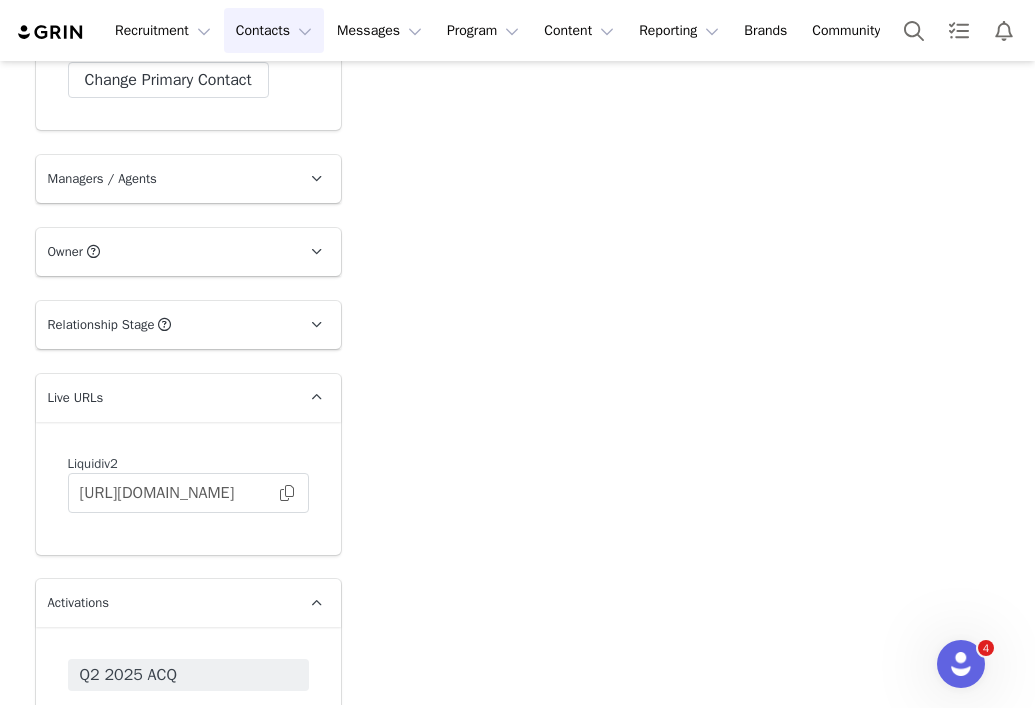 click on "Contacts Contacts" at bounding box center [274, 30] 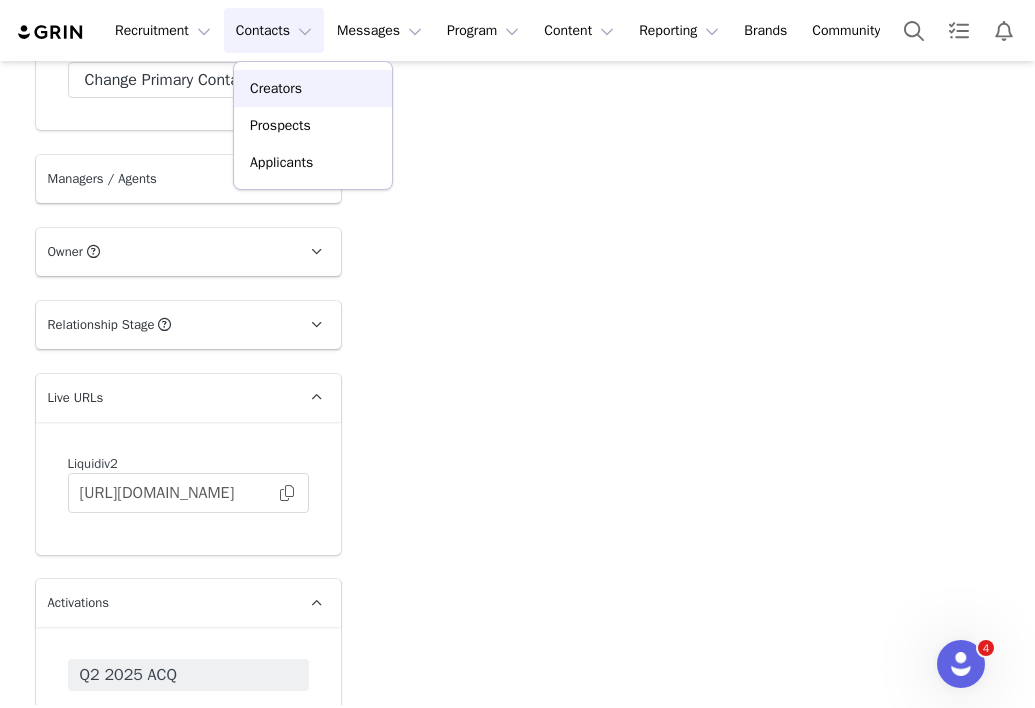 click on "Creators" at bounding box center [313, 88] 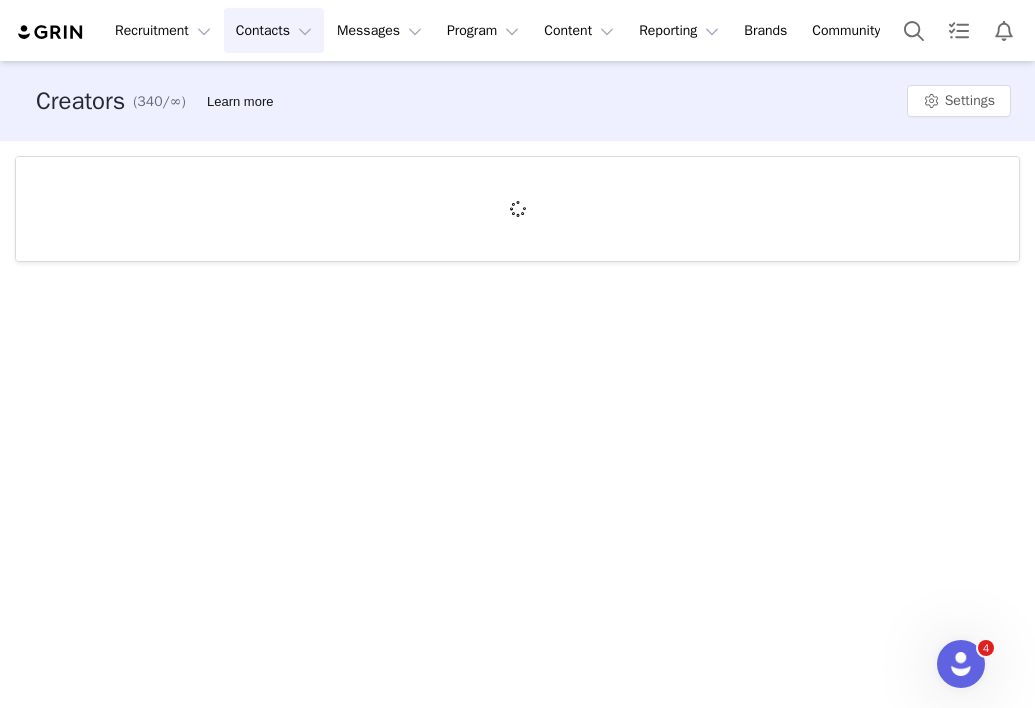 scroll, scrollTop: 0, scrollLeft: 0, axis: both 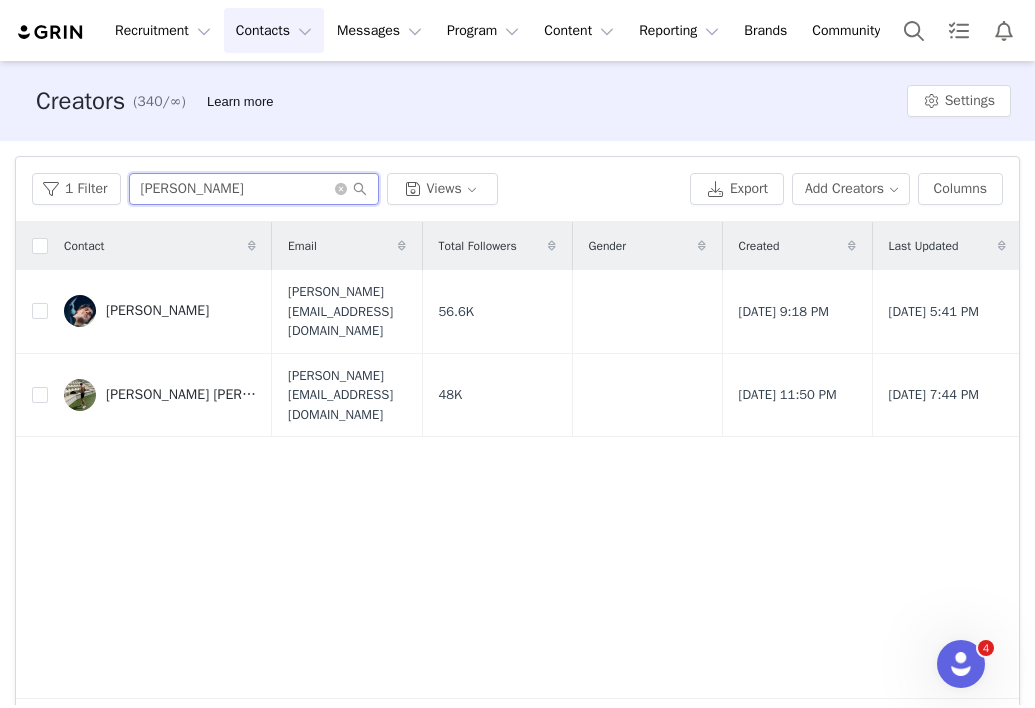 click on "[PERSON_NAME]" at bounding box center [254, 189] 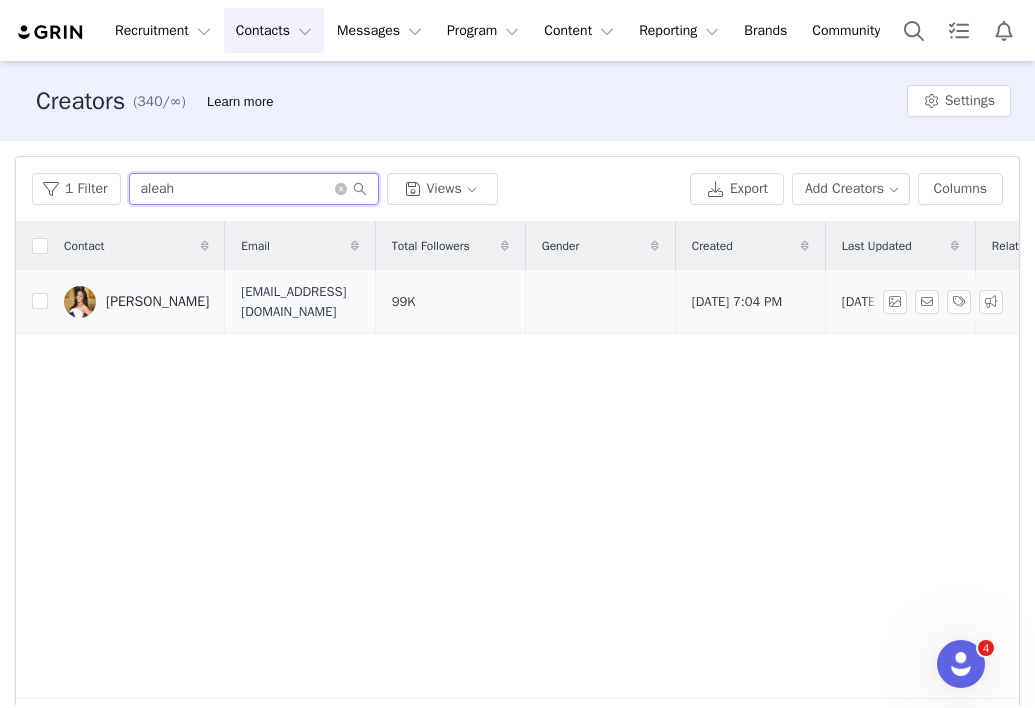 type on "aleah" 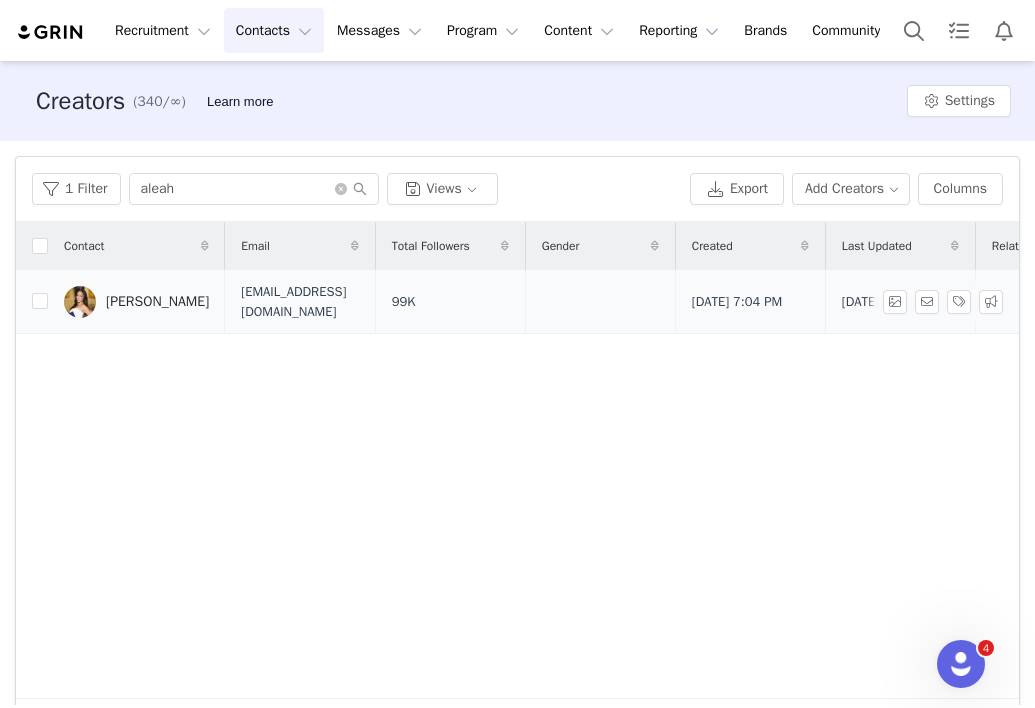 click on "[PERSON_NAME]" at bounding box center (136, 302) 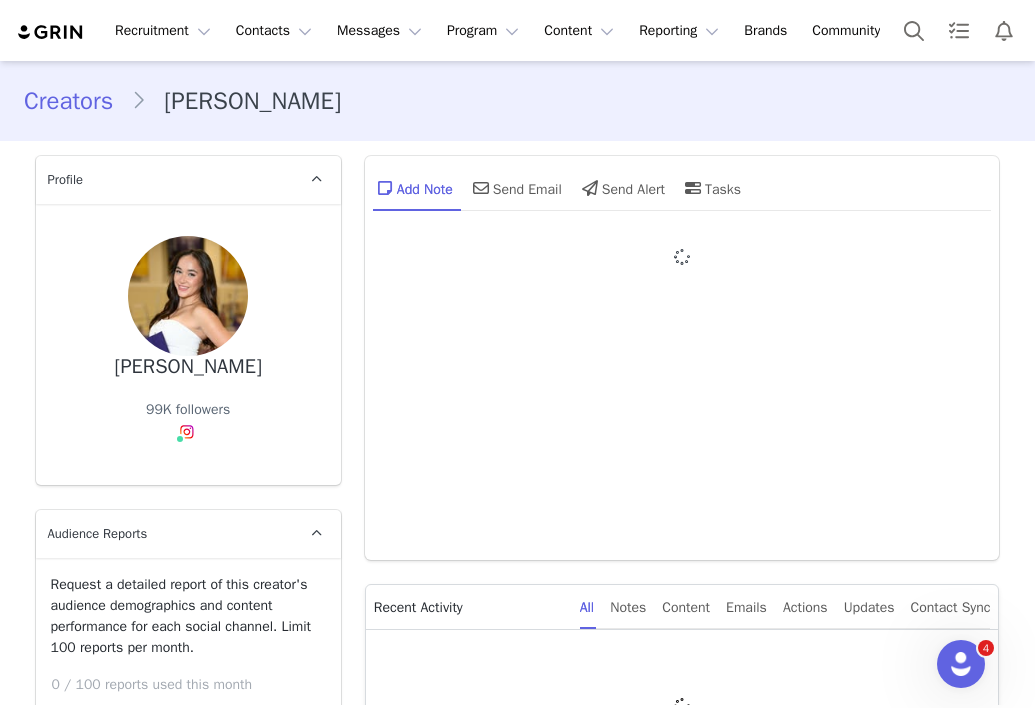type on "+1 ([GEOGRAPHIC_DATA])" 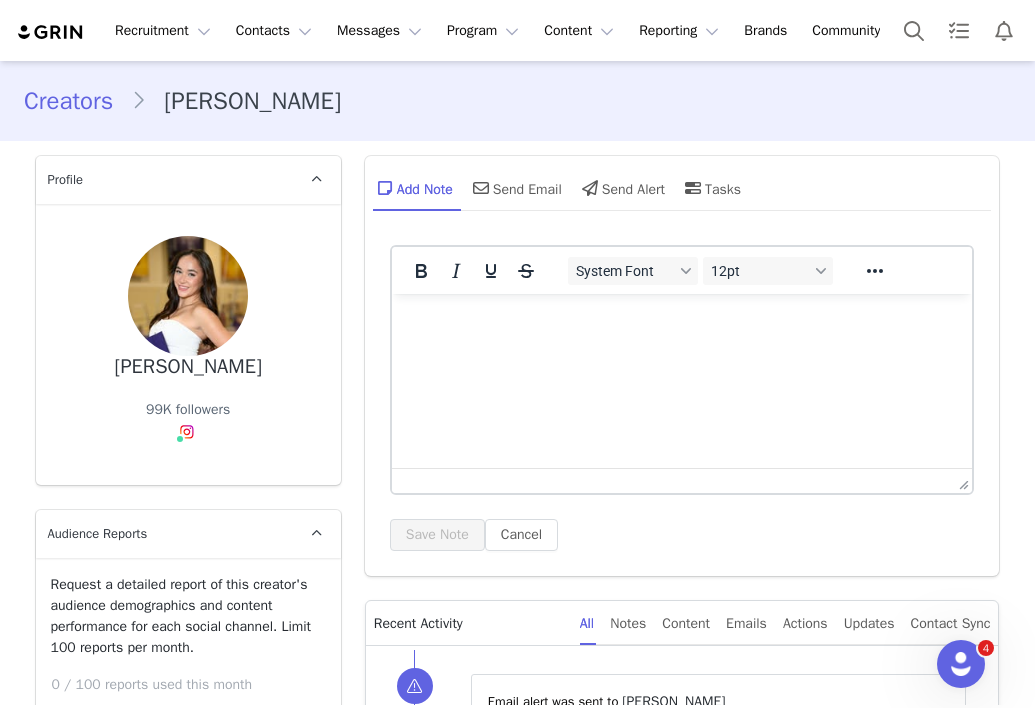 scroll, scrollTop: 0, scrollLeft: 0, axis: both 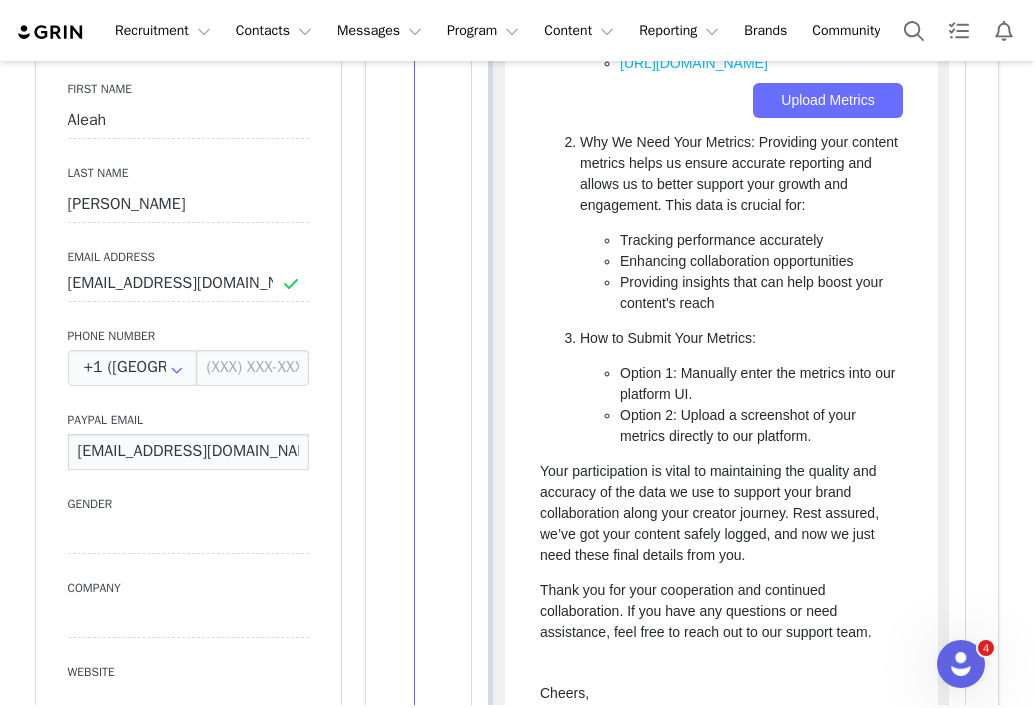 click on "[EMAIL_ADDRESS][DOMAIN_NAME]" at bounding box center [188, 452] 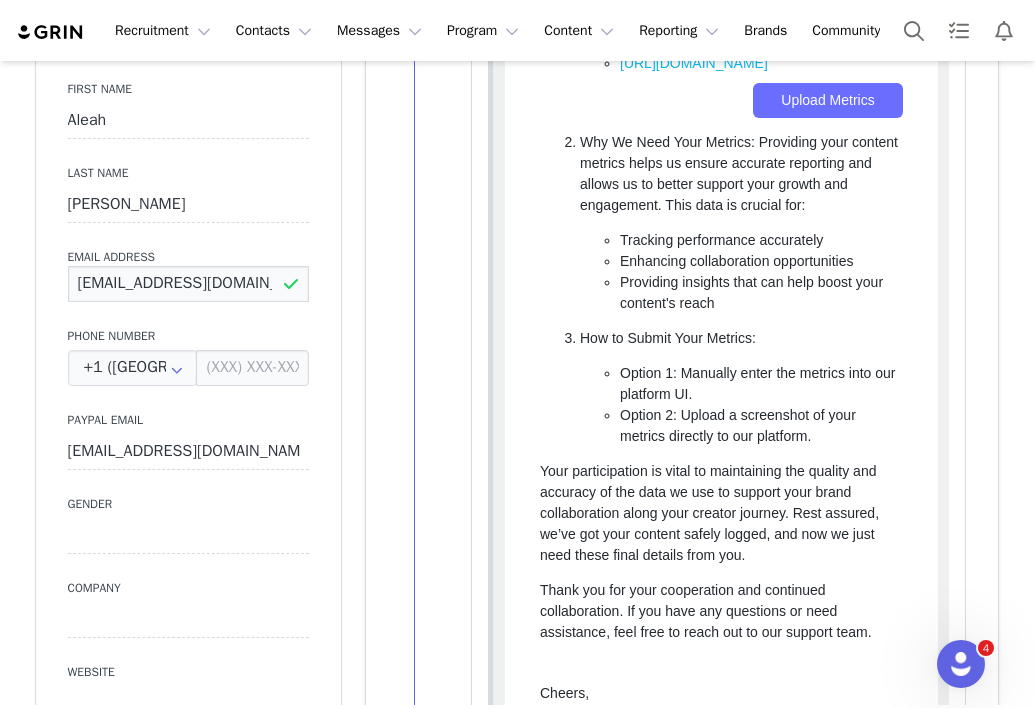 click on "[EMAIL_ADDRESS][DOMAIN_NAME]" at bounding box center [188, 284] 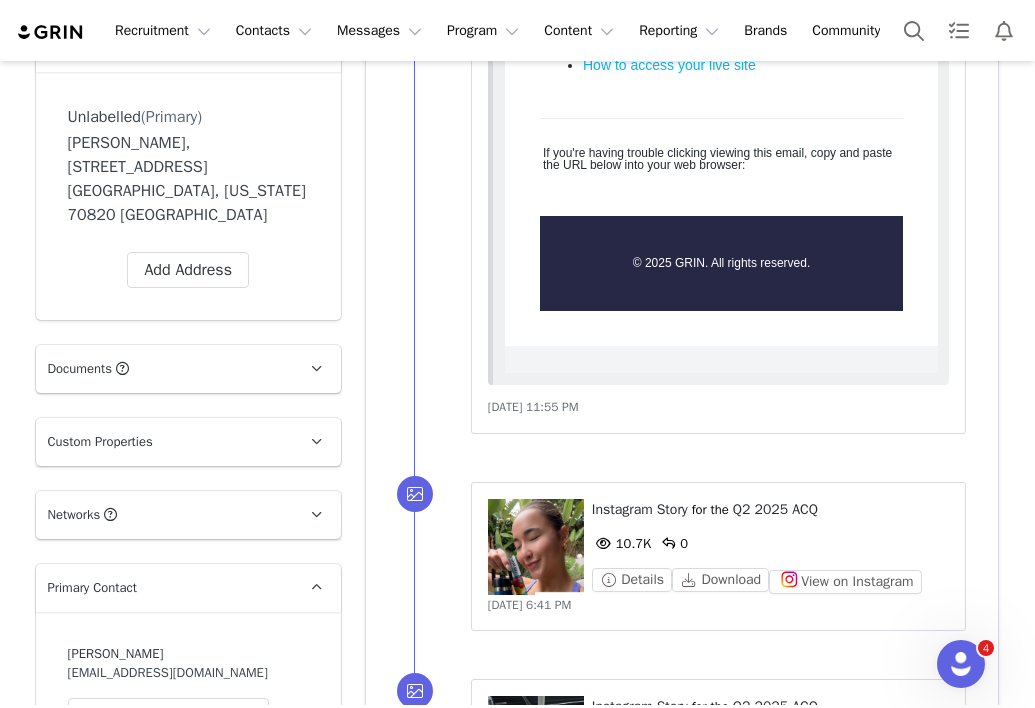 scroll, scrollTop: 2040, scrollLeft: 0, axis: vertical 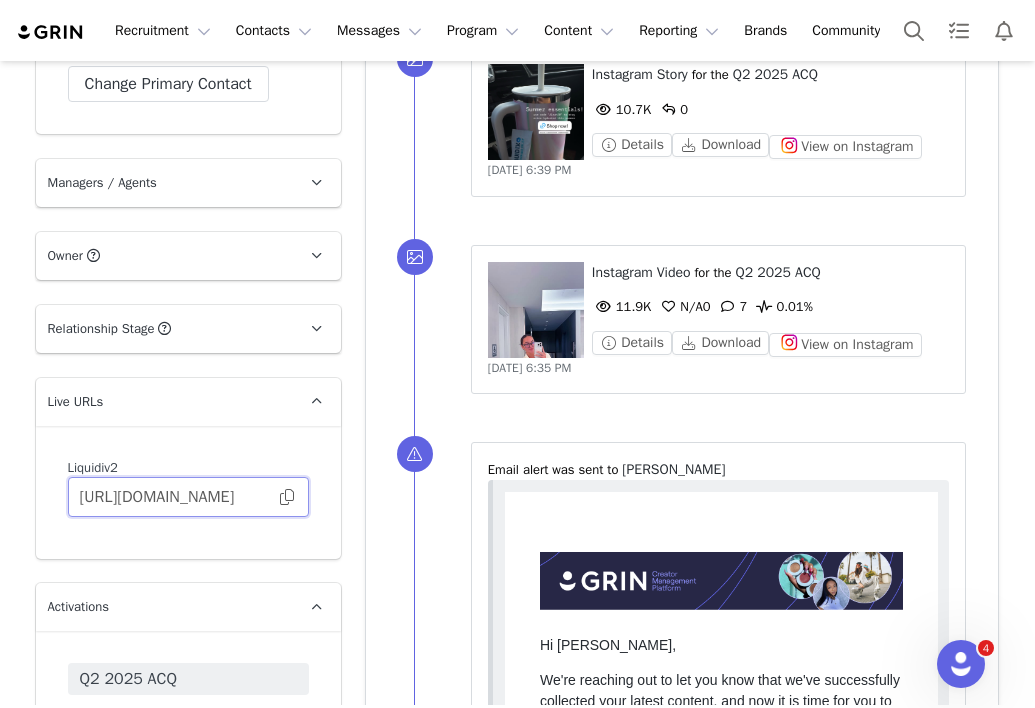 click on "[URL][DOMAIN_NAME]" at bounding box center (188, 497) 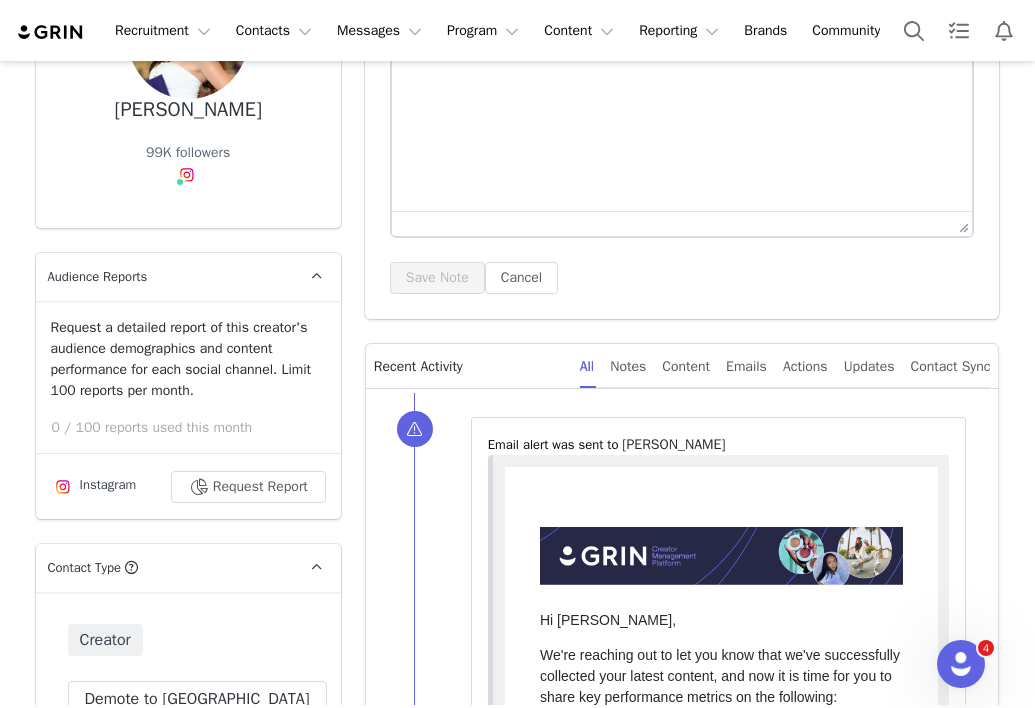 scroll, scrollTop: 172, scrollLeft: 0, axis: vertical 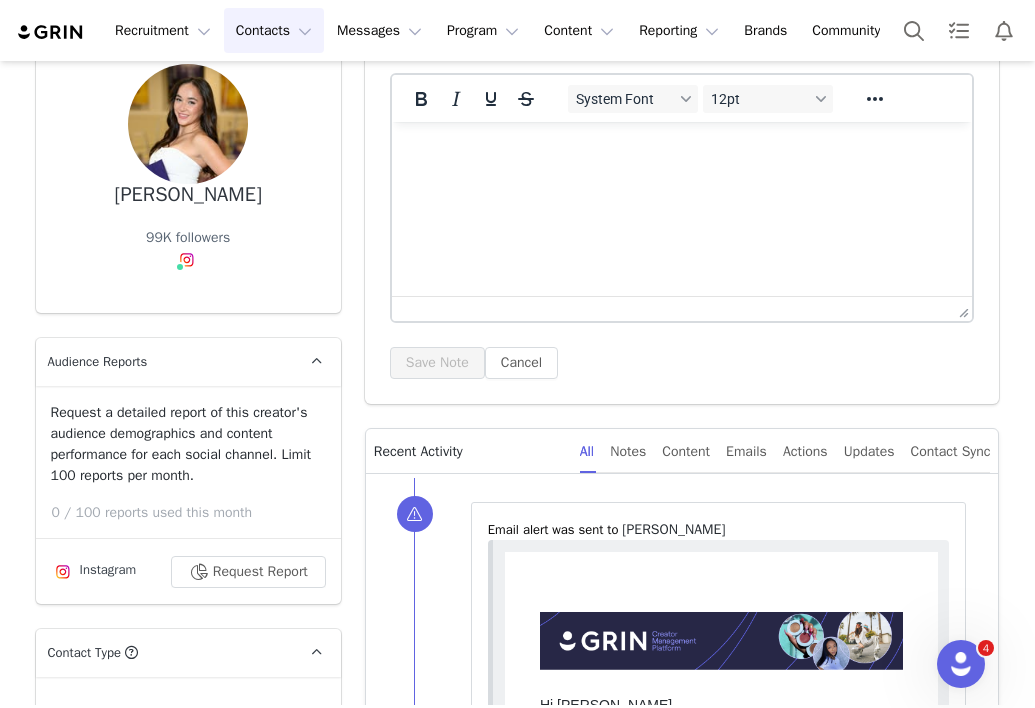 click on "Contacts Contacts" at bounding box center [274, 30] 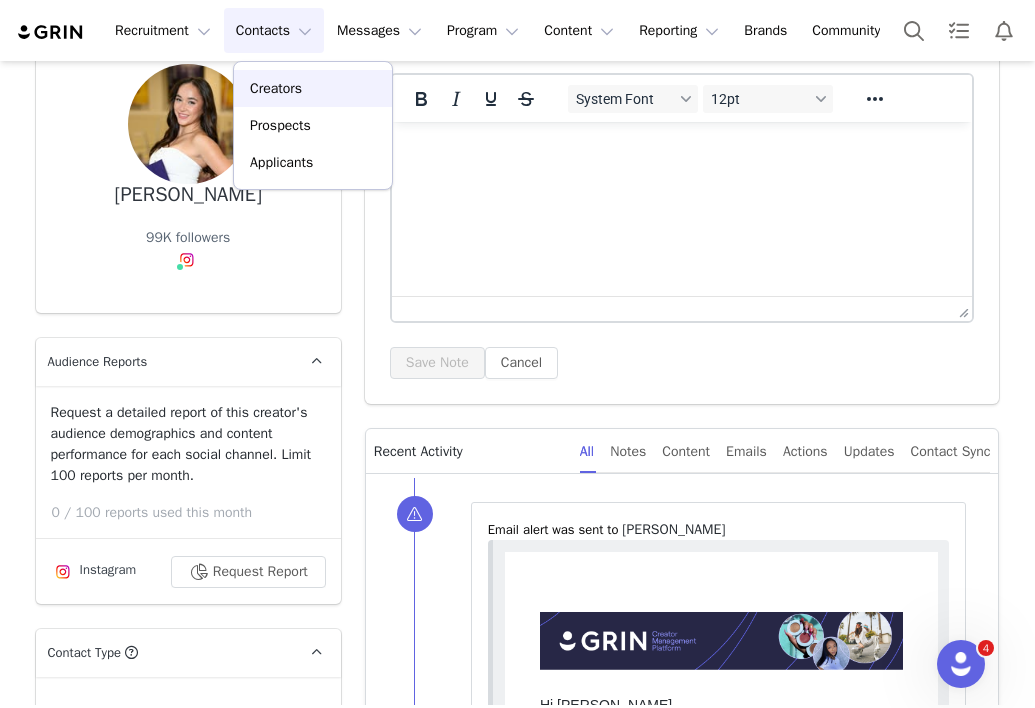 click on "Creators" at bounding box center [313, 88] 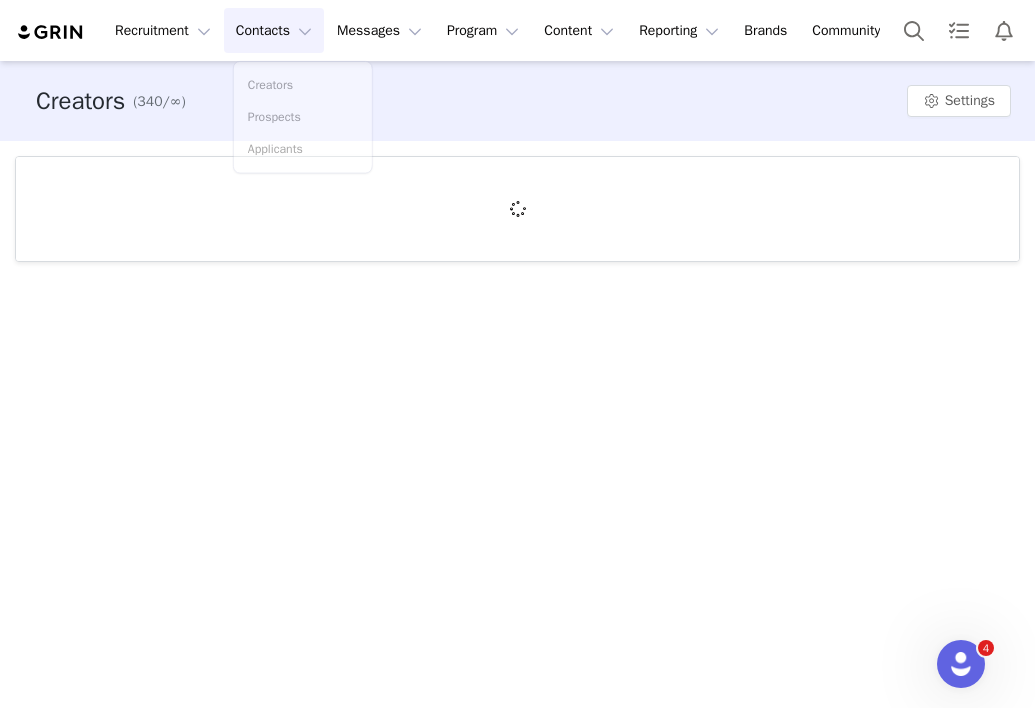 scroll, scrollTop: 0, scrollLeft: 0, axis: both 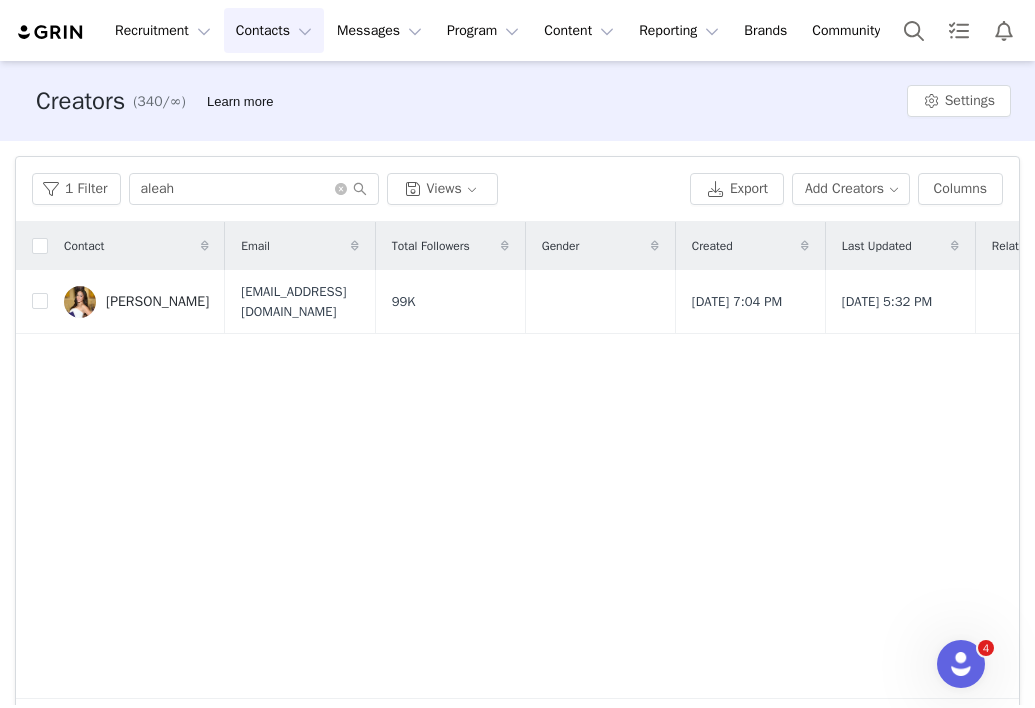 click on "1 Filter aleah Views     Export  Add Creators      Columns" at bounding box center [517, 189] 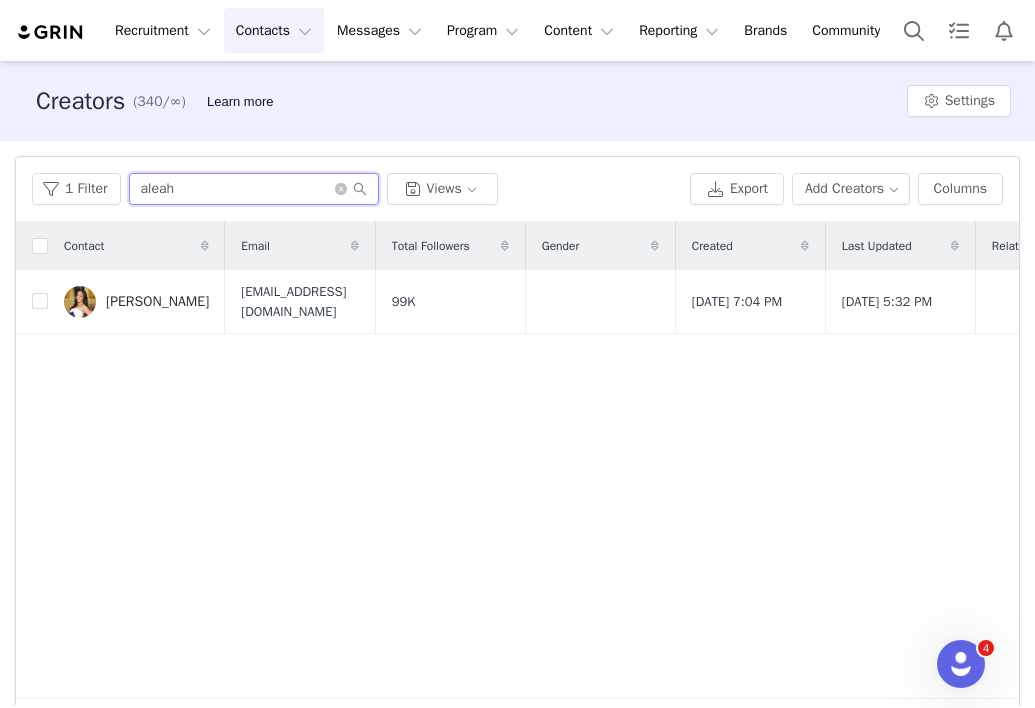 click on "aleah" at bounding box center [254, 189] 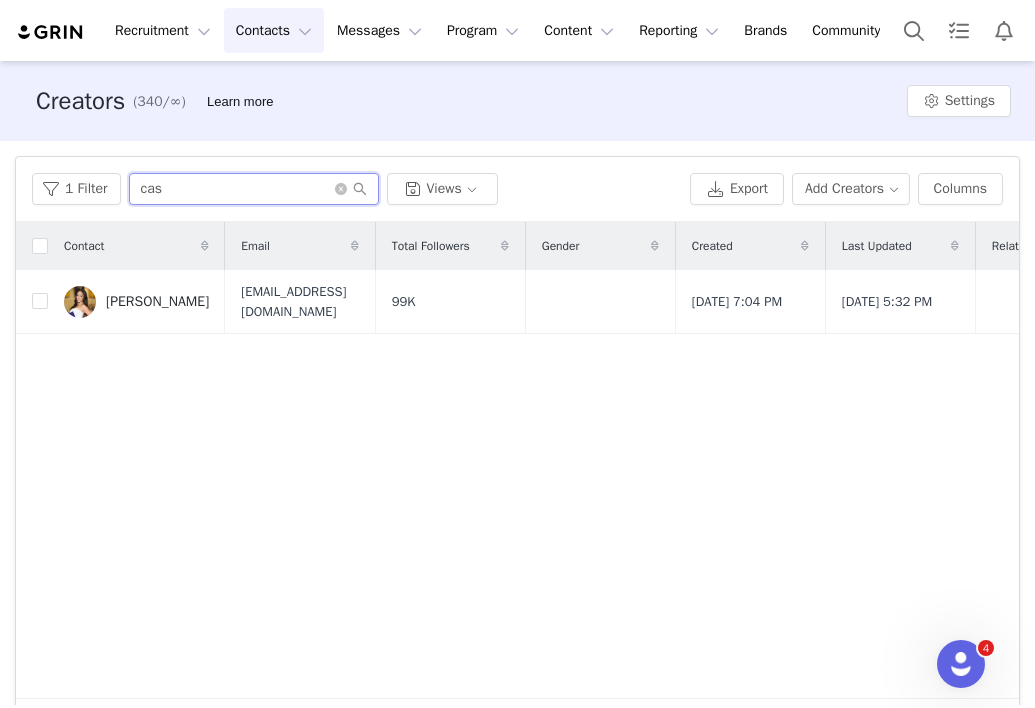 type on "cash" 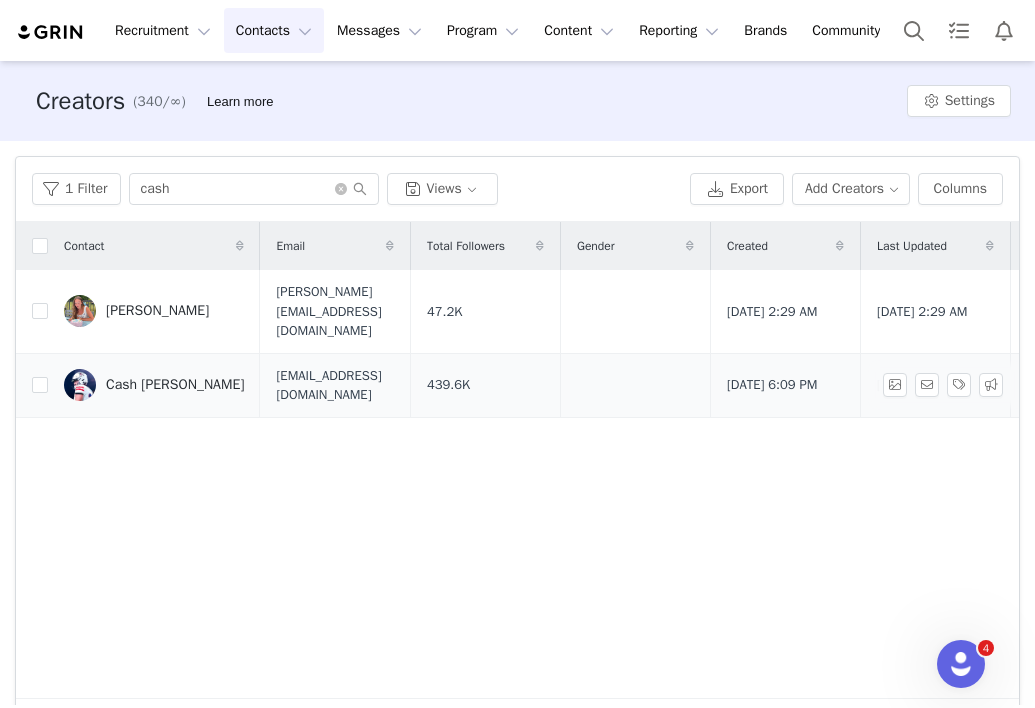 click on "Cash [PERSON_NAME]" at bounding box center (175, 385) 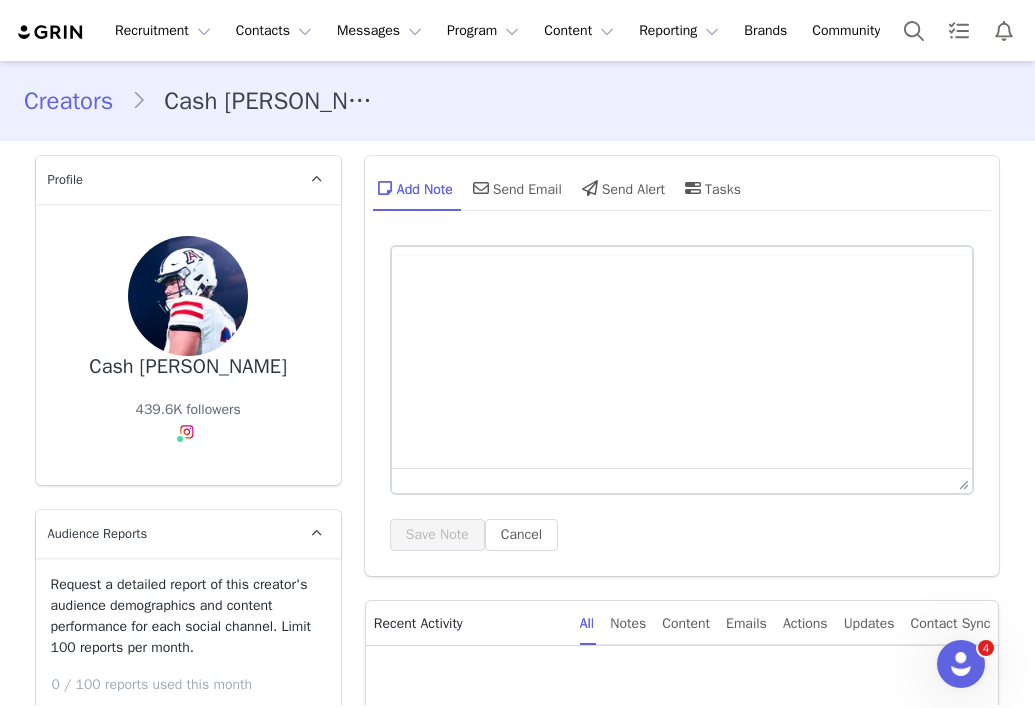 scroll, scrollTop: 0, scrollLeft: 0, axis: both 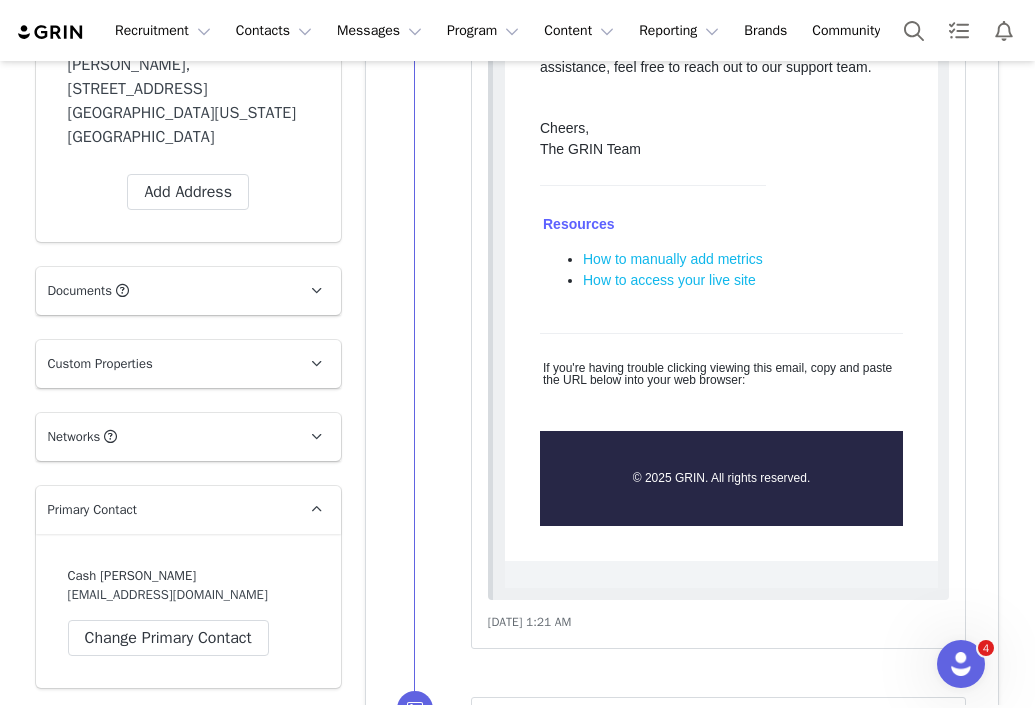 click on "Cash [PERSON_NAME]  [EMAIL_ADDRESS][DOMAIN_NAME] Change Primary Contact" at bounding box center [188, 611] 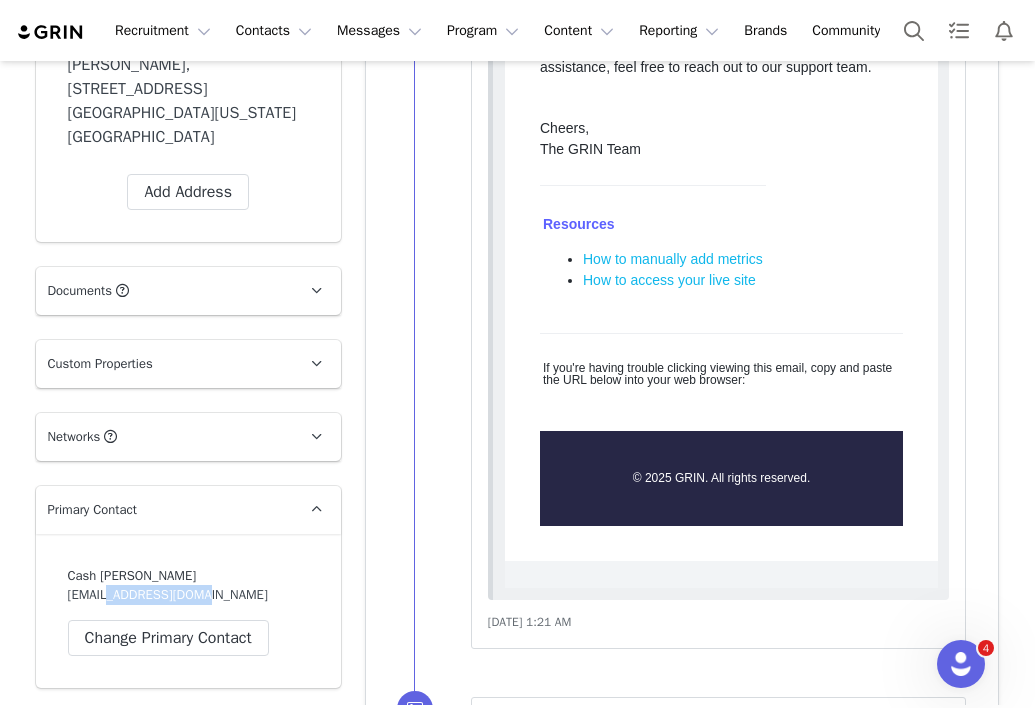 click on "Cash [PERSON_NAME]  [EMAIL_ADDRESS][DOMAIN_NAME] Change Primary Contact" at bounding box center [188, 611] 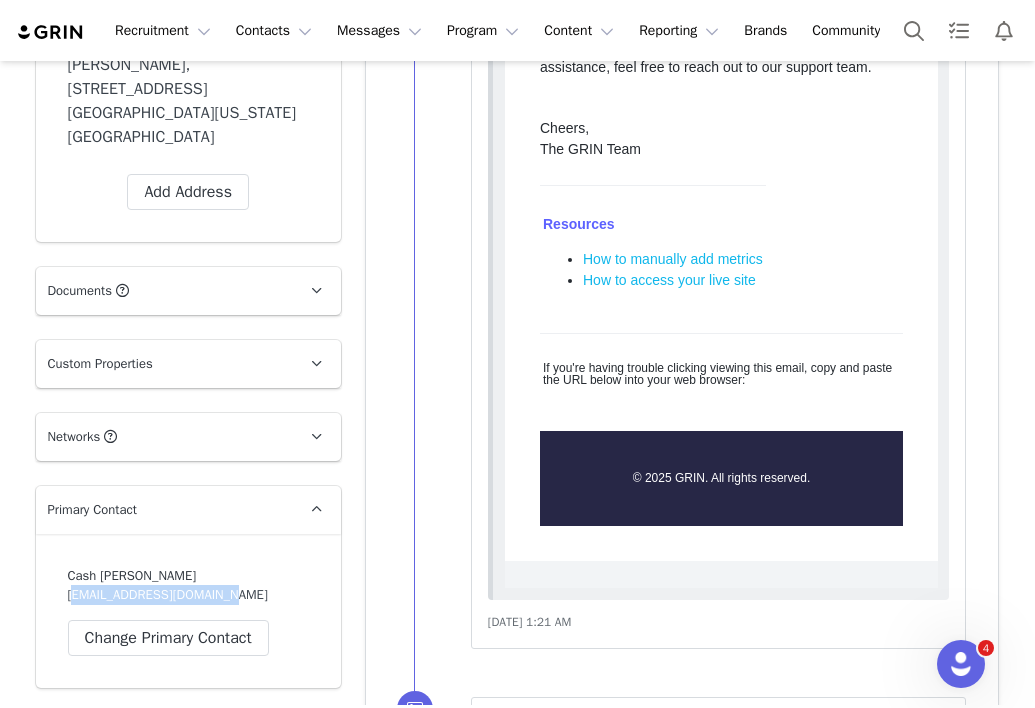 click on "Cash [PERSON_NAME]  [EMAIL_ADDRESS][DOMAIN_NAME] Change Primary Contact" at bounding box center (188, 611) 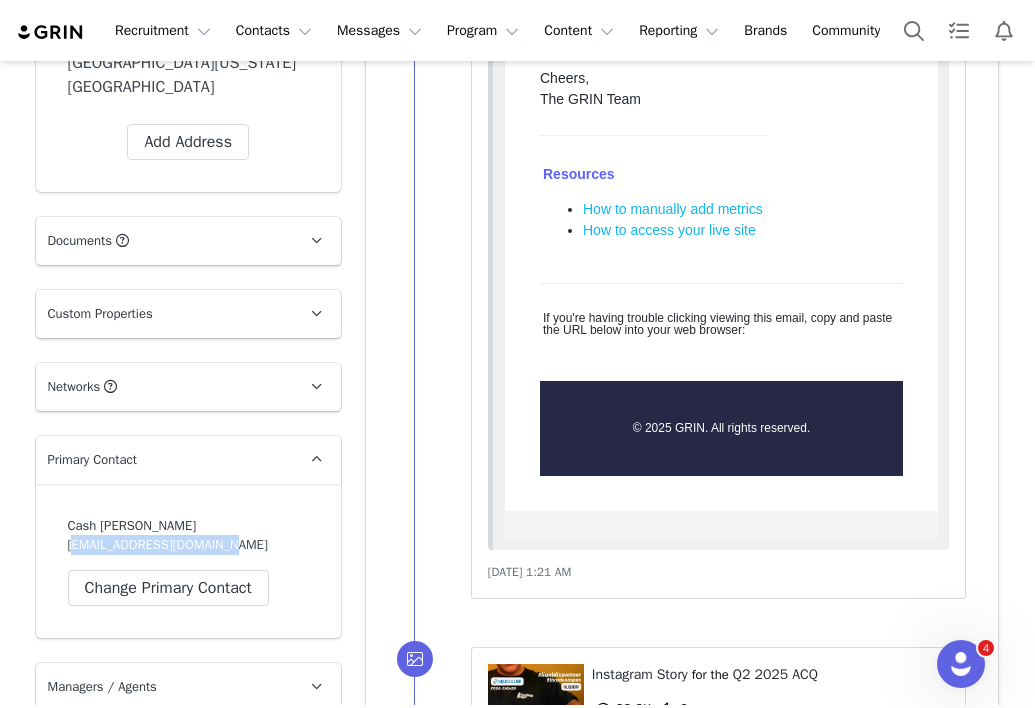 scroll, scrollTop: 1990, scrollLeft: 0, axis: vertical 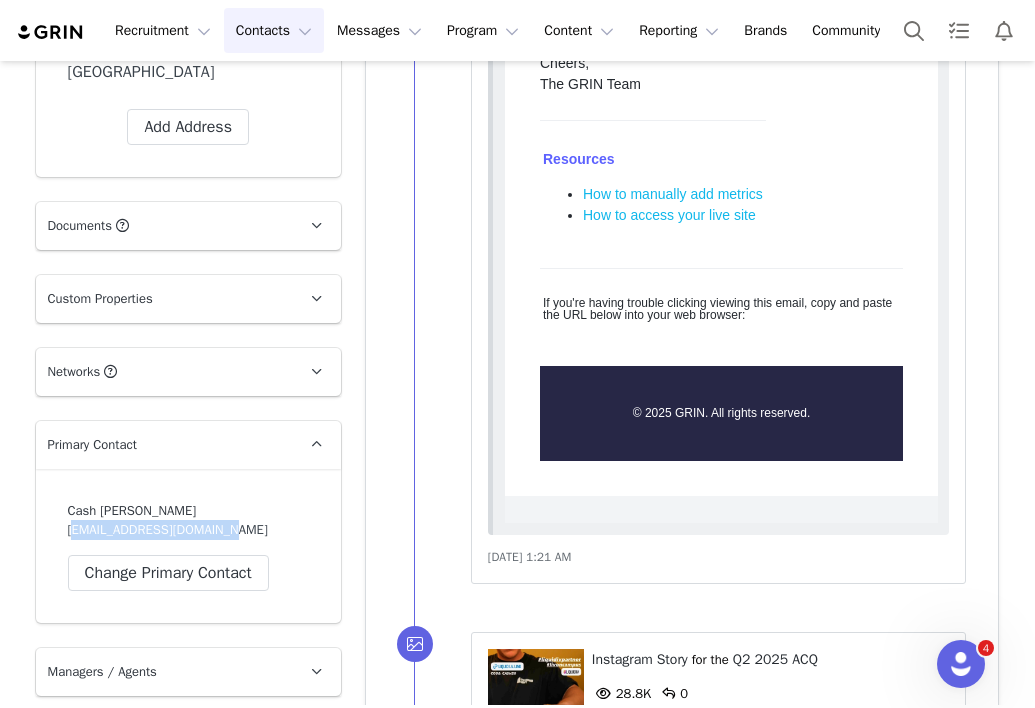 click on "Contacts Contacts" at bounding box center [274, 30] 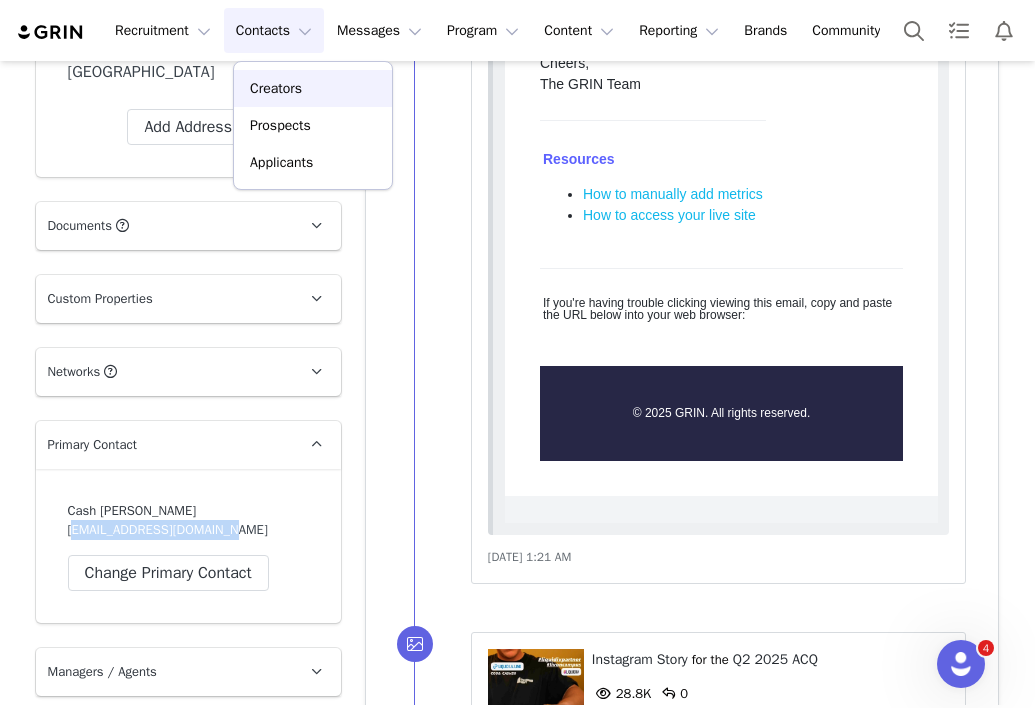 click on "Creators" at bounding box center (313, 88) 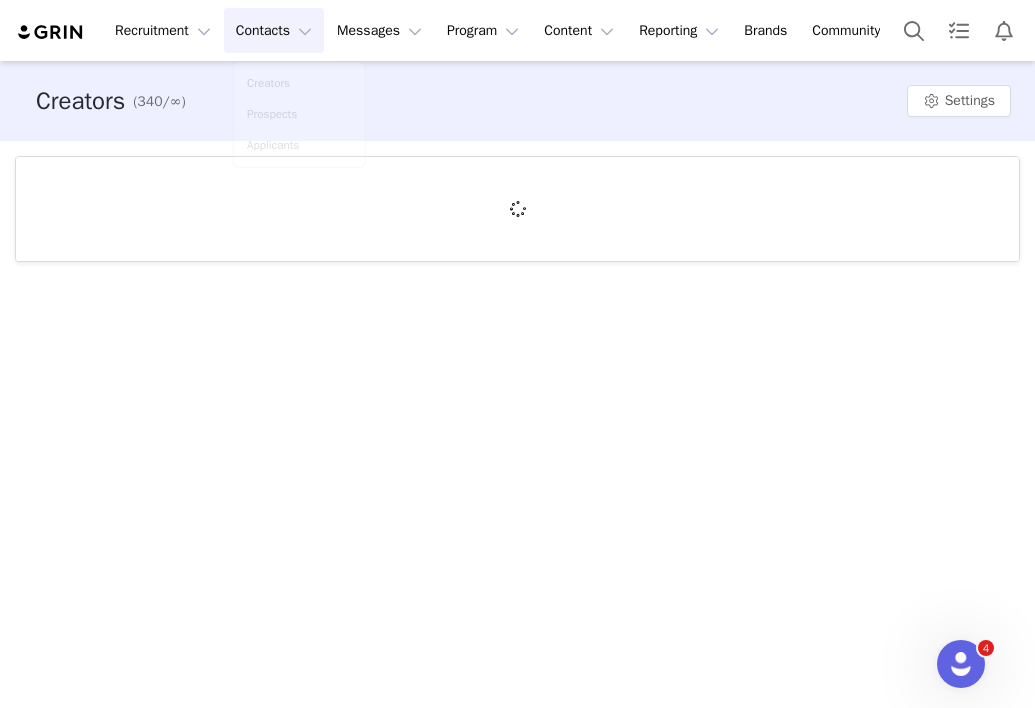 scroll, scrollTop: 0, scrollLeft: 0, axis: both 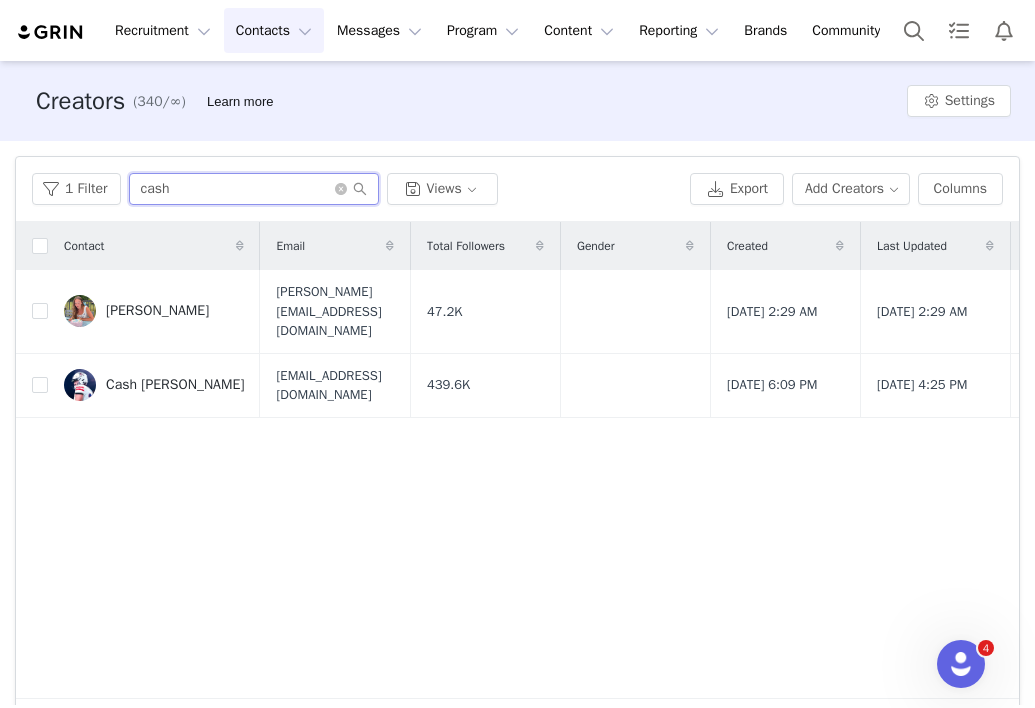 click on "cash" at bounding box center (254, 189) 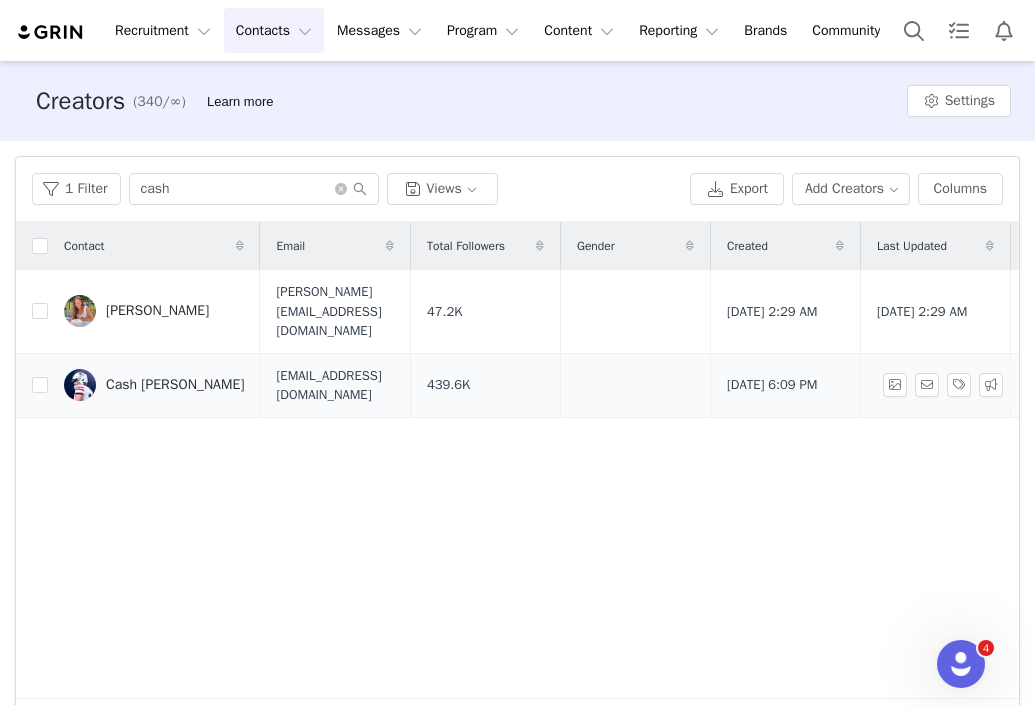 click on "Cash [PERSON_NAME]" at bounding box center [175, 385] 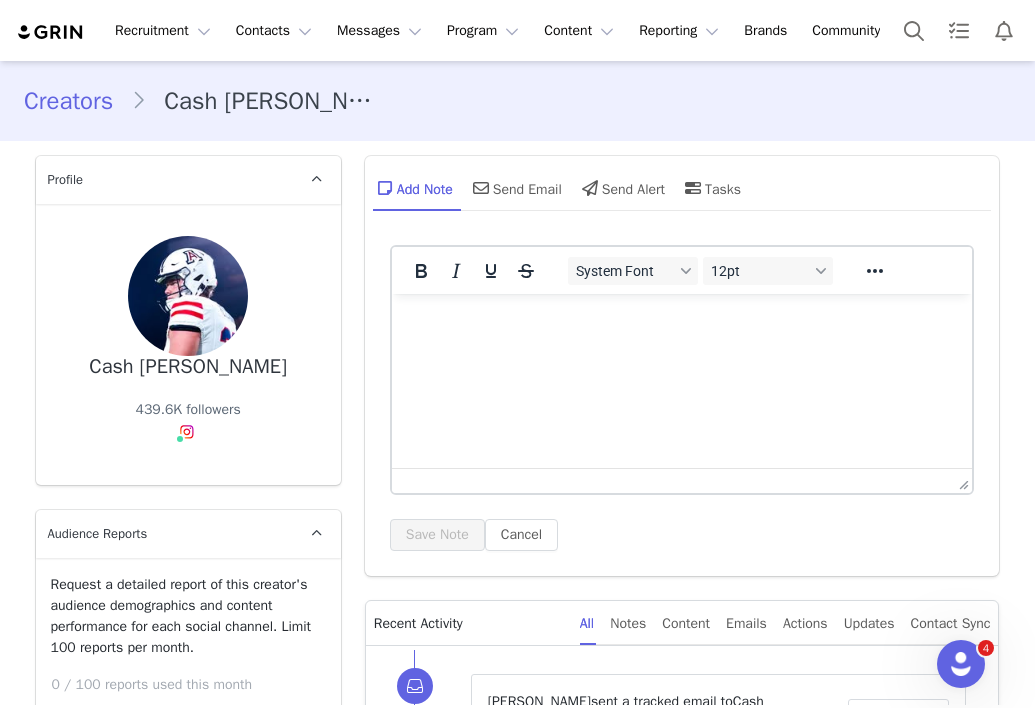scroll, scrollTop: 0, scrollLeft: 0, axis: both 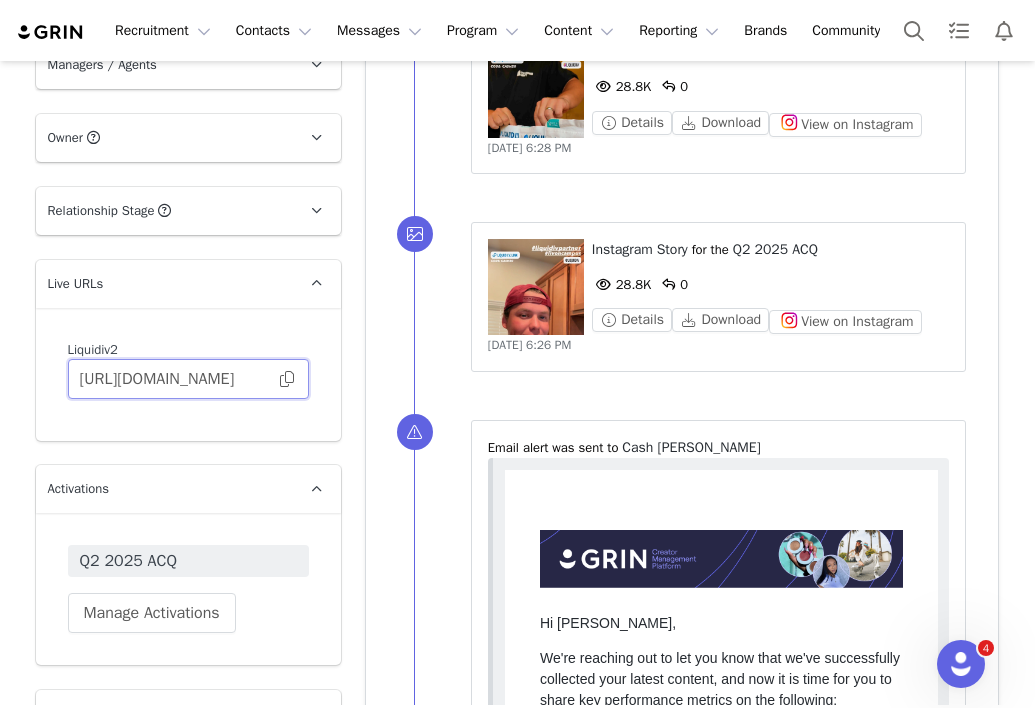 click on "[URL][DOMAIN_NAME]" at bounding box center (188, 379) 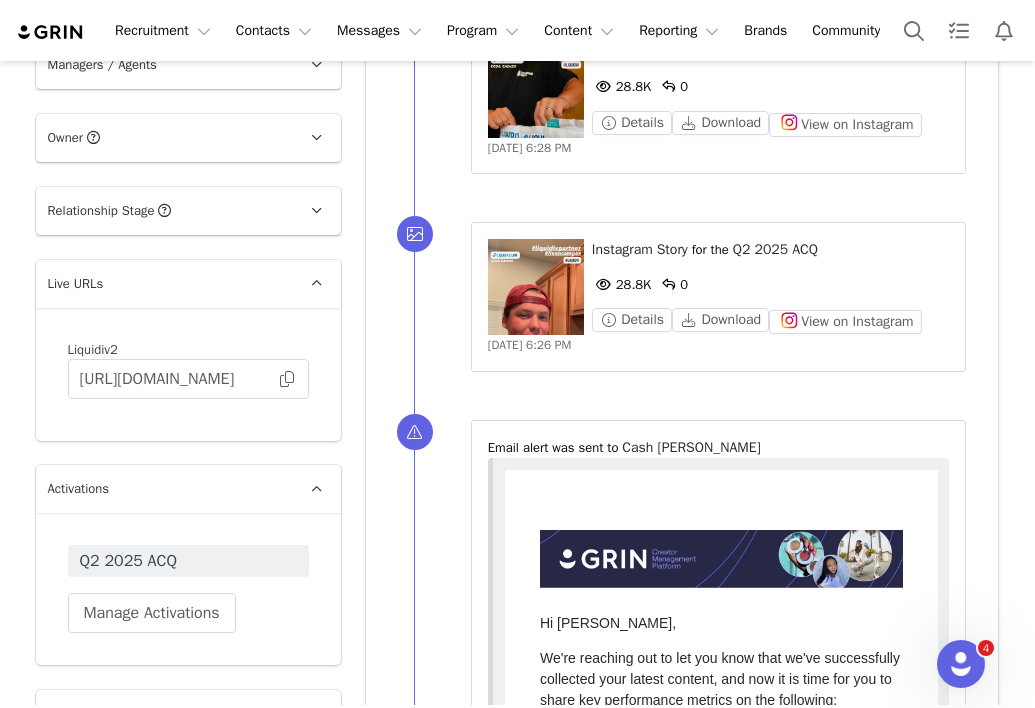 click on "Live URLs" at bounding box center [164, 284] 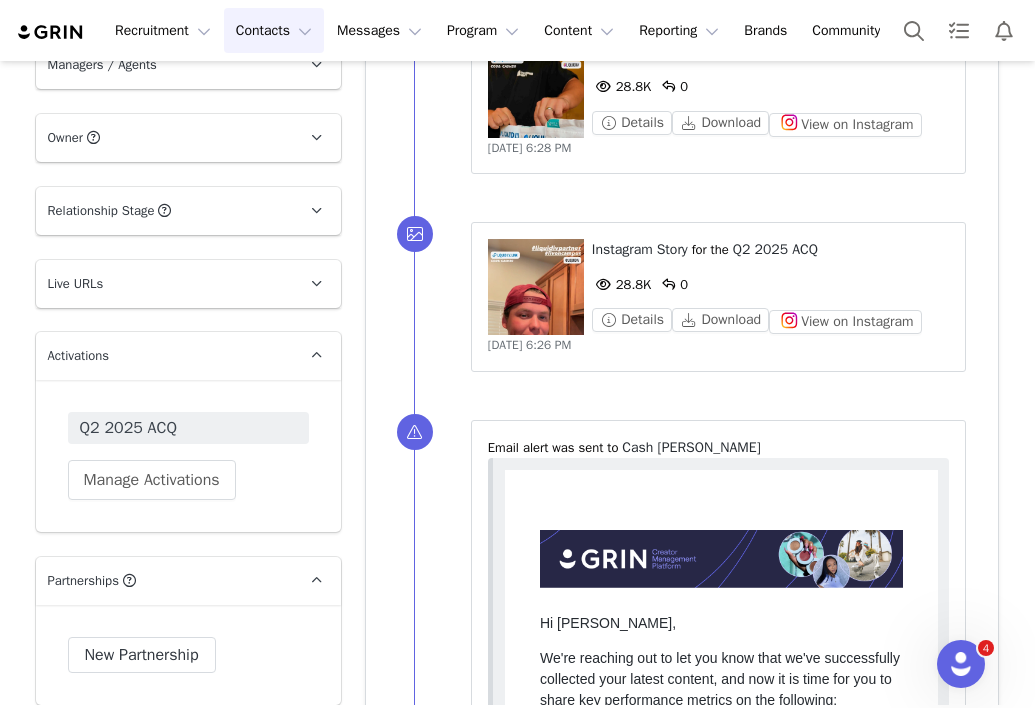 click on "Contacts Contacts" at bounding box center (274, 30) 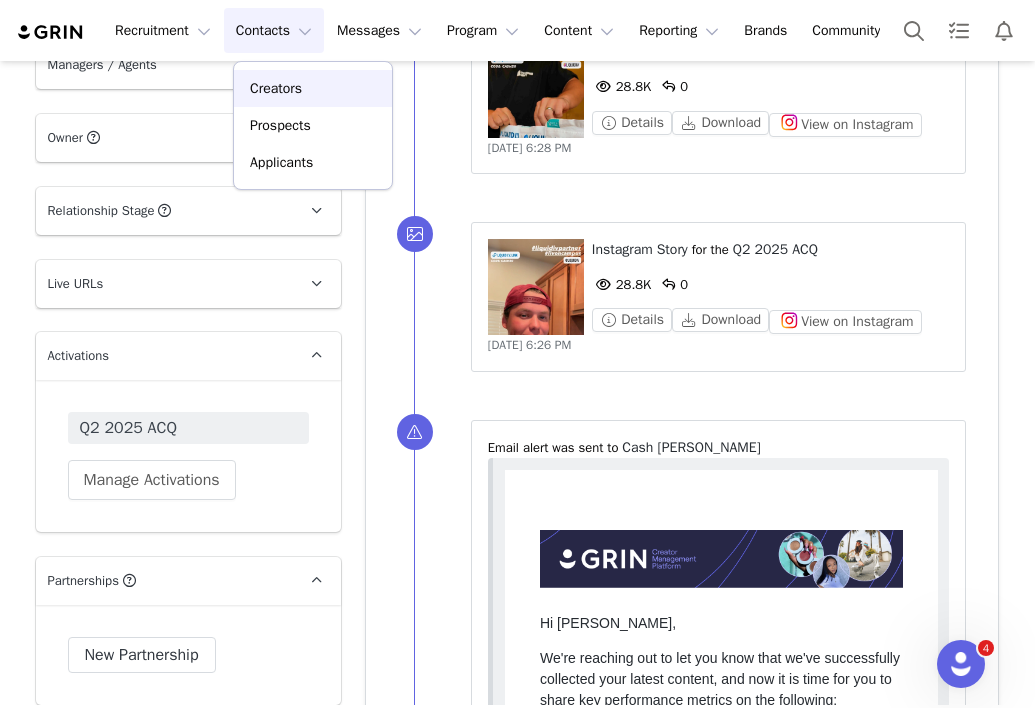 click on "Creators" at bounding box center [313, 88] 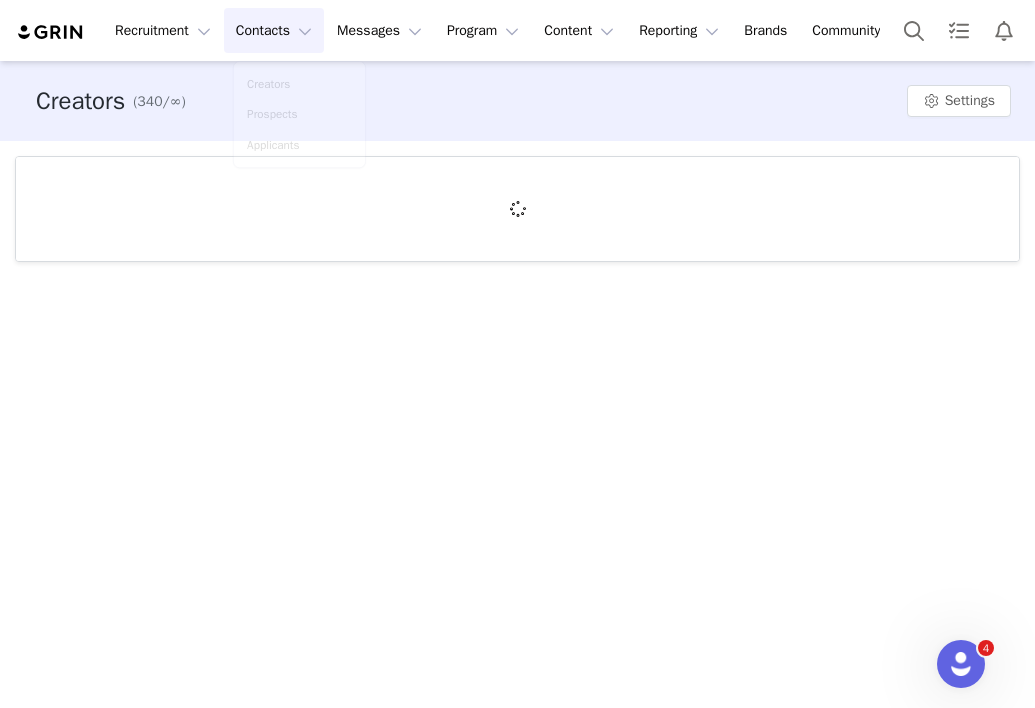 scroll, scrollTop: 0, scrollLeft: 0, axis: both 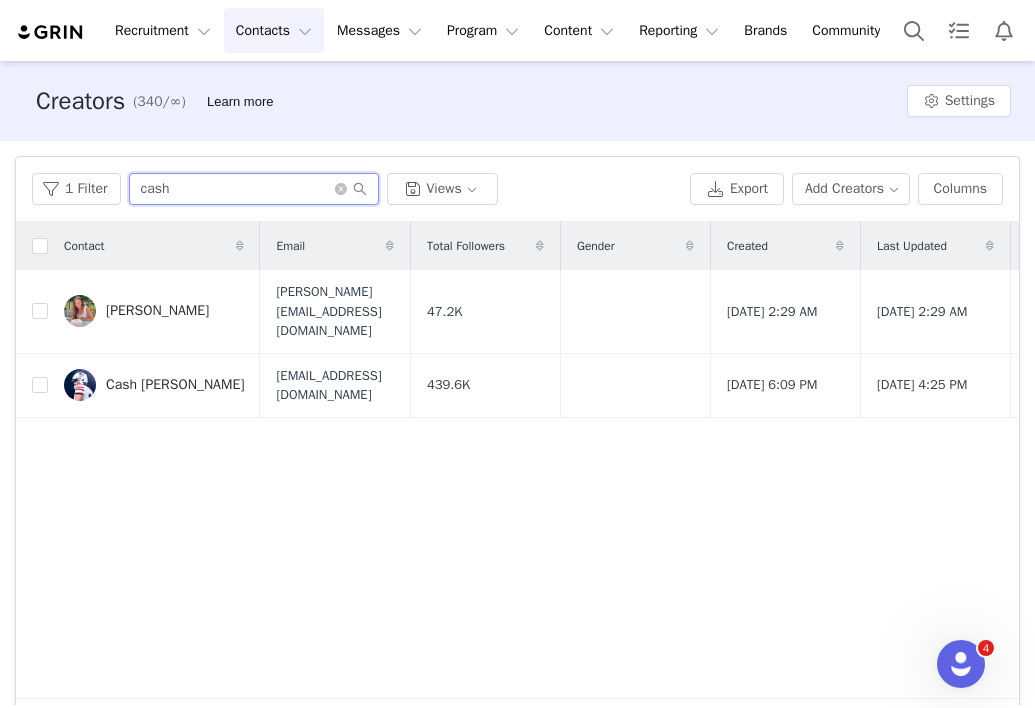 click on "cash" at bounding box center (254, 189) 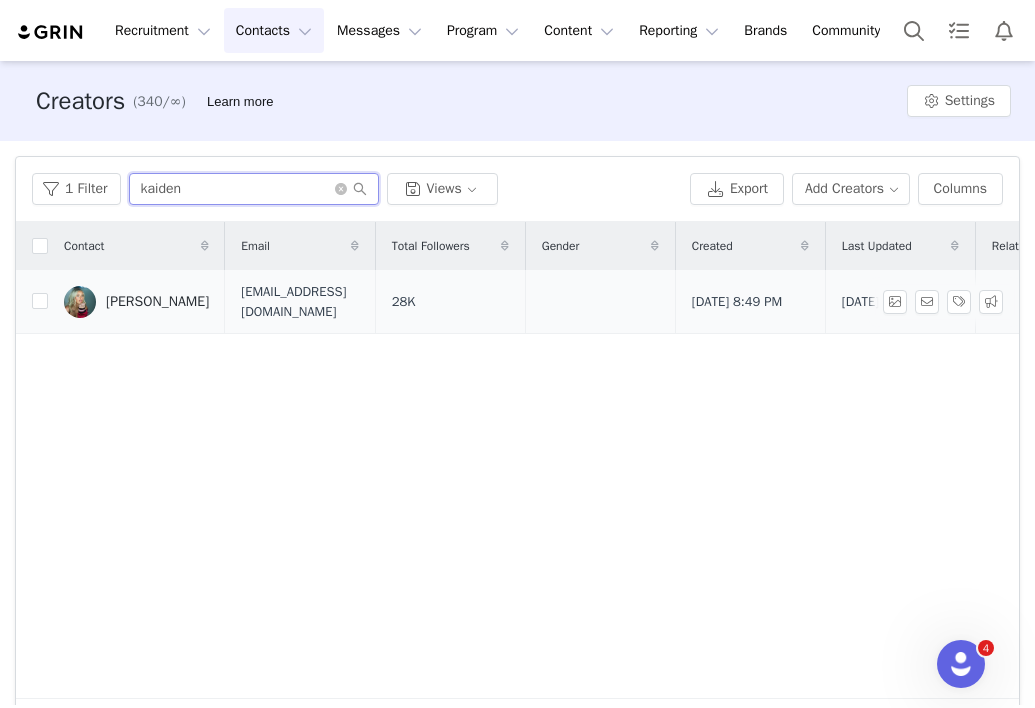 type on "kaiden" 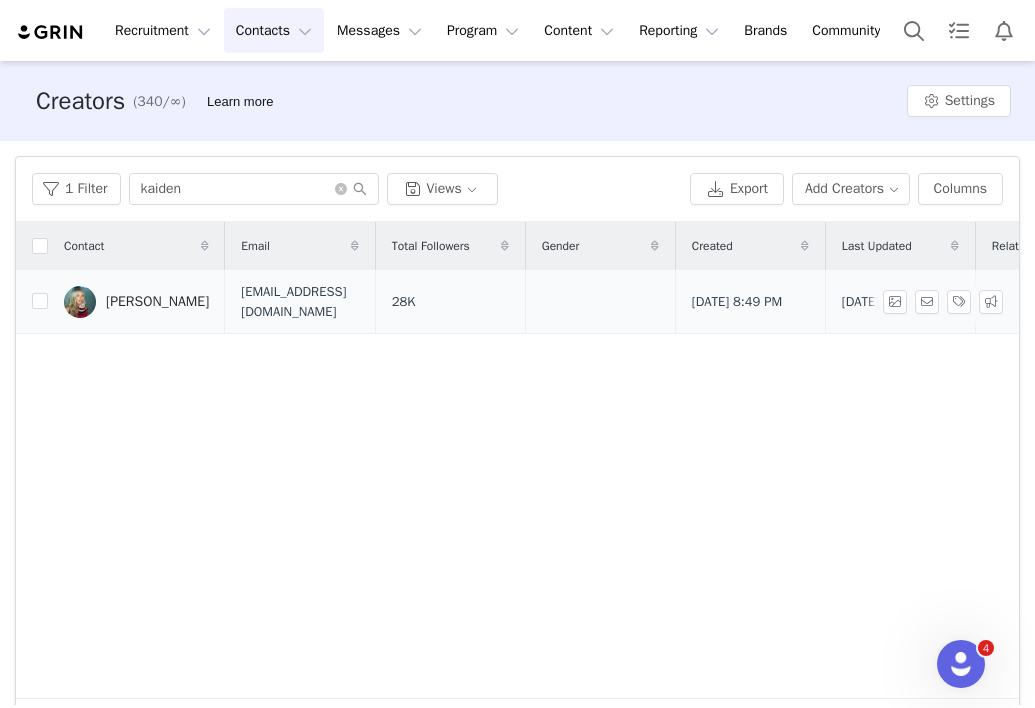 click on "[PERSON_NAME]" at bounding box center (157, 302) 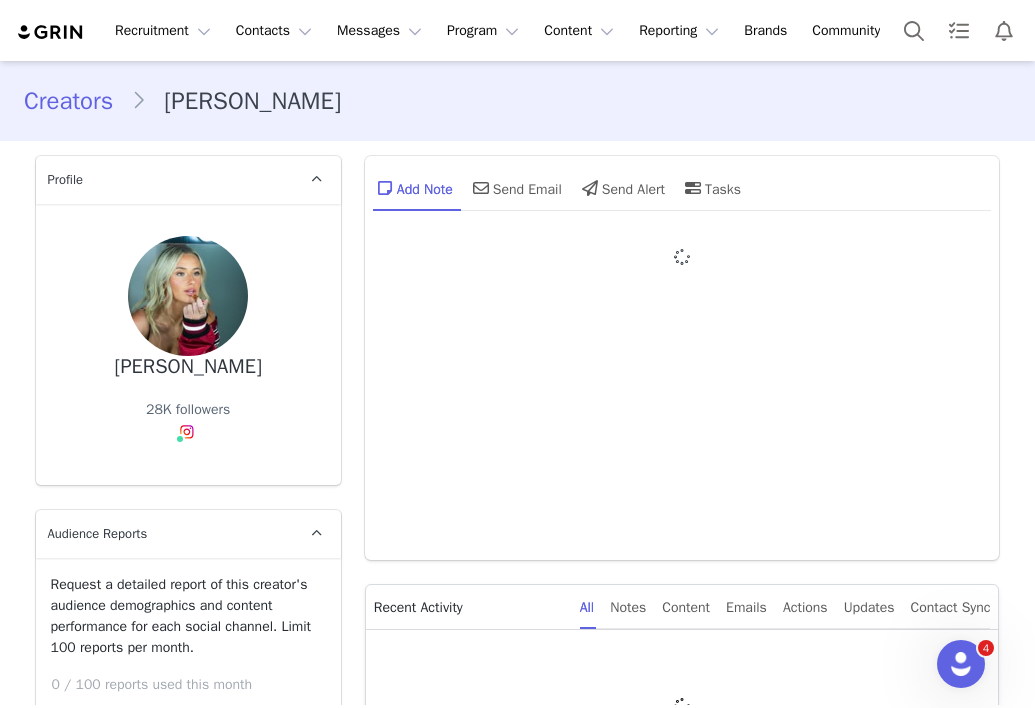 type on "+1 ([GEOGRAPHIC_DATA])" 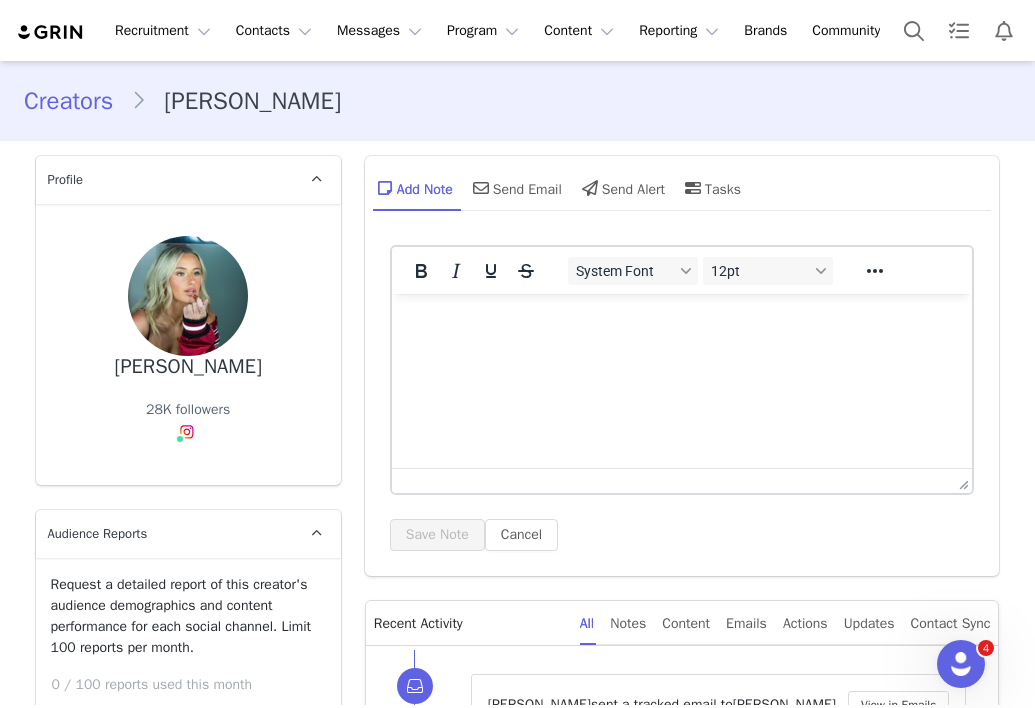scroll, scrollTop: 1118, scrollLeft: 0, axis: vertical 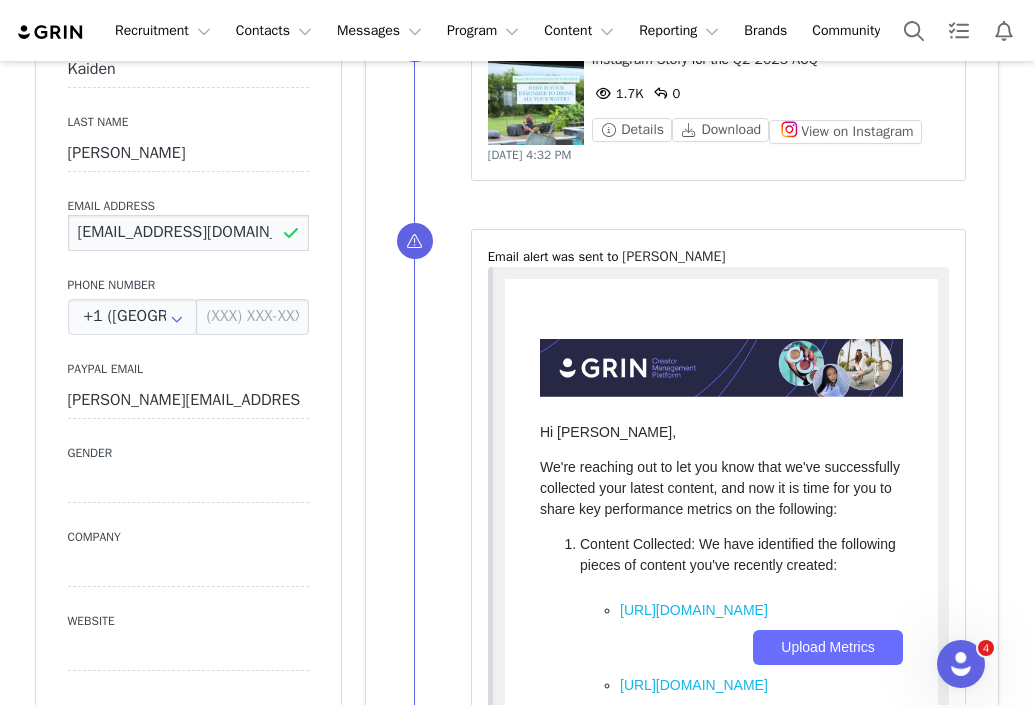 click on "[EMAIL_ADDRESS][DOMAIN_NAME]" at bounding box center (188, 233) 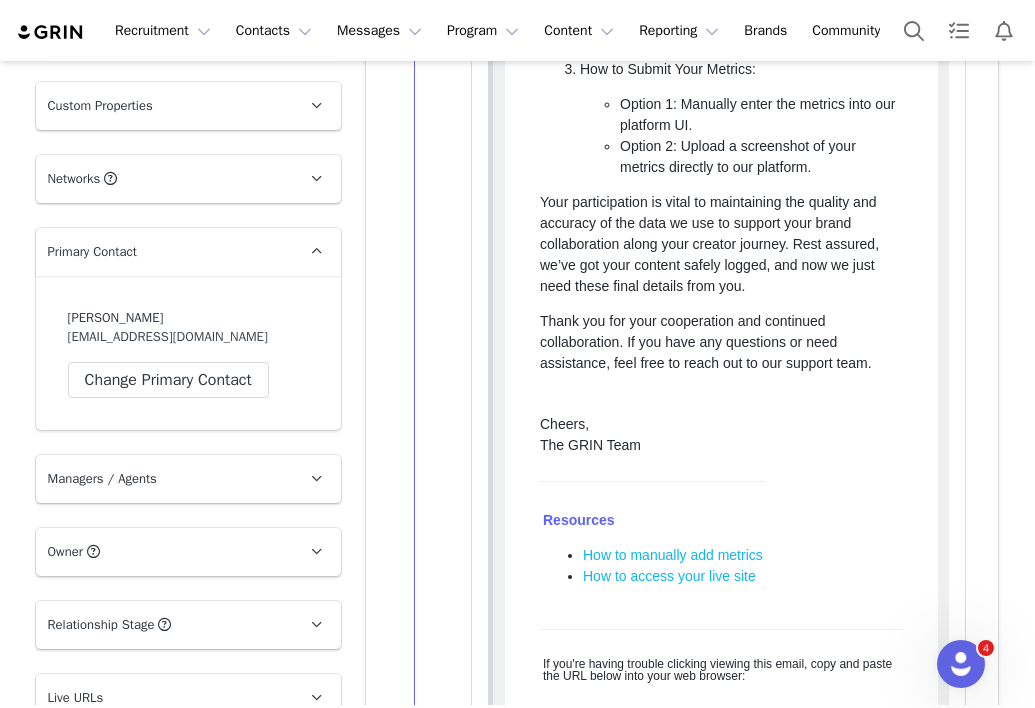 scroll, scrollTop: 2645, scrollLeft: 0, axis: vertical 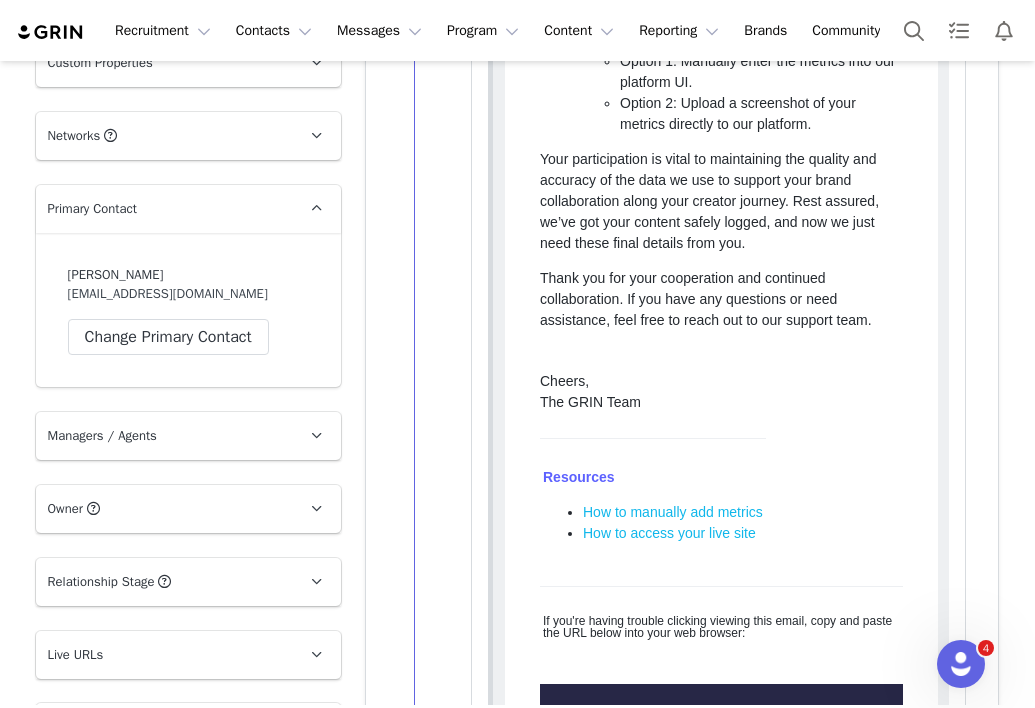 click on "Live URLs" at bounding box center [164, 655] 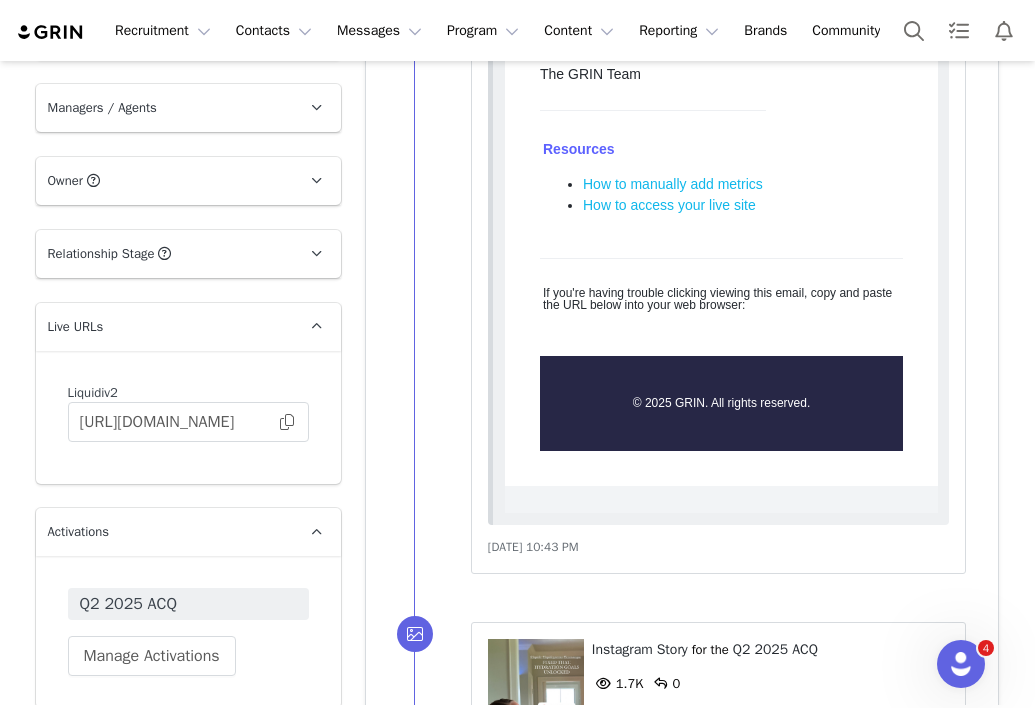 scroll, scrollTop: 2572, scrollLeft: 0, axis: vertical 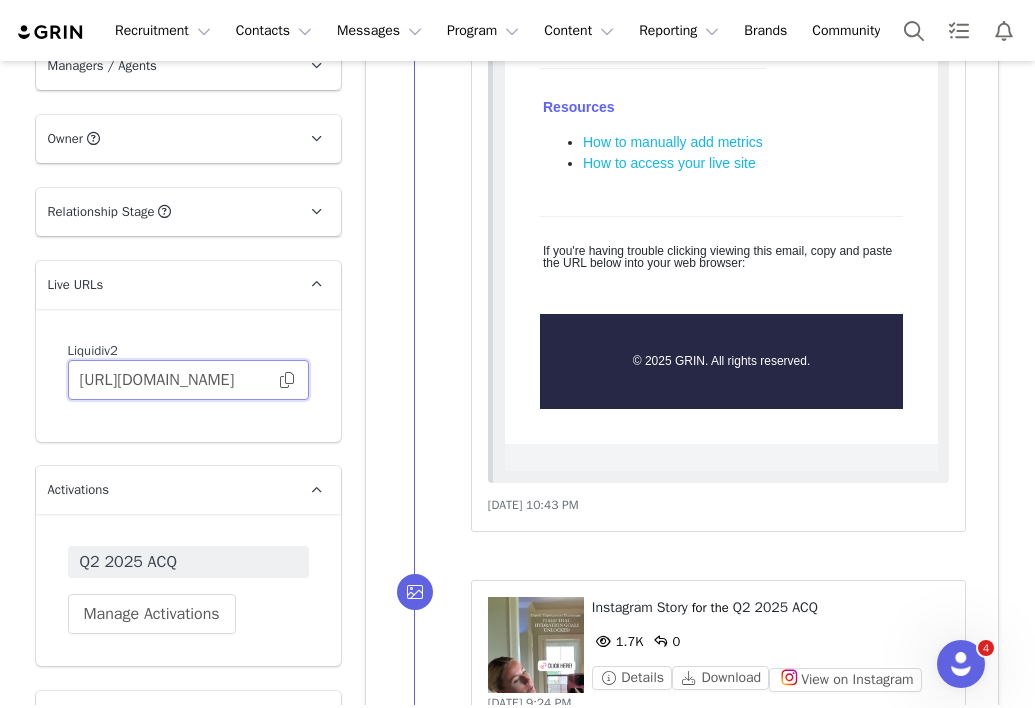 click on "[URL][DOMAIN_NAME]" at bounding box center [188, 380] 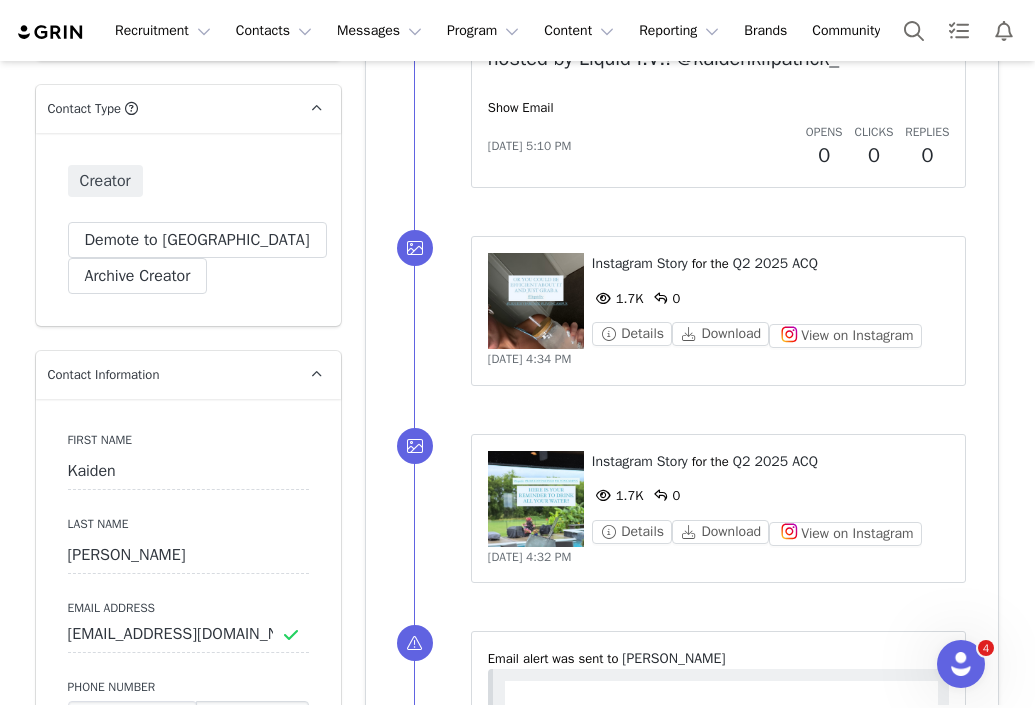 scroll, scrollTop: 0, scrollLeft: 0, axis: both 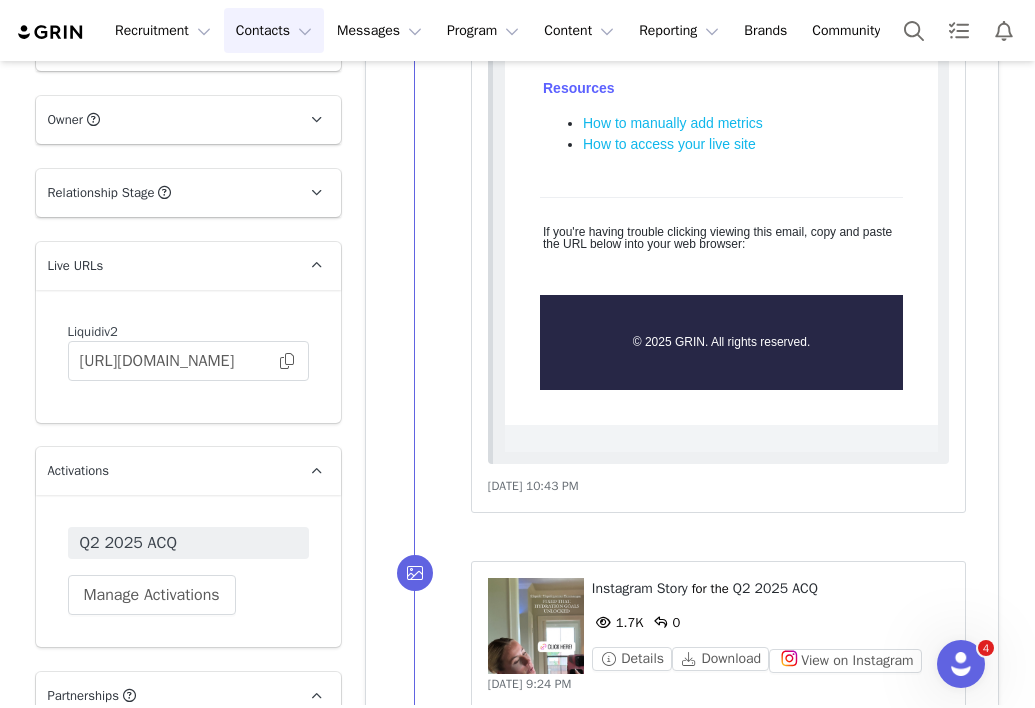 click on "Contacts Contacts" at bounding box center [274, 30] 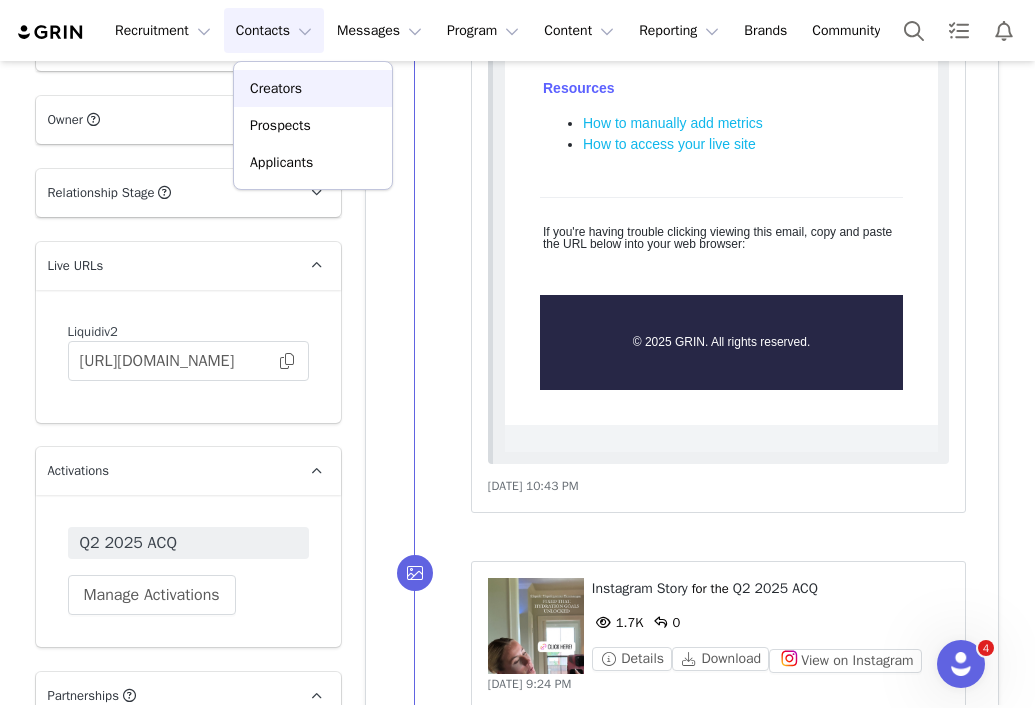 click on "Creators" at bounding box center [313, 88] 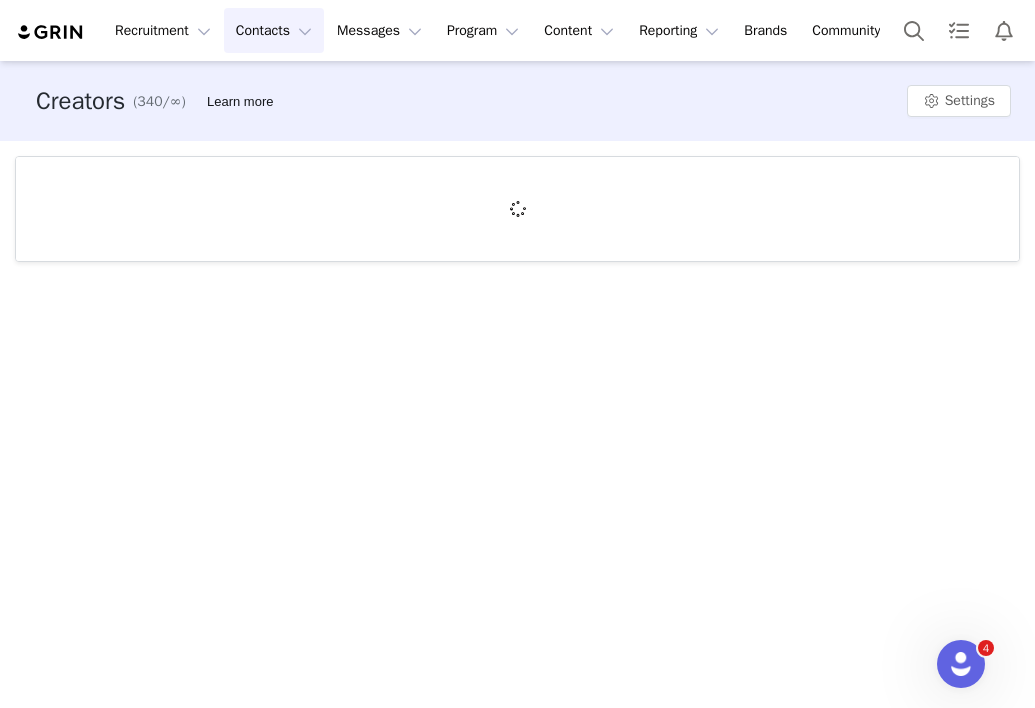 scroll, scrollTop: 0, scrollLeft: 0, axis: both 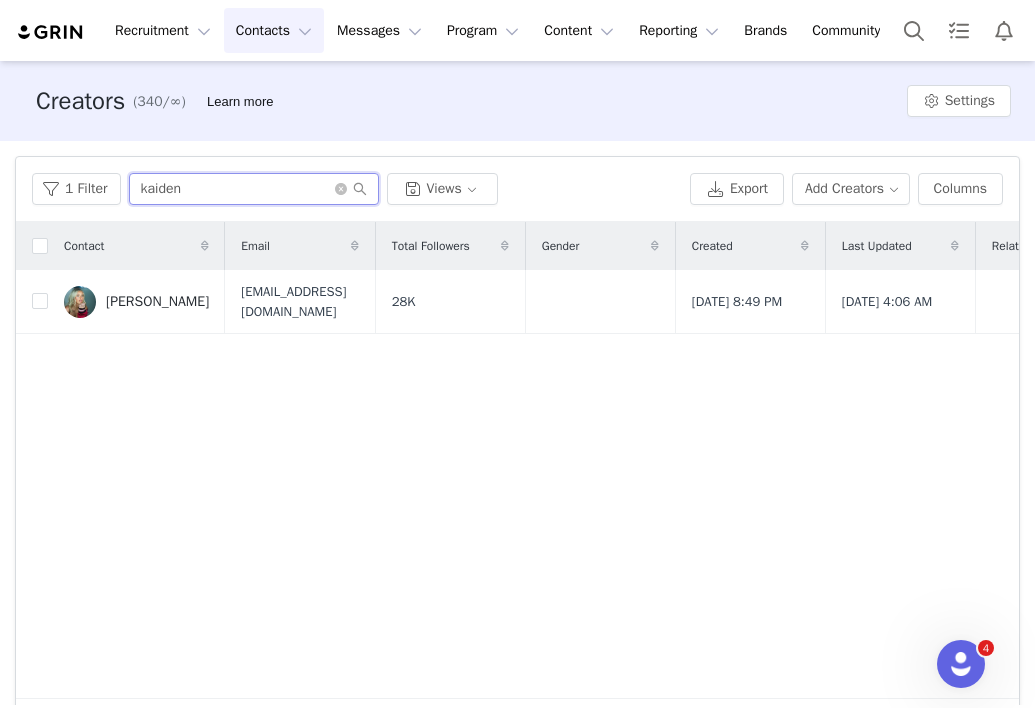click on "kaiden" at bounding box center (254, 189) 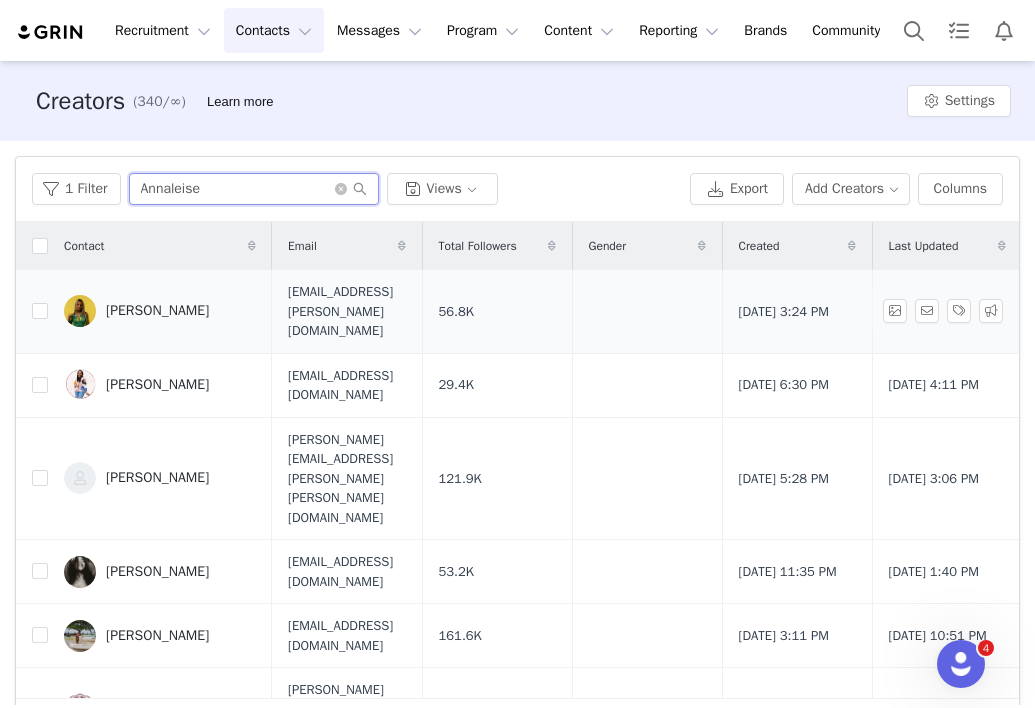 type on "Annaleise" 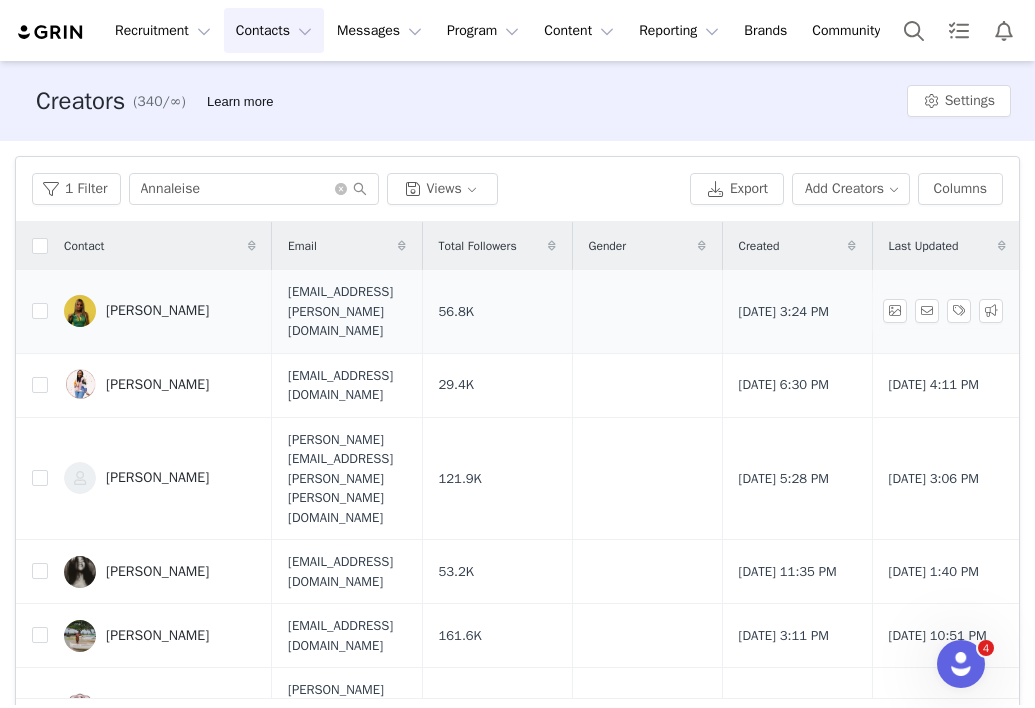 click on "[PERSON_NAME]" at bounding box center (157, 311) 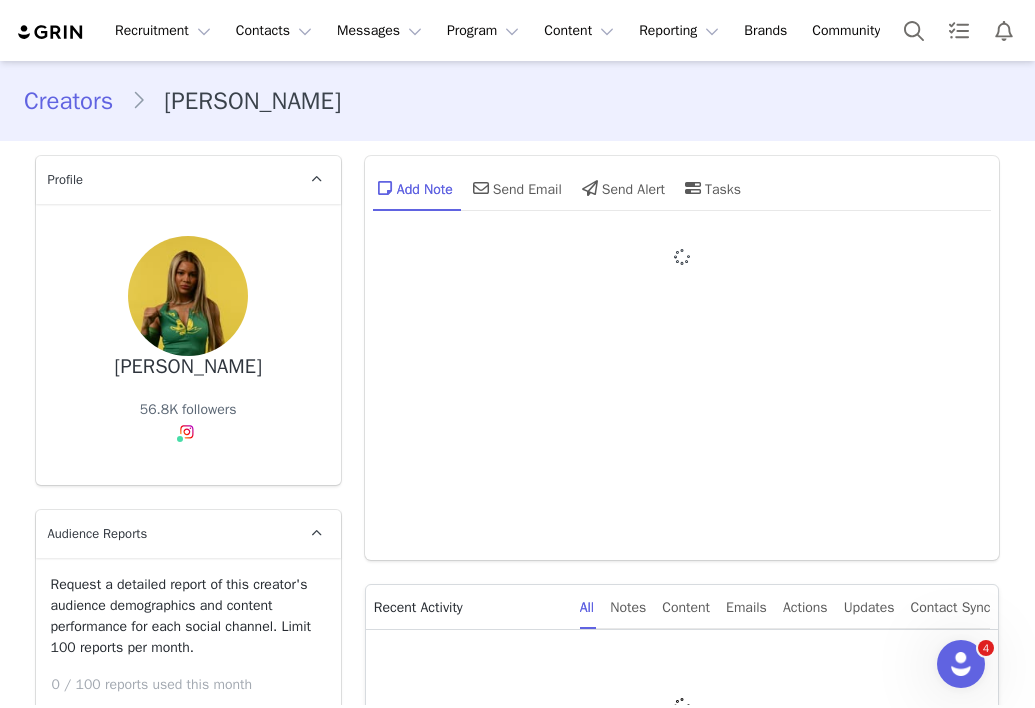 type on "+1 ([GEOGRAPHIC_DATA])" 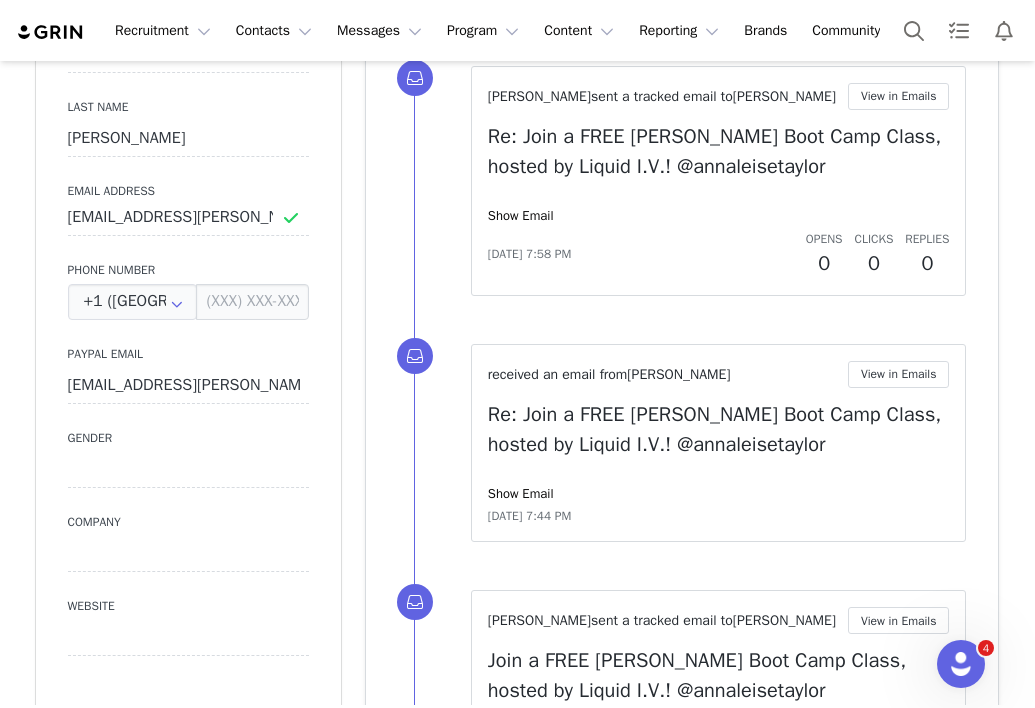 scroll, scrollTop: 0, scrollLeft: 0, axis: both 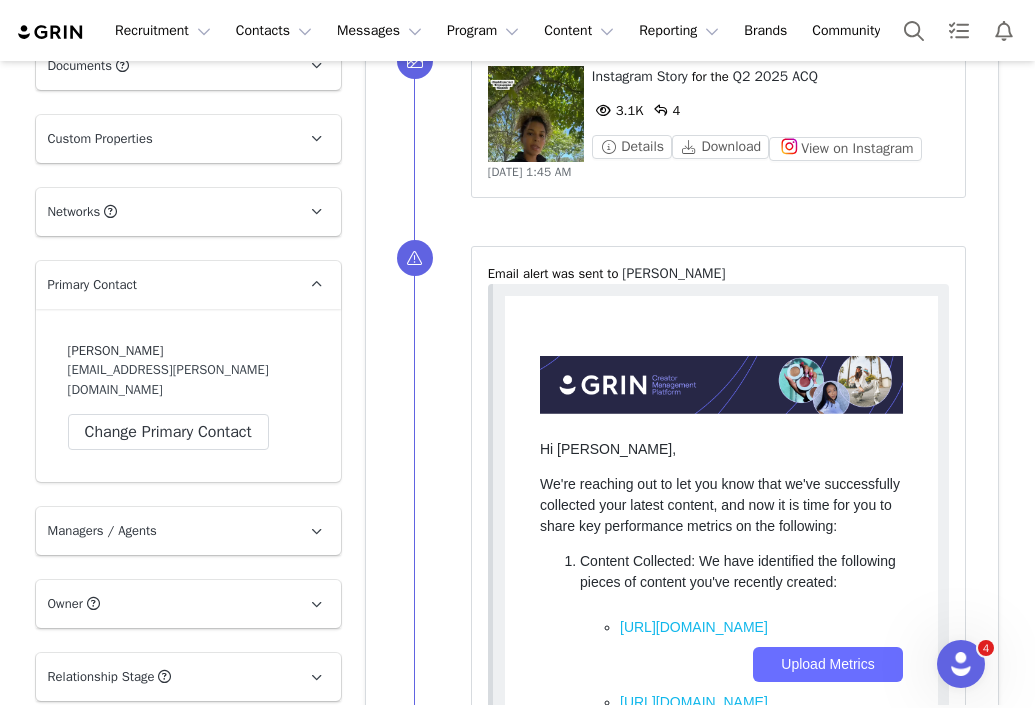 click on "[PERSON_NAME]  [PERSON_NAME][EMAIL_ADDRESS][DOMAIN_NAME] Change Primary Contact" at bounding box center (188, 396) 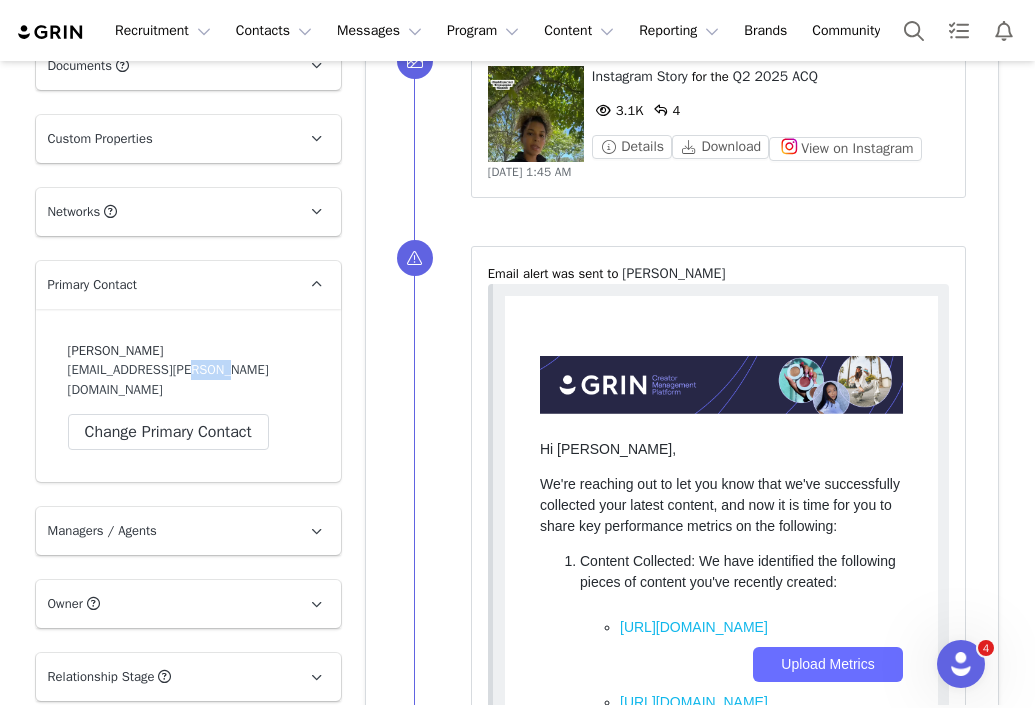 click on "[PERSON_NAME]  [PERSON_NAME][EMAIL_ADDRESS][DOMAIN_NAME] Change Primary Contact" at bounding box center [188, 396] 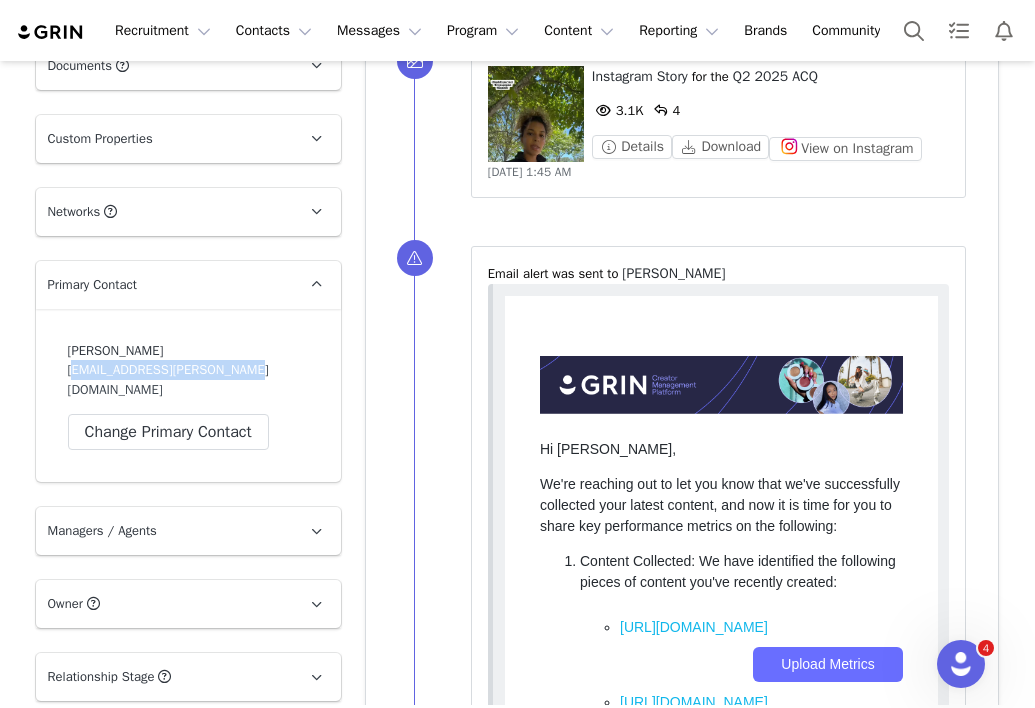 click on "[PERSON_NAME]  [PERSON_NAME][EMAIL_ADDRESS][DOMAIN_NAME] Change Primary Contact" at bounding box center [188, 396] 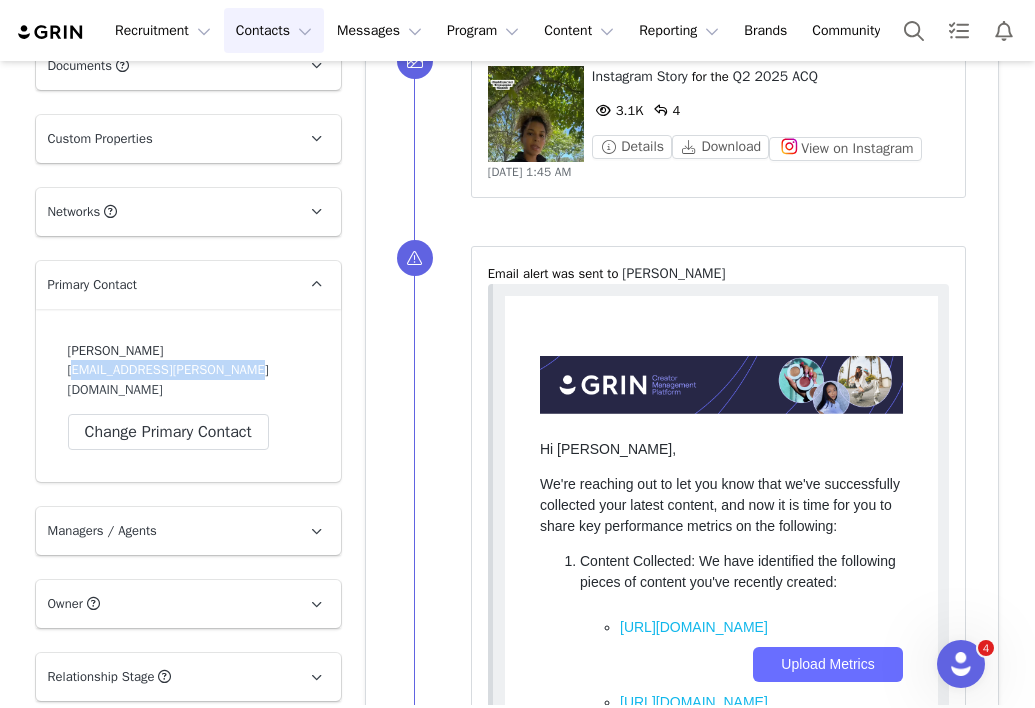 click on "Contacts Contacts" at bounding box center [274, 30] 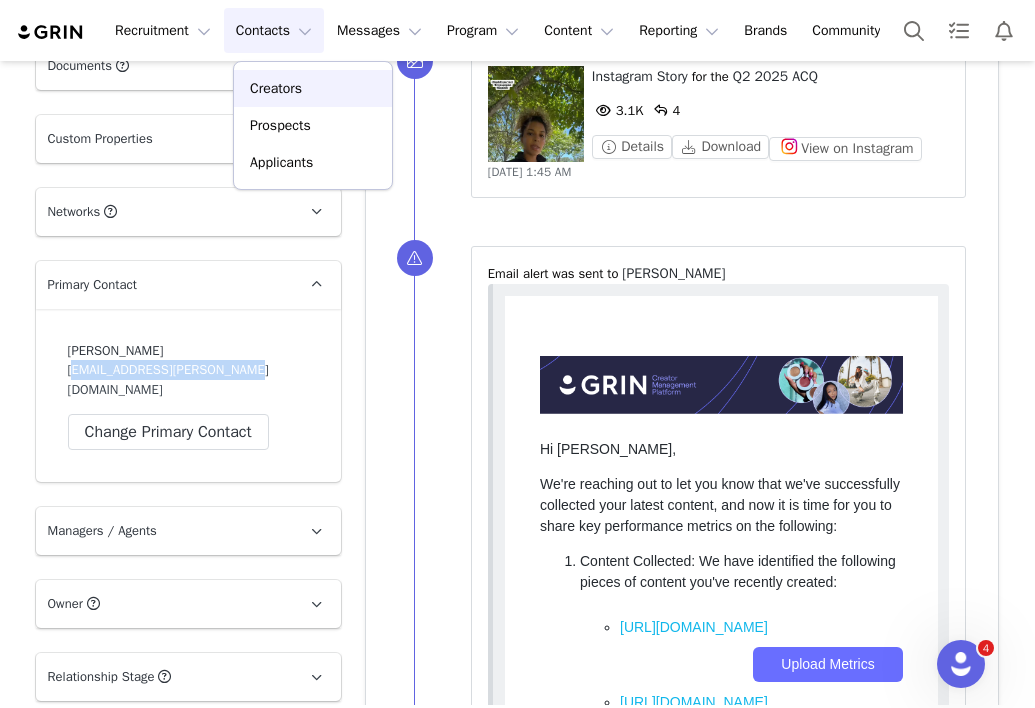 click on "Creators" at bounding box center [313, 88] 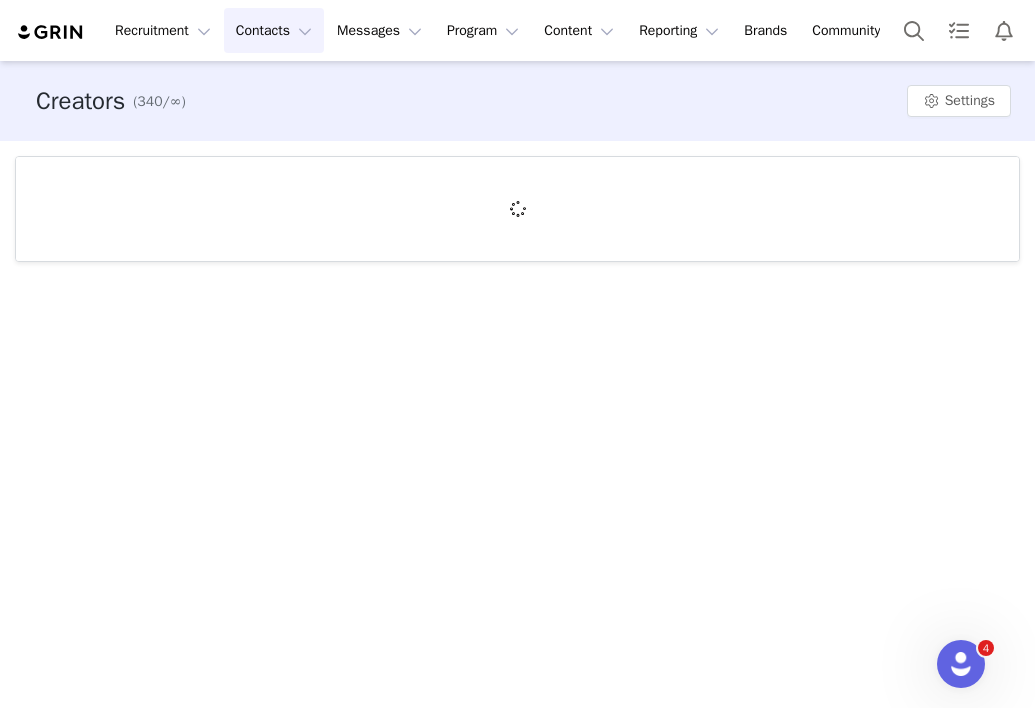 scroll, scrollTop: 0, scrollLeft: 0, axis: both 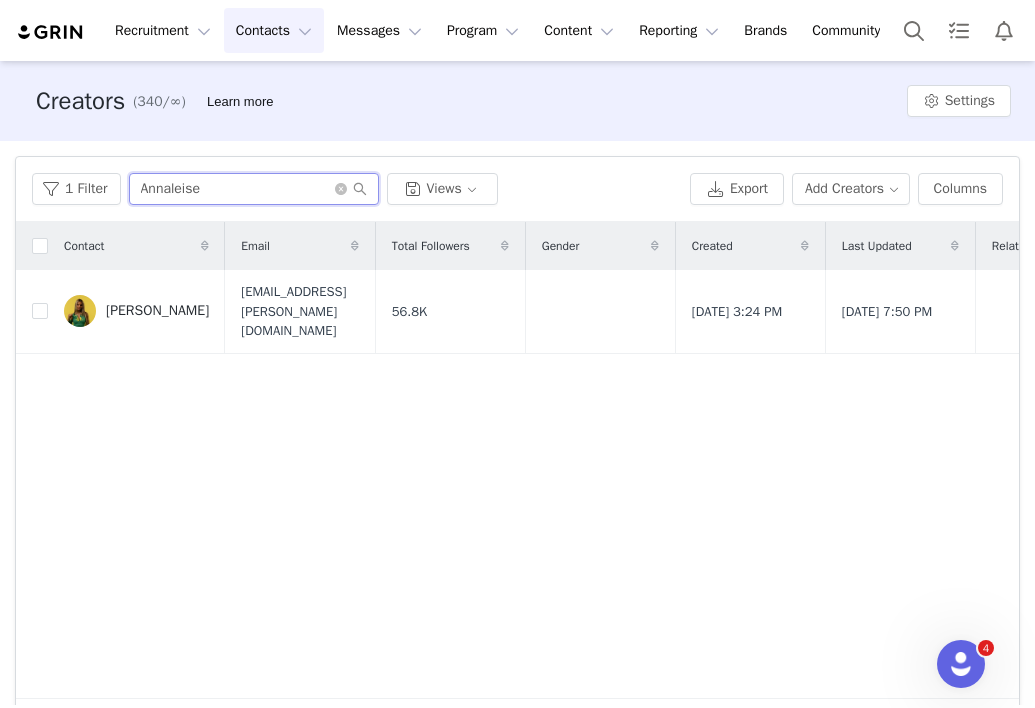 click on "Annaleise" at bounding box center [254, 189] 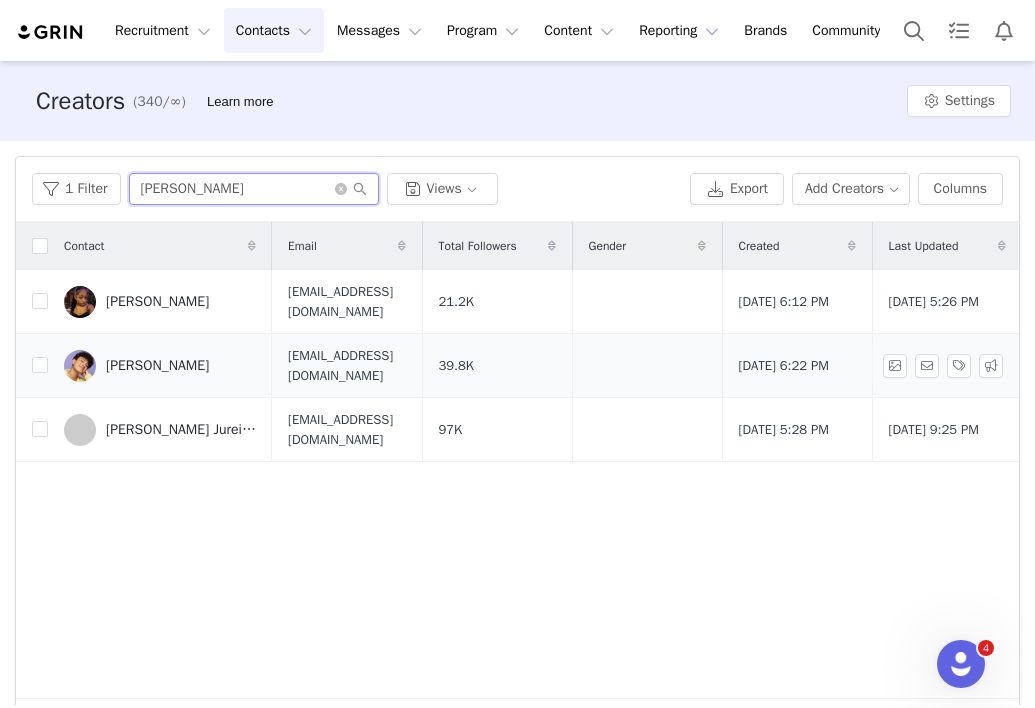type on "[PERSON_NAME]" 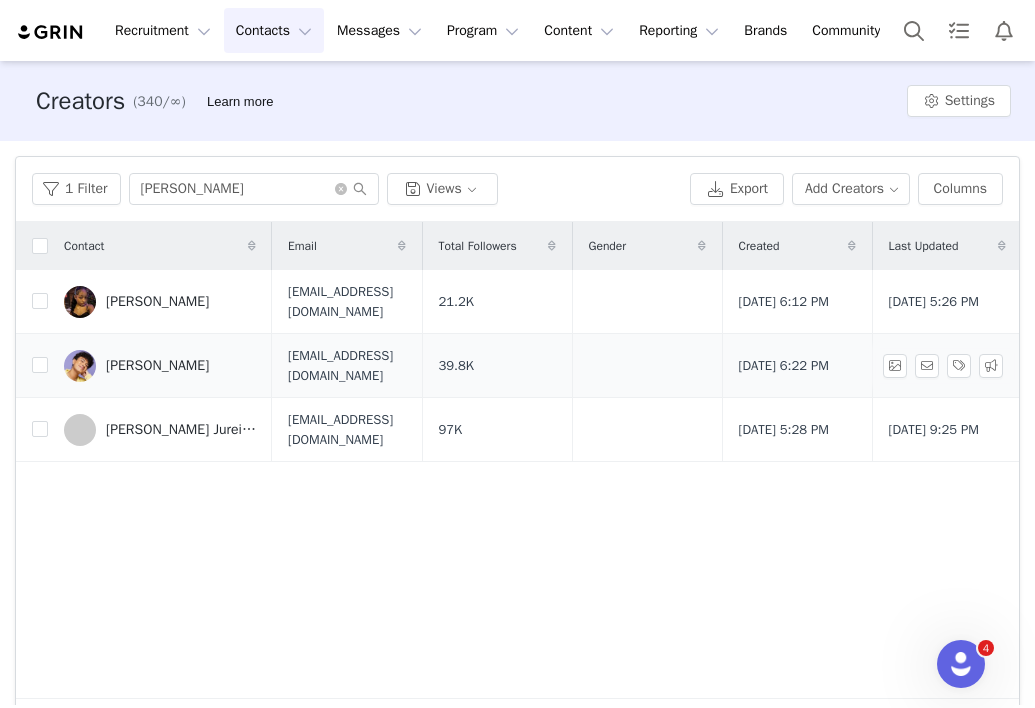 click on "[PERSON_NAME]" at bounding box center (157, 366) 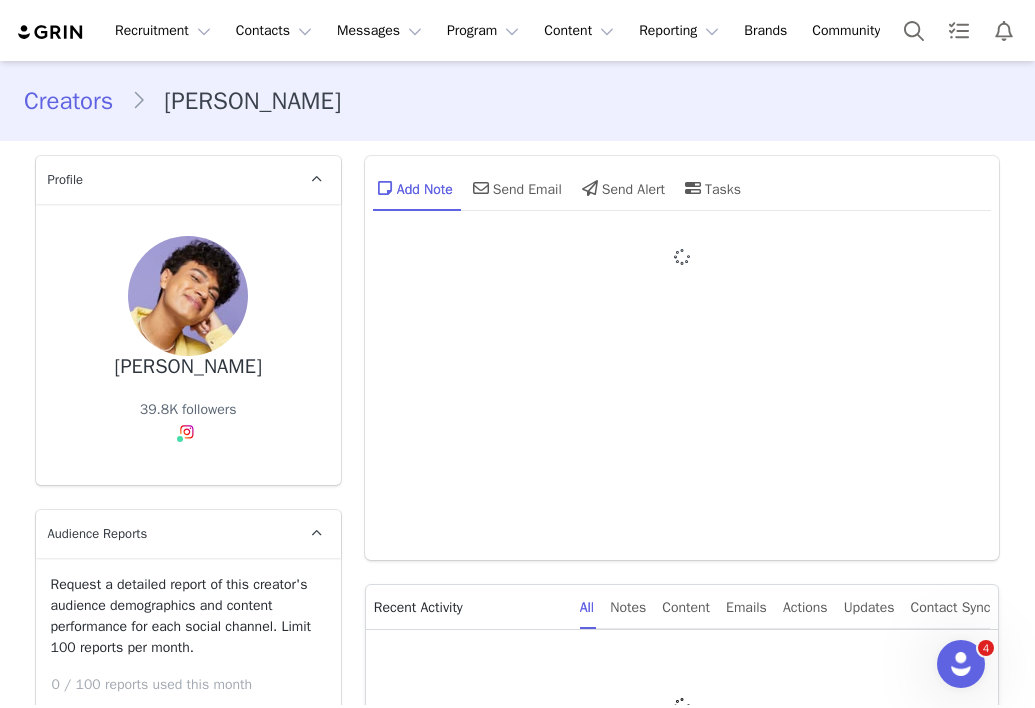 type on "+1 ([GEOGRAPHIC_DATA])" 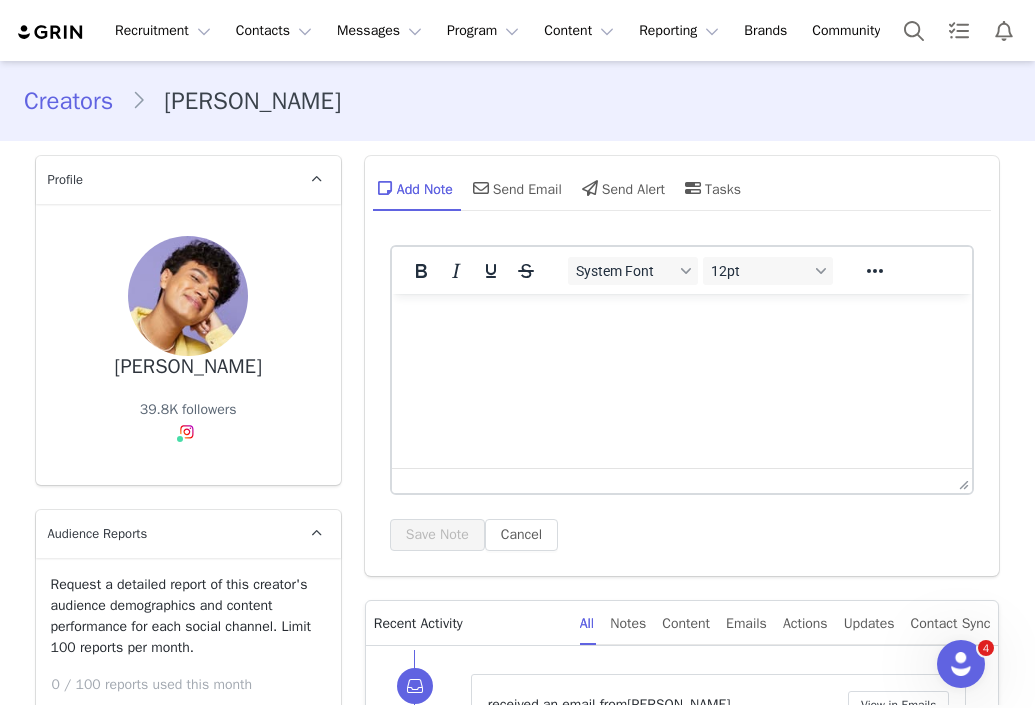 scroll, scrollTop: 0, scrollLeft: 0, axis: both 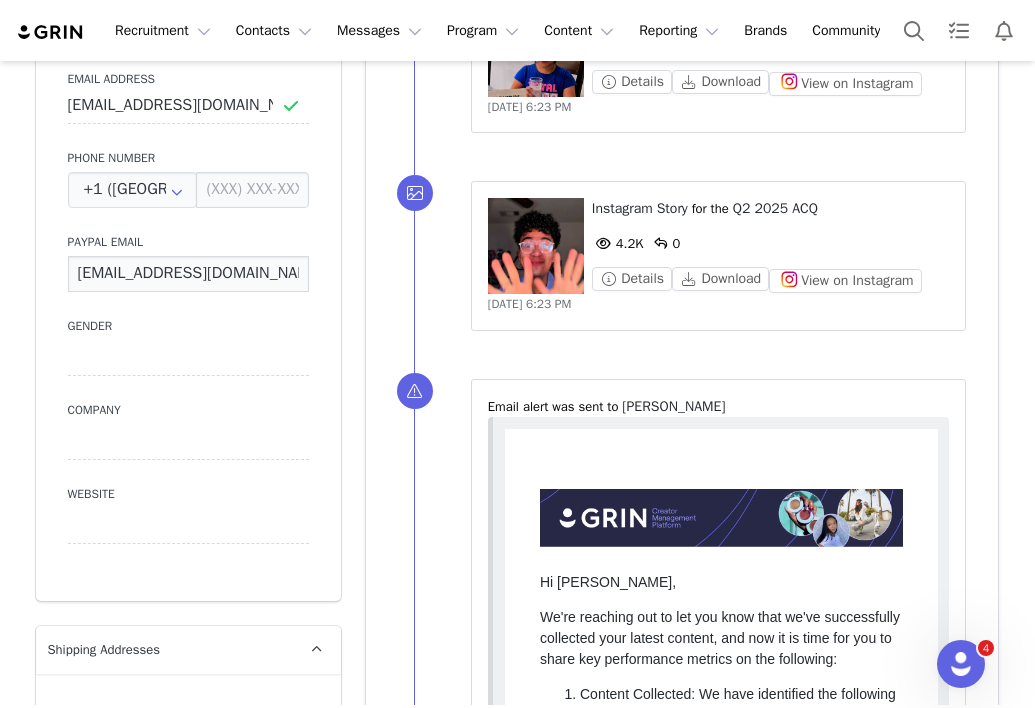 click on "[EMAIL_ADDRESS][DOMAIN_NAME]" at bounding box center [188, 274] 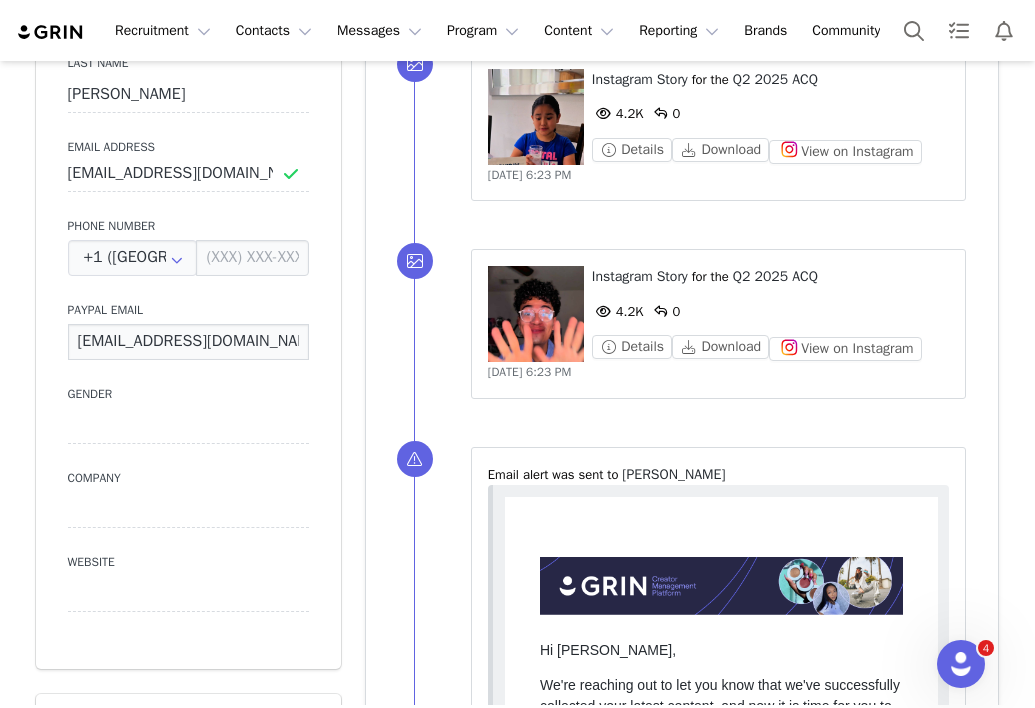 scroll, scrollTop: 1169, scrollLeft: 0, axis: vertical 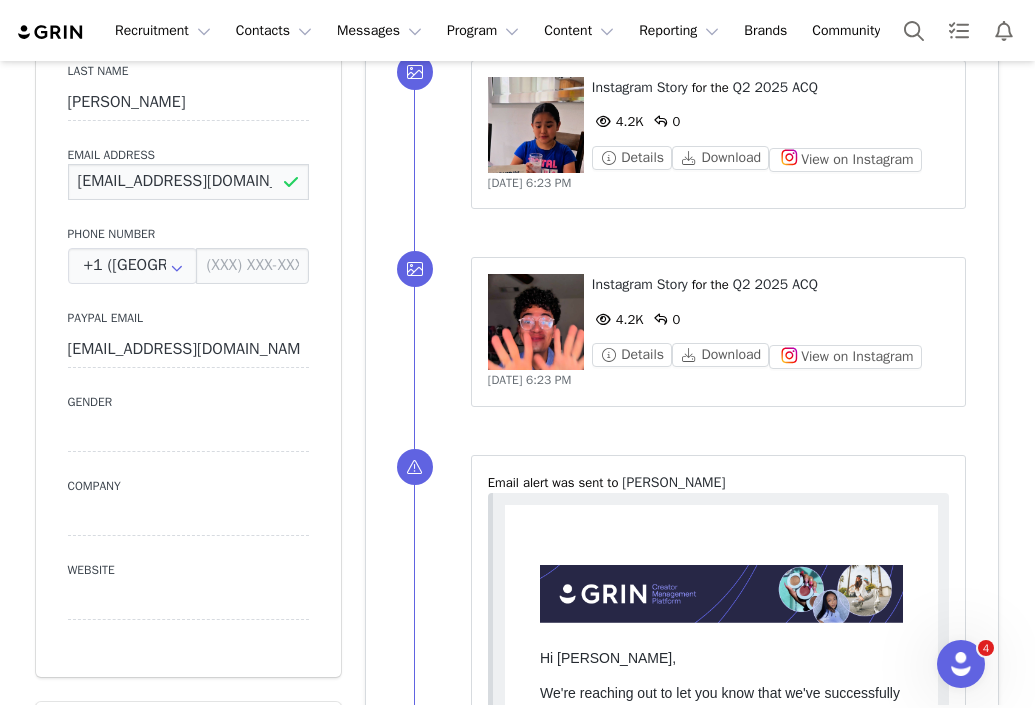 click on "[EMAIL_ADDRESS][DOMAIN_NAME]" at bounding box center [188, 182] 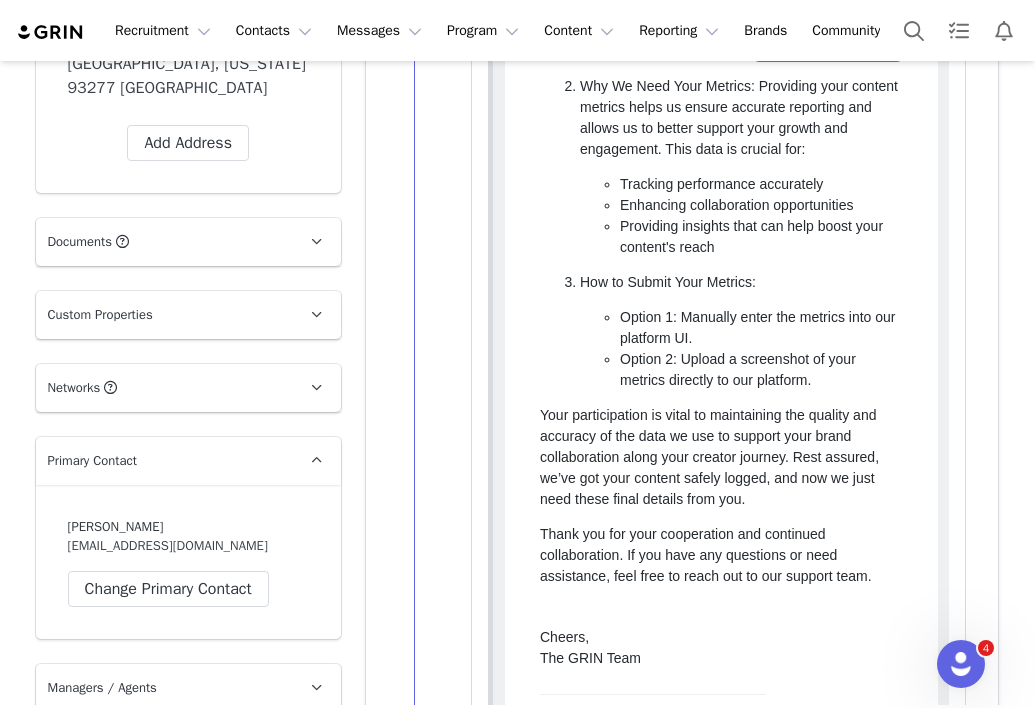 scroll, scrollTop: 2418, scrollLeft: 0, axis: vertical 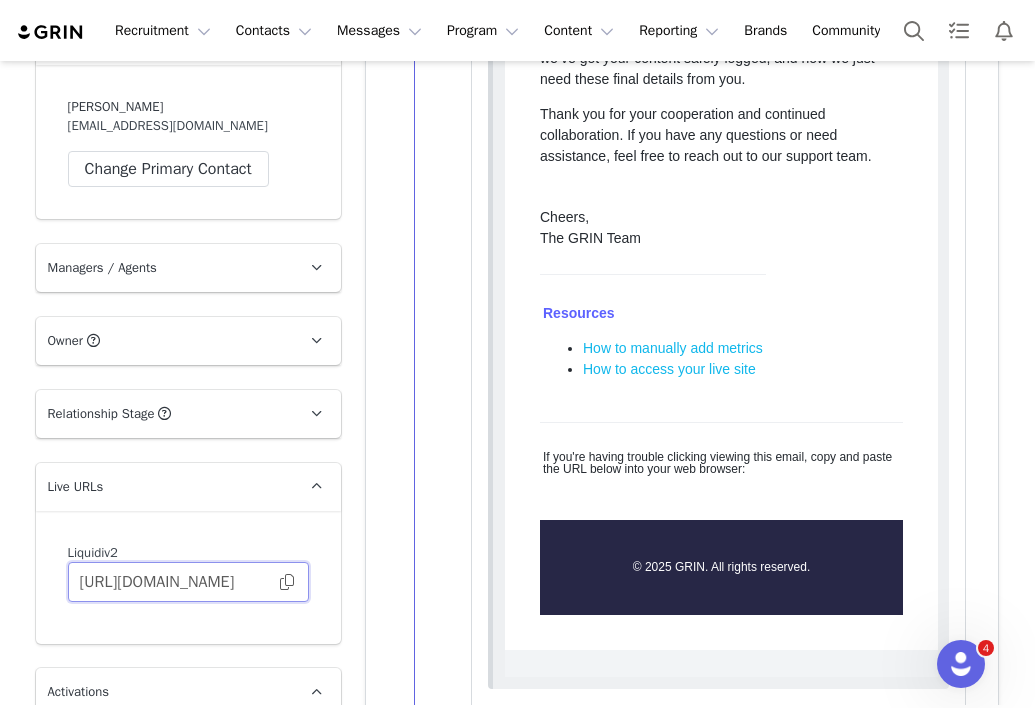 click on "[URL][DOMAIN_NAME]" at bounding box center (188, 582) 